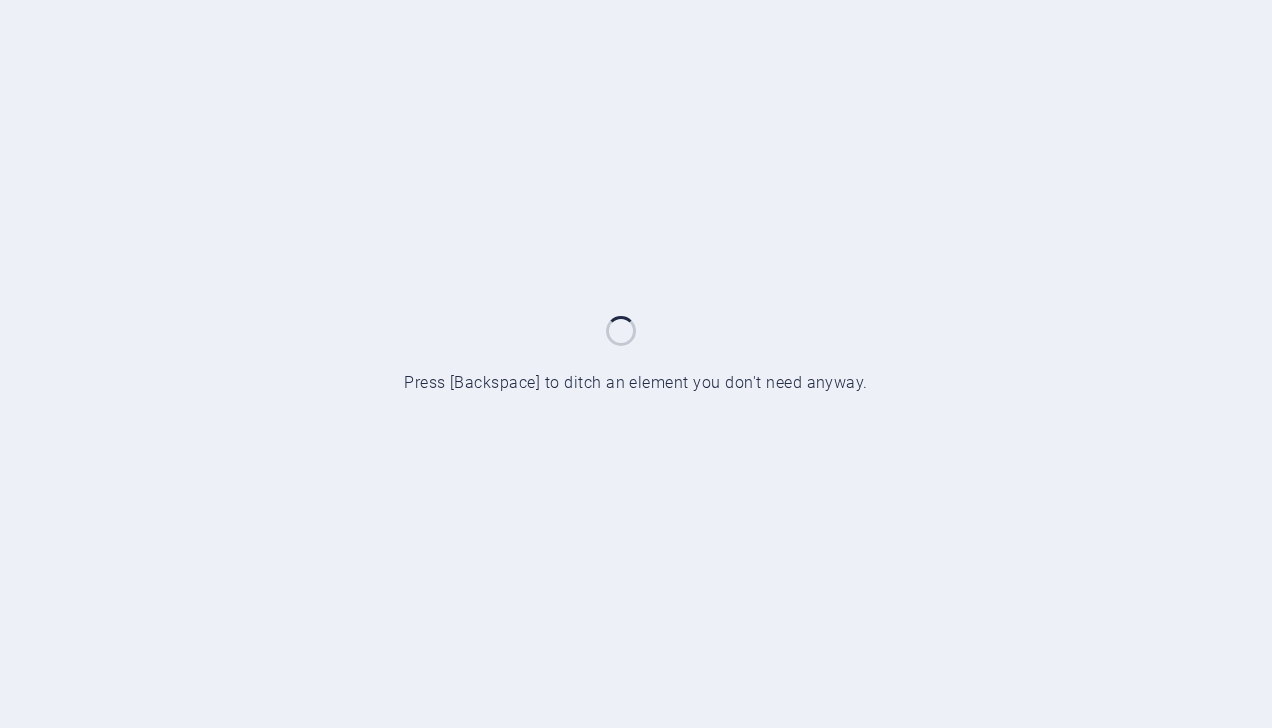 scroll, scrollTop: 0, scrollLeft: 0, axis: both 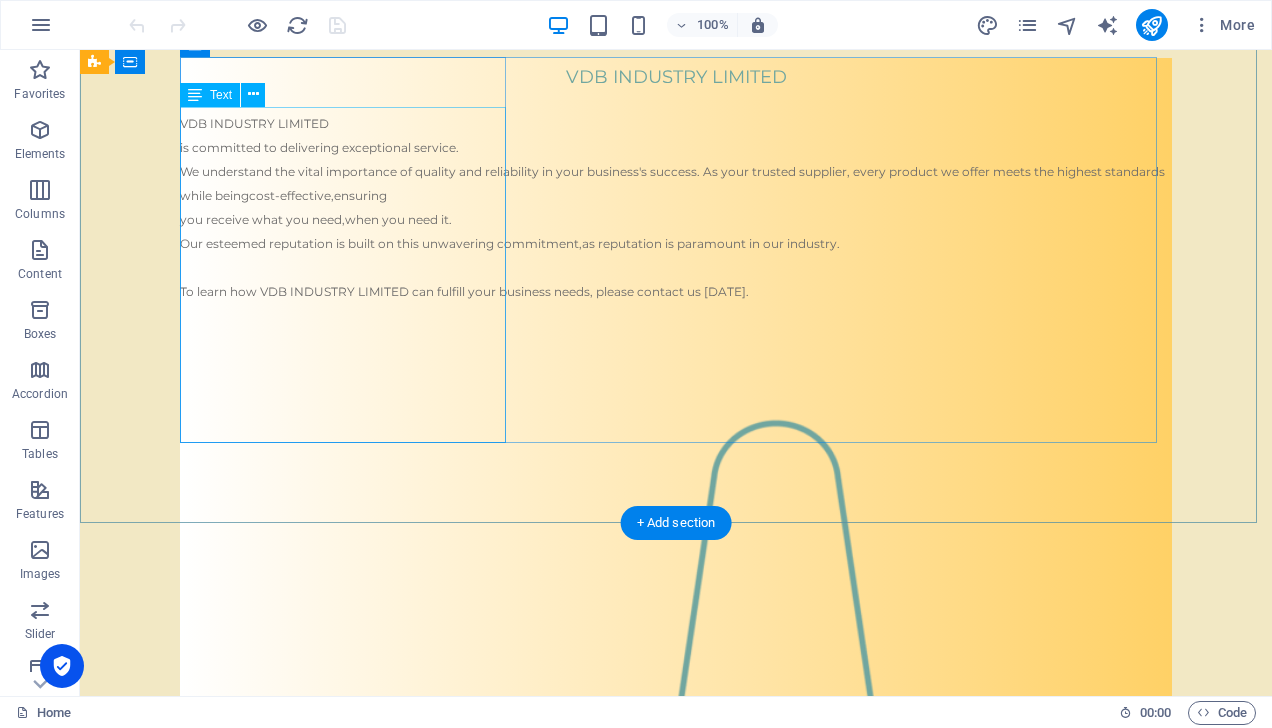 click on "VDB INDUSTRY LIMITED  is committed to delivering exceptional service.  We understand the vital importance of quality and reliability in your business's success. As your trusted supplier, every product we offer meets the highest standards while being  cost-effective,  ensuring  you receive what you need,  when you need it.  Our esteemed reputation is built on this unwavering commitment,  as reputation is paramount in our industry. To learn how VDB INDUSTRY LIMITED can fulfill your business needs, please contact us [DATE]." at bounding box center [676, 216] 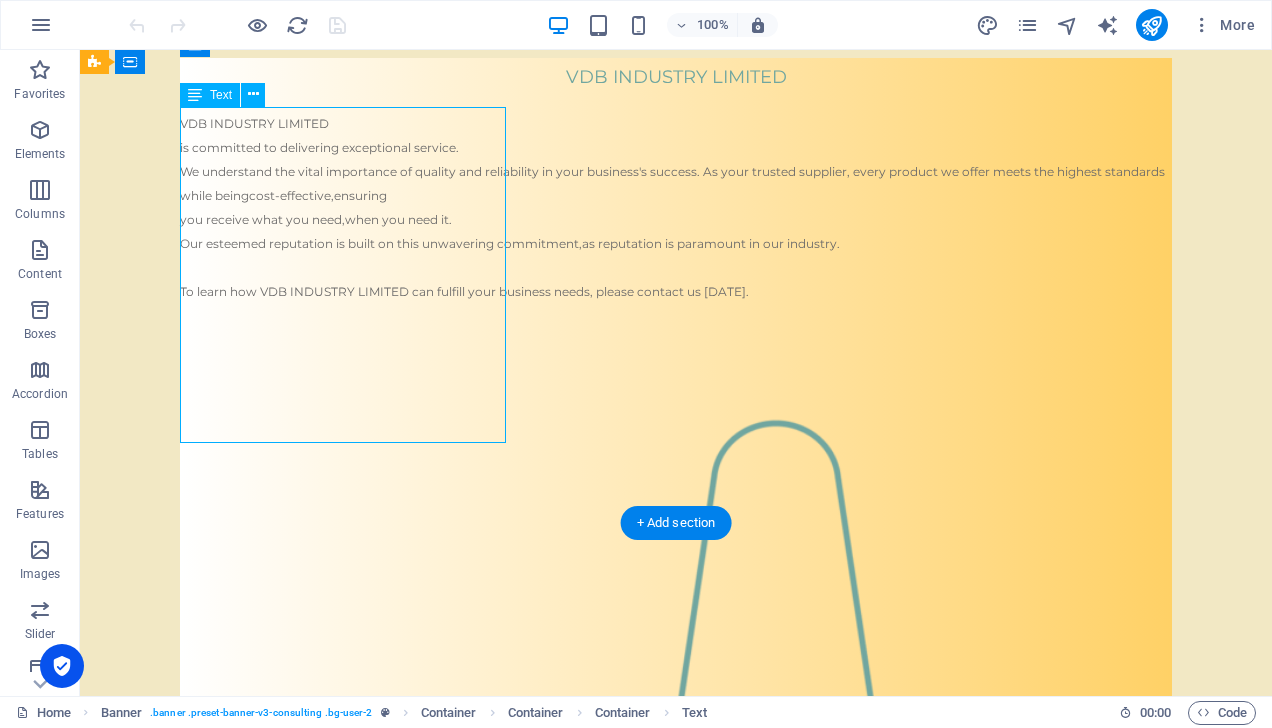 click on "VDB INDUSTRY LIMITED  is committed to delivering exceptional service.  We understand the vital importance of quality and reliability in your business's success. As your trusted supplier, every product we offer meets the highest standards while being  cost-effective,  ensuring  you receive what you need,  when you need it.  Our esteemed reputation is built on this unwavering commitment,  as reputation is paramount in our industry. To learn how VDB INDUSTRY LIMITED can fulfill your business needs, please contact us [DATE]." at bounding box center [676, 216] 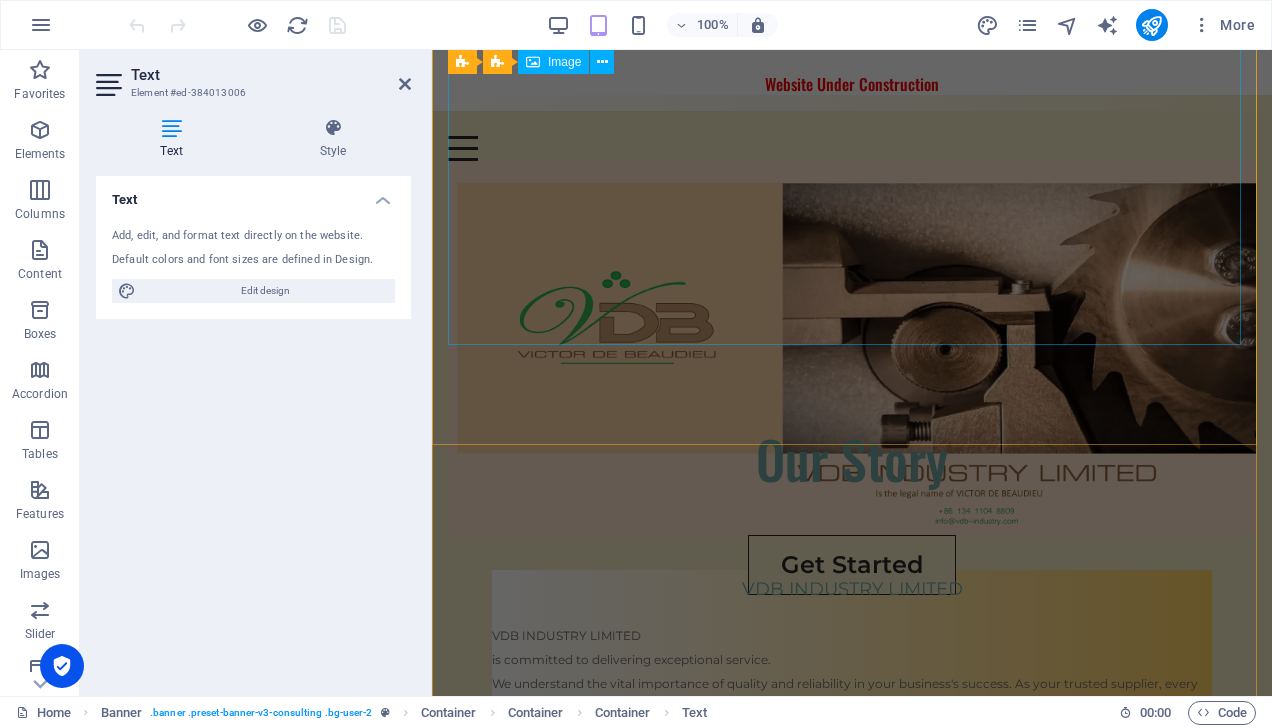 scroll, scrollTop: 0, scrollLeft: 0, axis: both 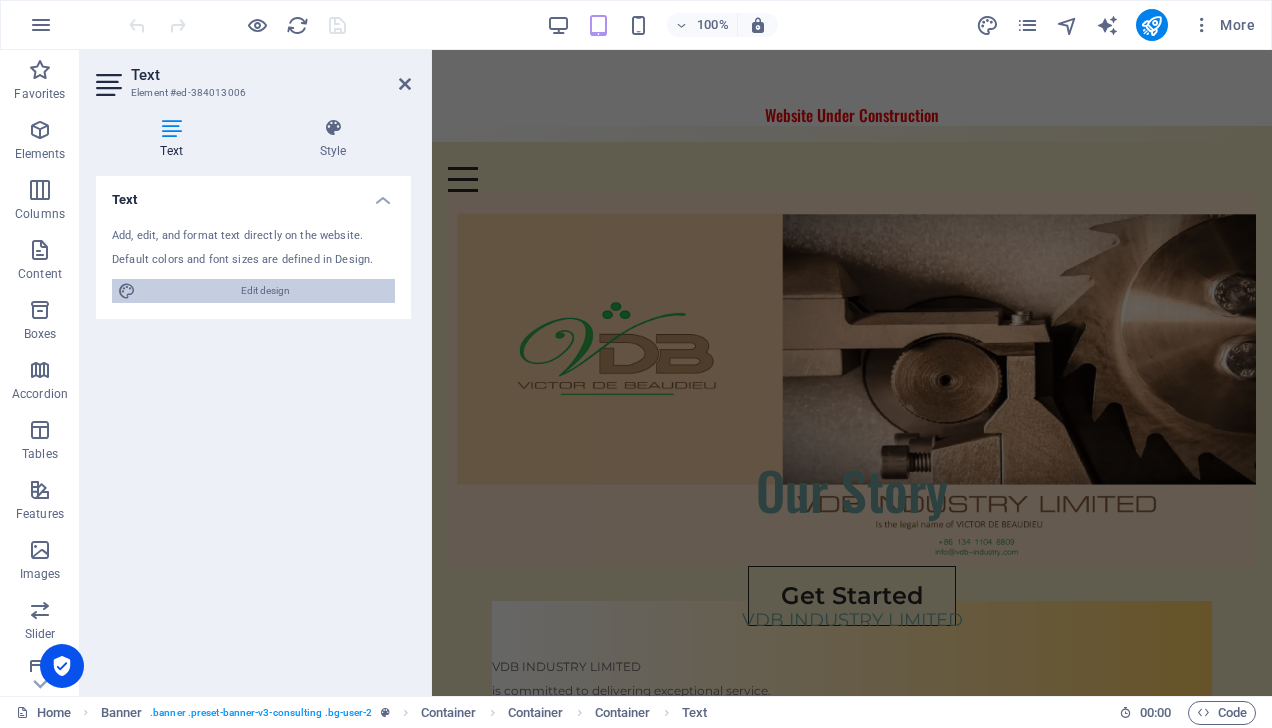 click on "Edit design" at bounding box center [265, 291] 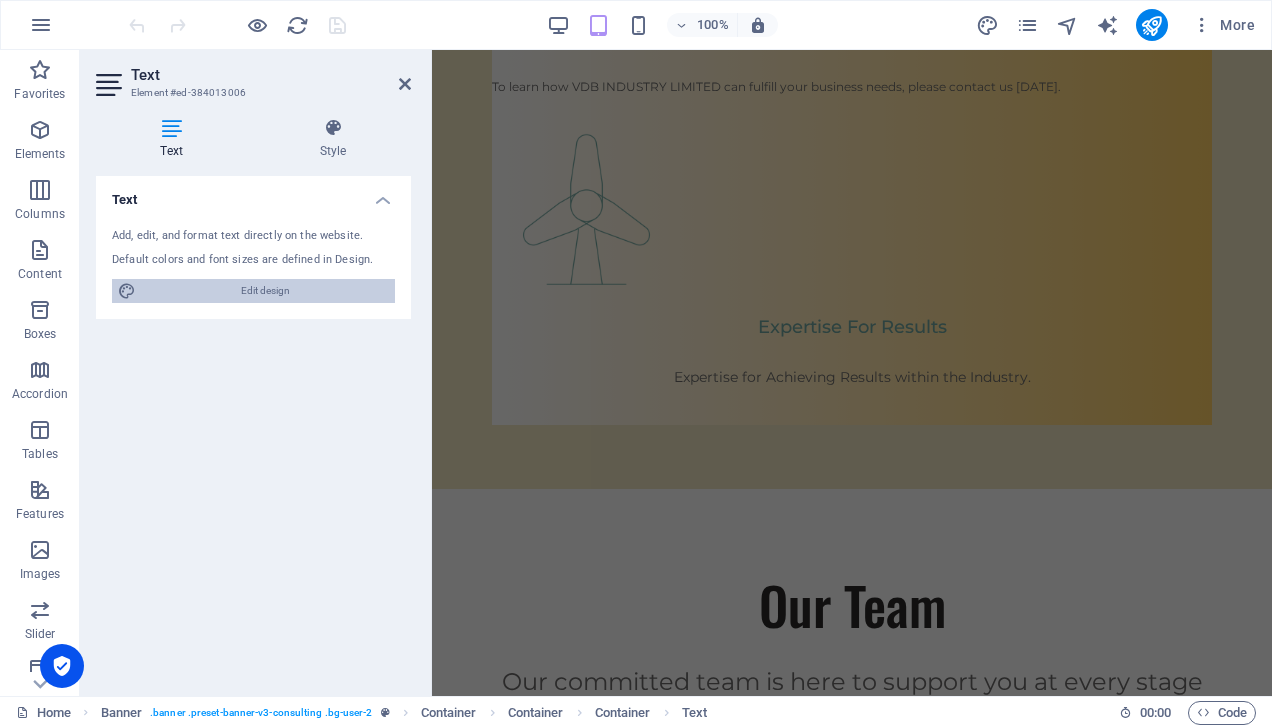 select on "px" 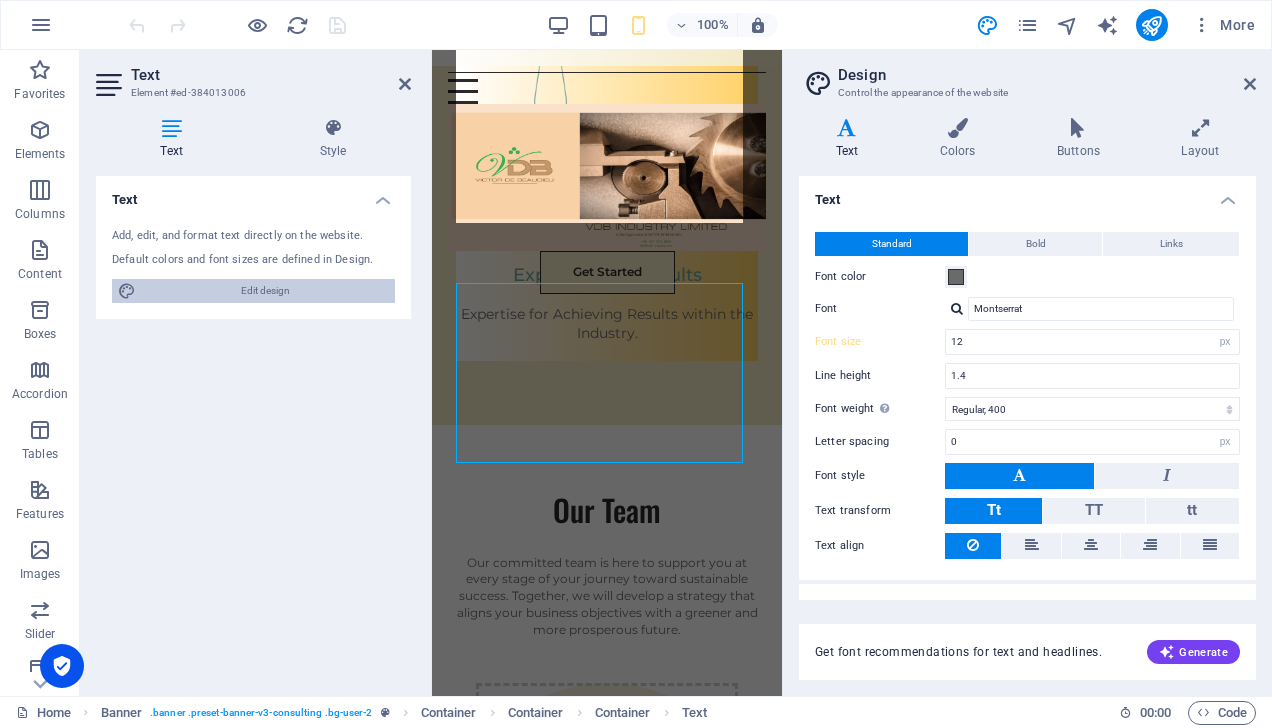 scroll, scrollTop: 732, scrollLeft: 0, axis: vertical 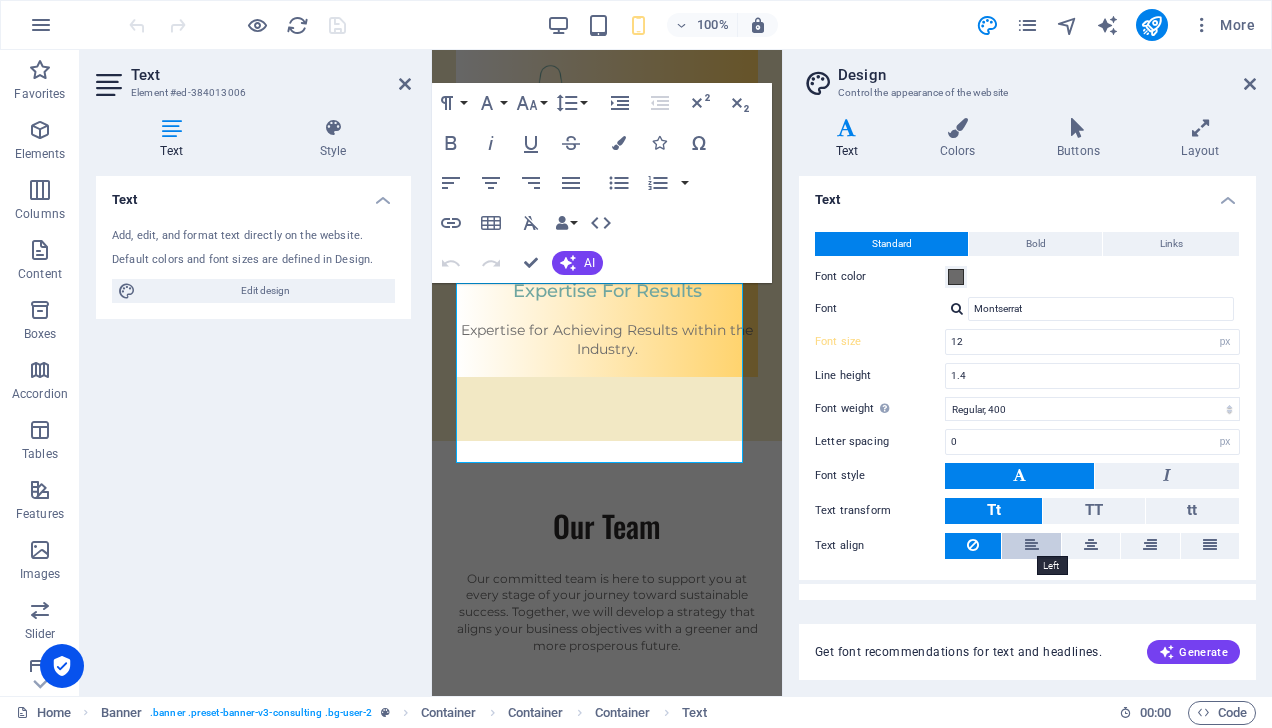 click at bounding box center (1032, 545) 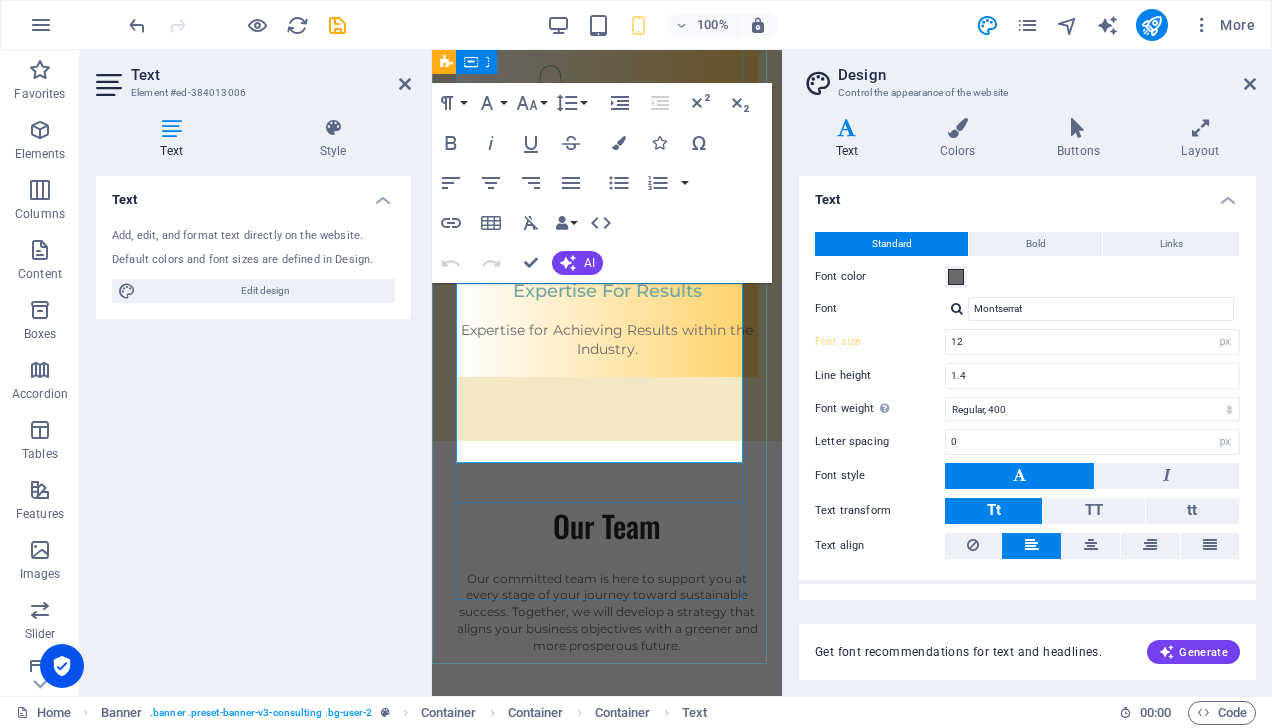 click on "as reputation is paramount in our industry. To learn how VDB INDUSTRY LIMITED can fulfill your business needs, please contact us [DATE]." at bounding box center (598, -33) 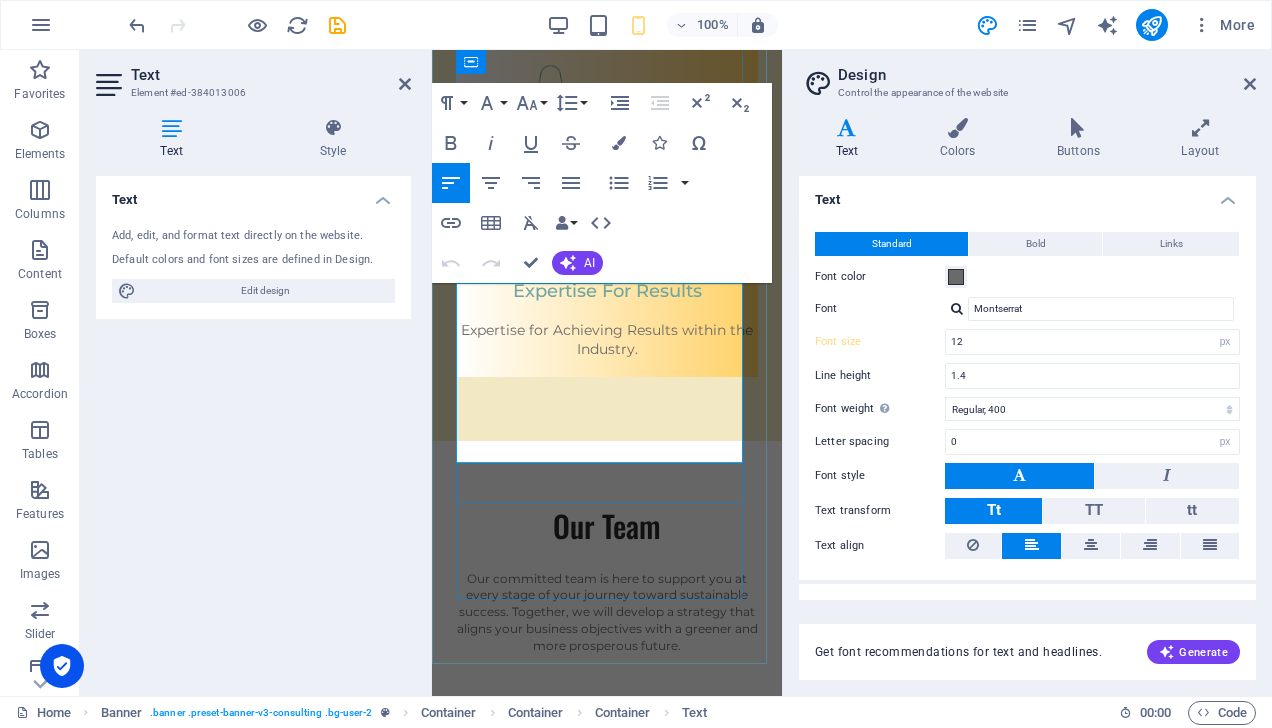 click on "We understand the vital importance of quality and reliability in your business's success. As your trusted supplier, every product we offer meets the highest standards while being" at bounding box center [607, -123] 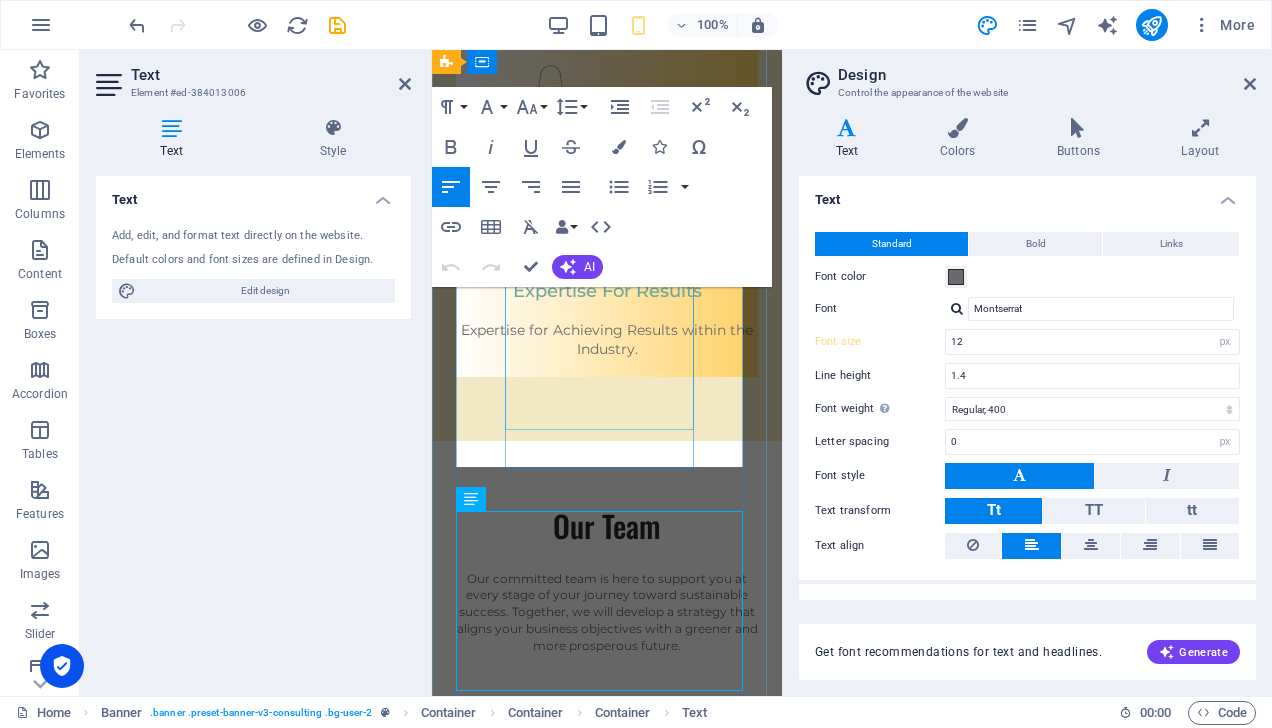 scroll, scrollTop: 927, scrollLeft: 0, axis: vertical 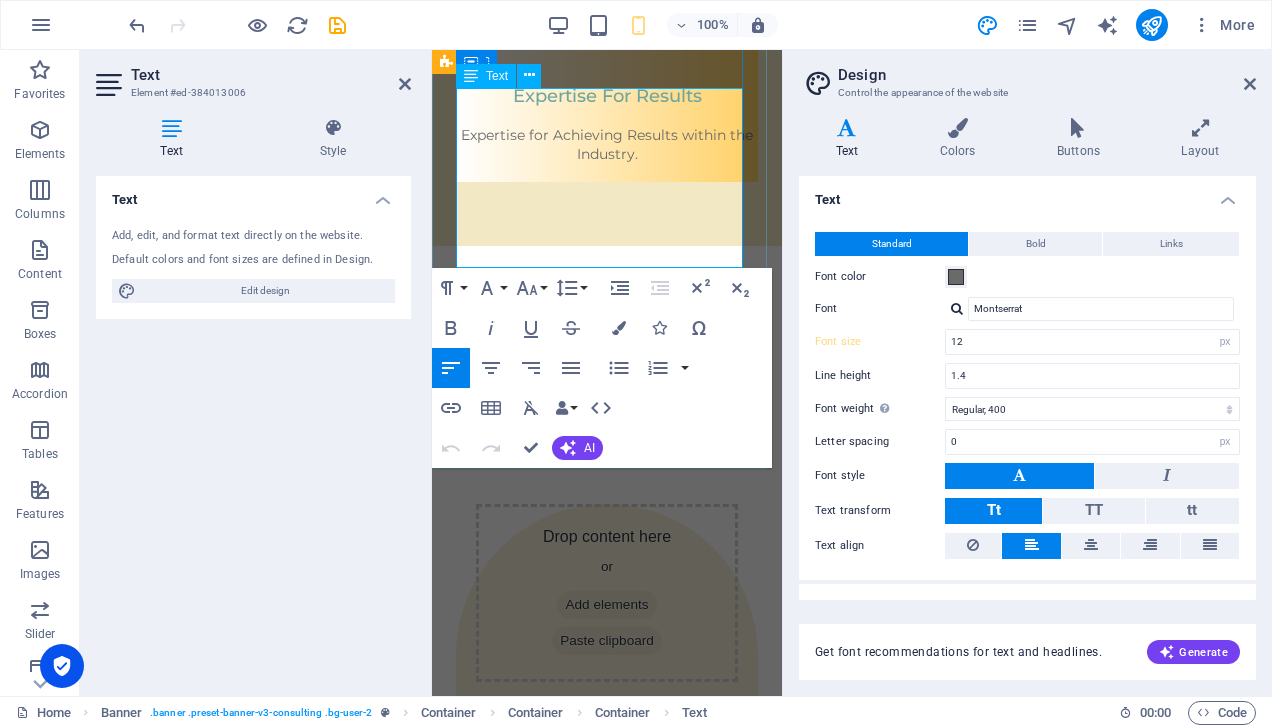 click on "is committed to delivering exceptional service." at bounding box center [595, -348] 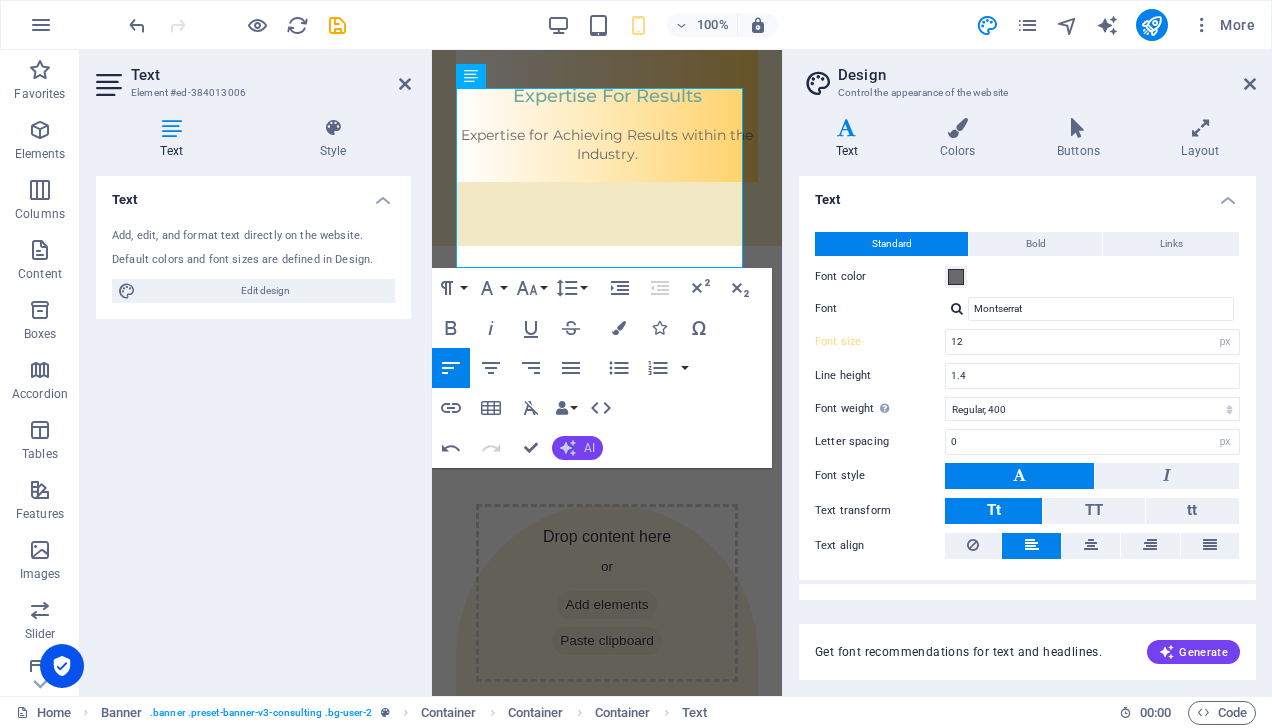 click on "AI" at bounding box center (577, 448) 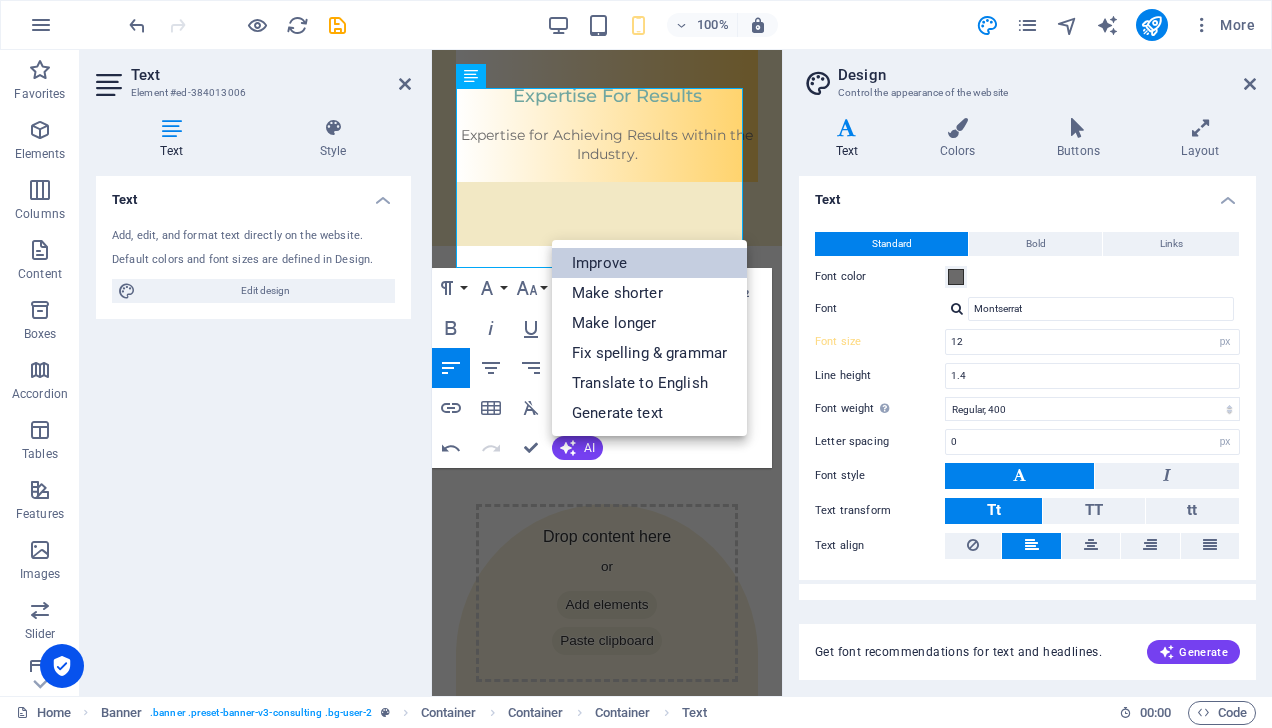 click on "Improve" at bounding box center [649, 263] 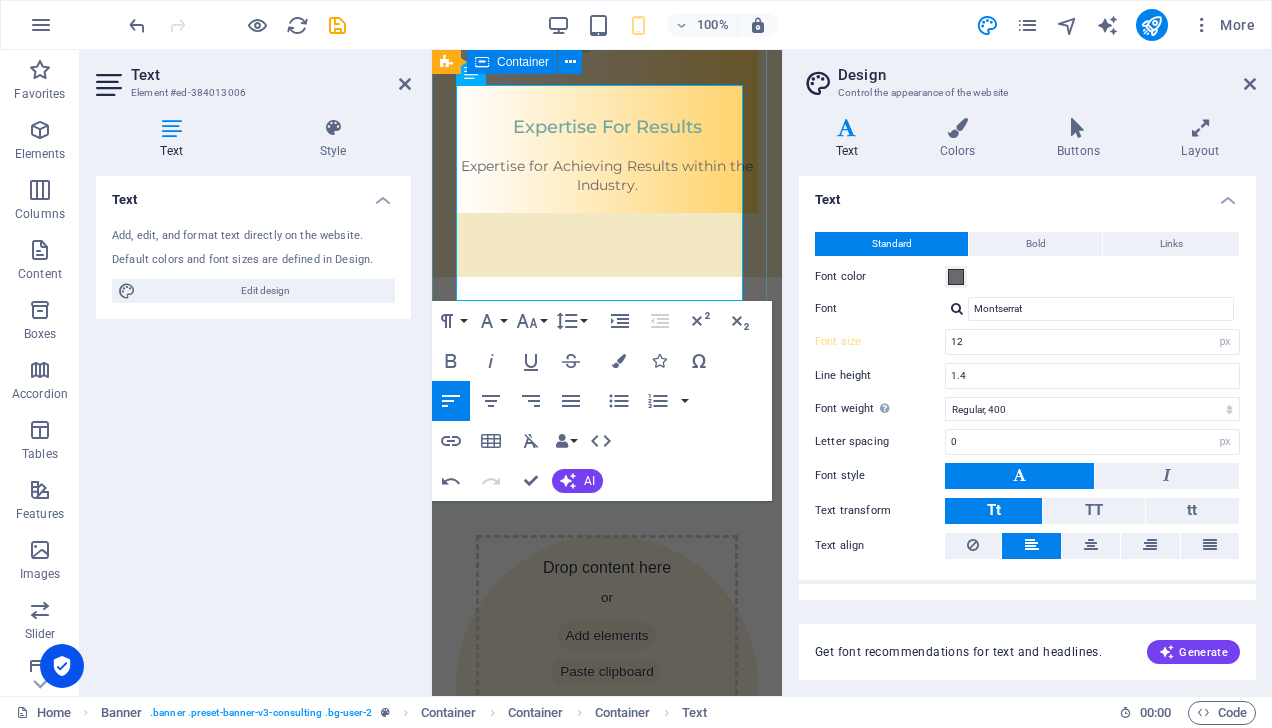 scroll, scrollTop: 933, scrollLeft: 0, axis: vertical 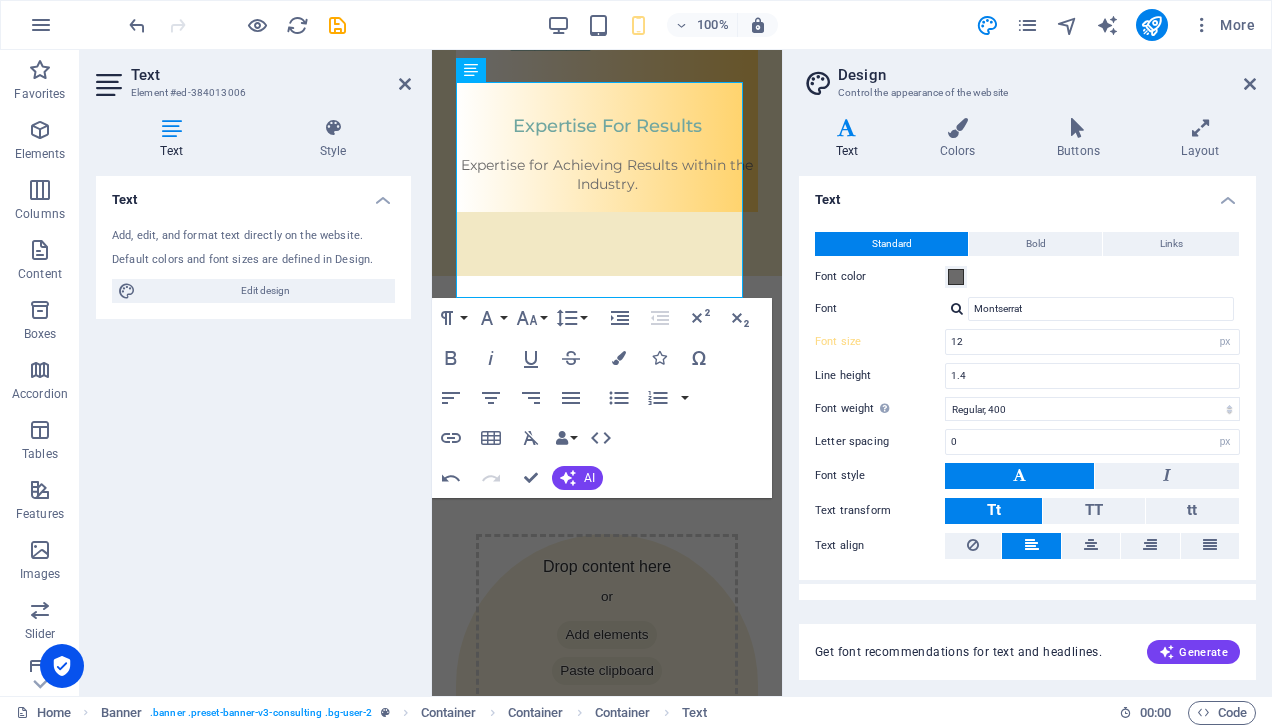 click on "Text Add, edit, and format text directly on the website. Default colors and font sizes are defined in Design. Edit design Alignment Left aligned Centered Right aligned" at bounding box center (253, 428) 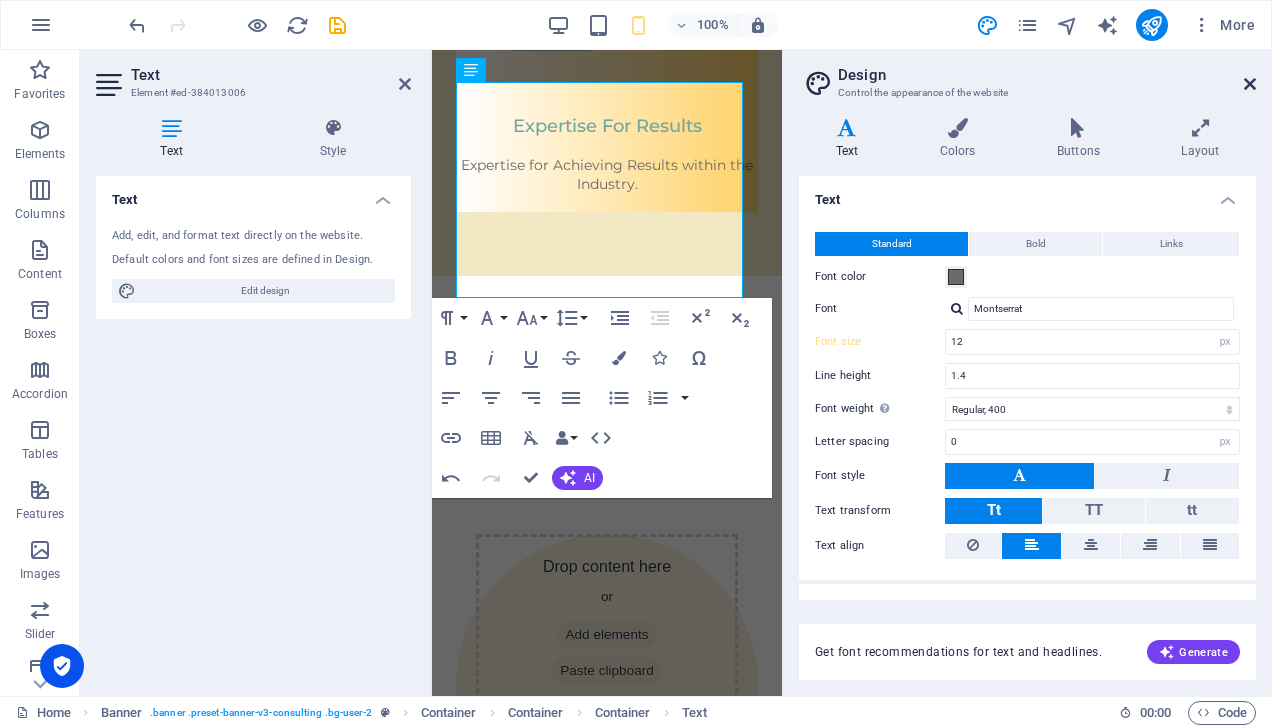 click at bounding box center (1250, 84) 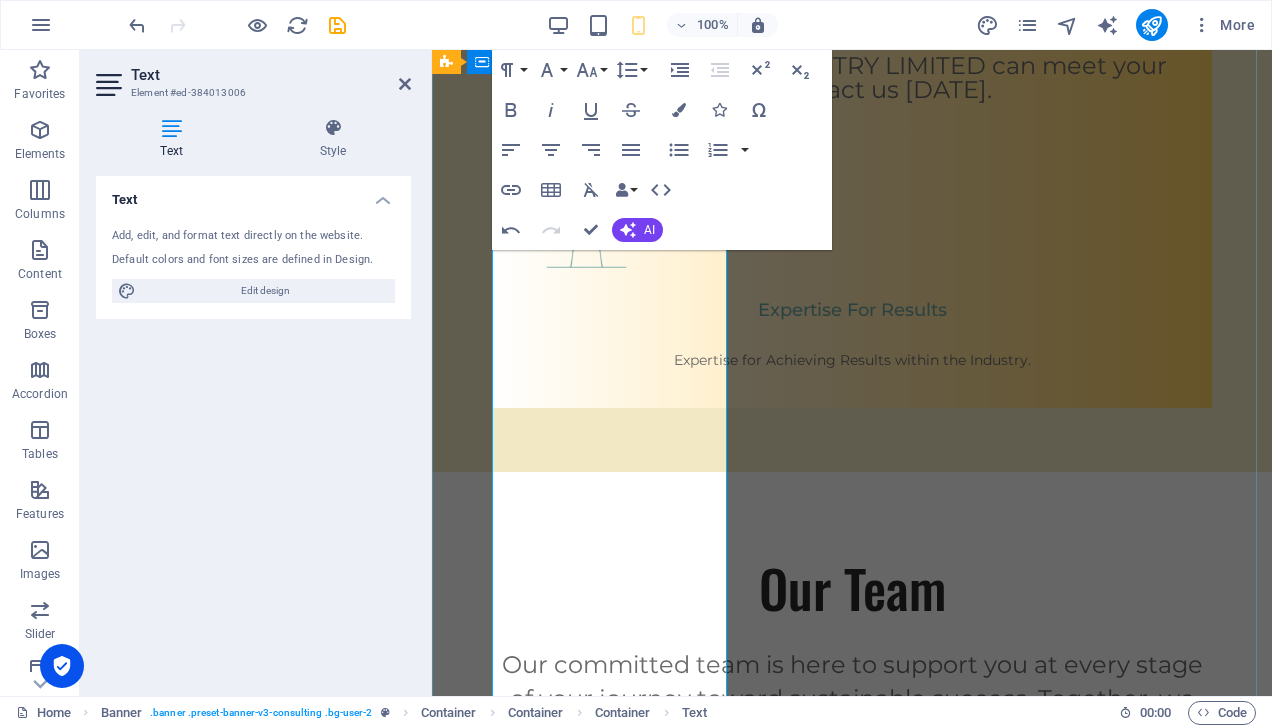 scroll, scrollTop: 949, scrollLeft: 0, axis: vertical 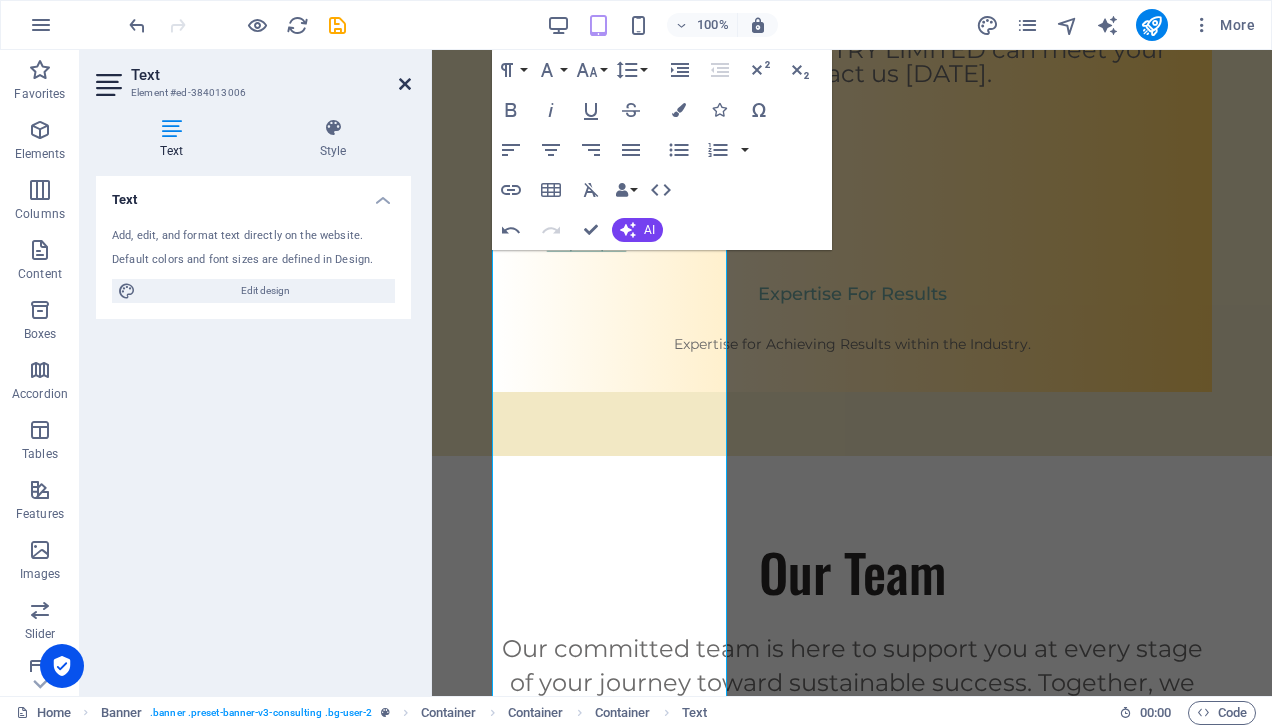 click at bounding box center [405, 84] 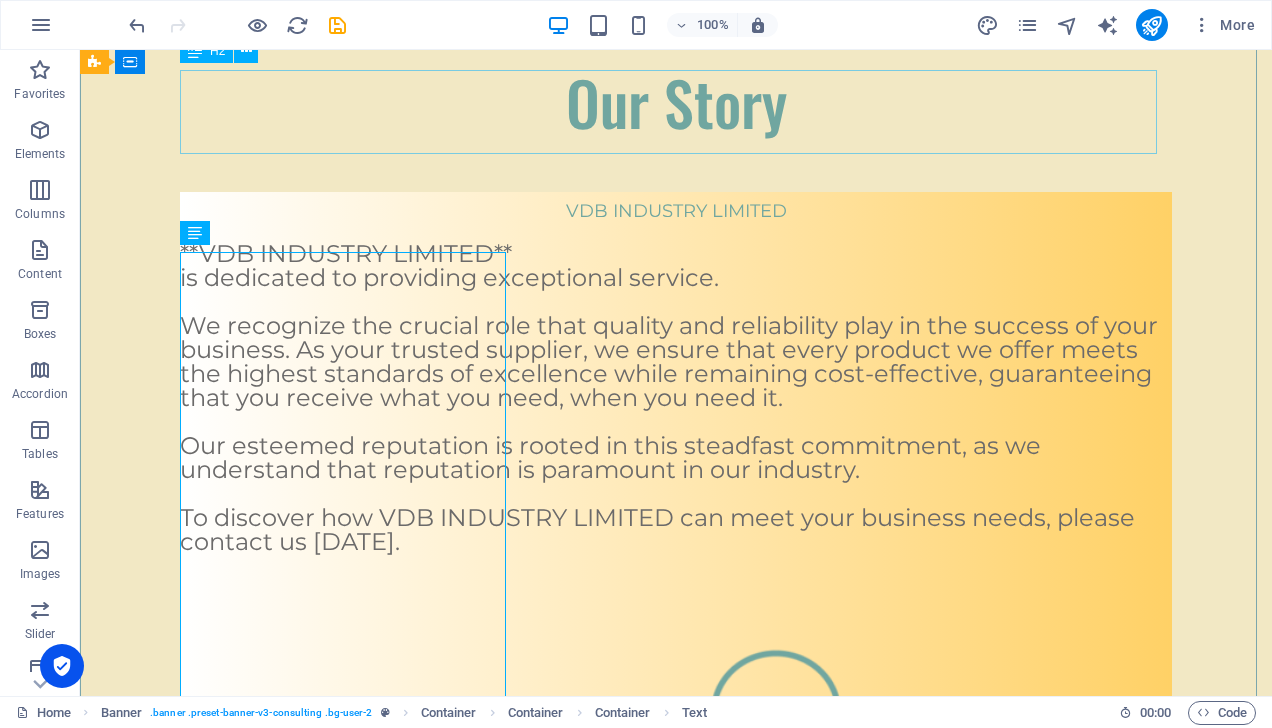 scroll, scrollTop: 944, scrollLeft: 0, axis: vertical 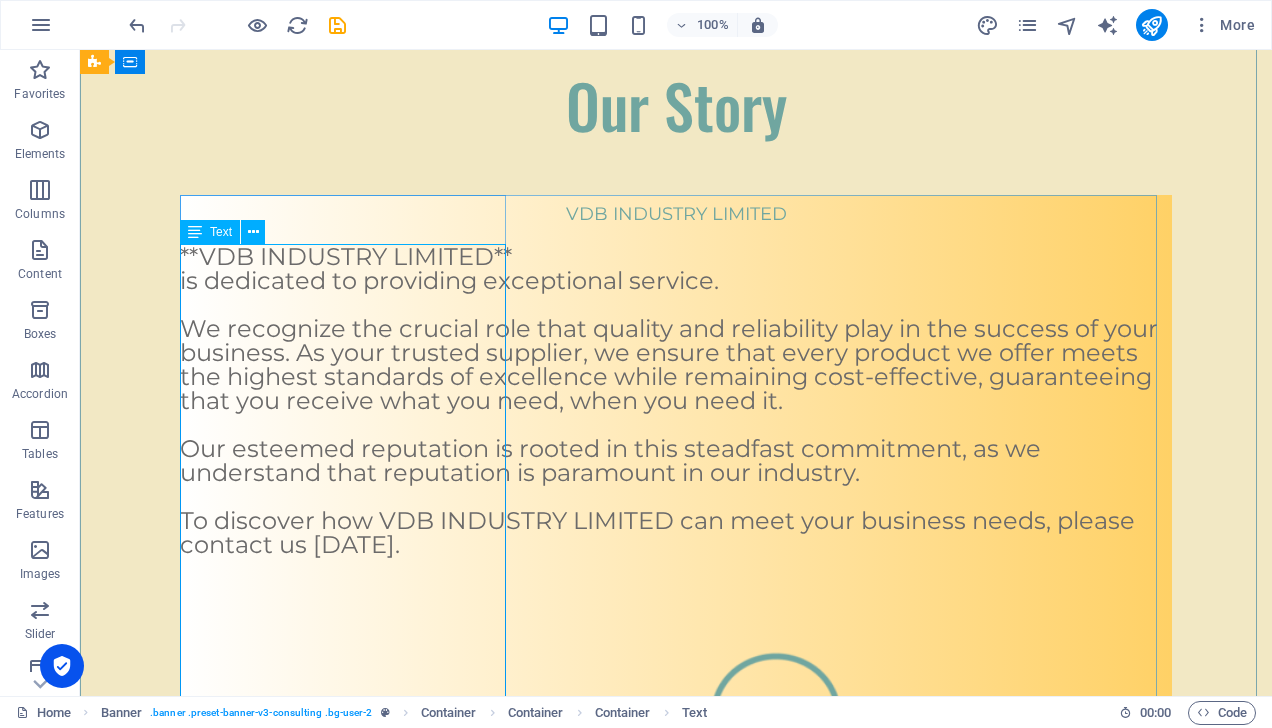 click on "**VDB INDUSTRY LIMITED**   is dedicated to providing exceptional service.   We recognize the crucial role that quality and reliability play in the success of your business. As your trusted supplier, we ensure that every product we offer meets the highest standards of excellence while remaining cost-effective, guaranteeing that you receive what you need, when you need it.   Our esteemed reputation is rooted in this steadfast commitment, as we understand that reputation is paramount in our industry.   To discover how VDB INDUSTRY LIMITED can meet your business needs, please contact us [DATE]." at bounding box center [676, 401] 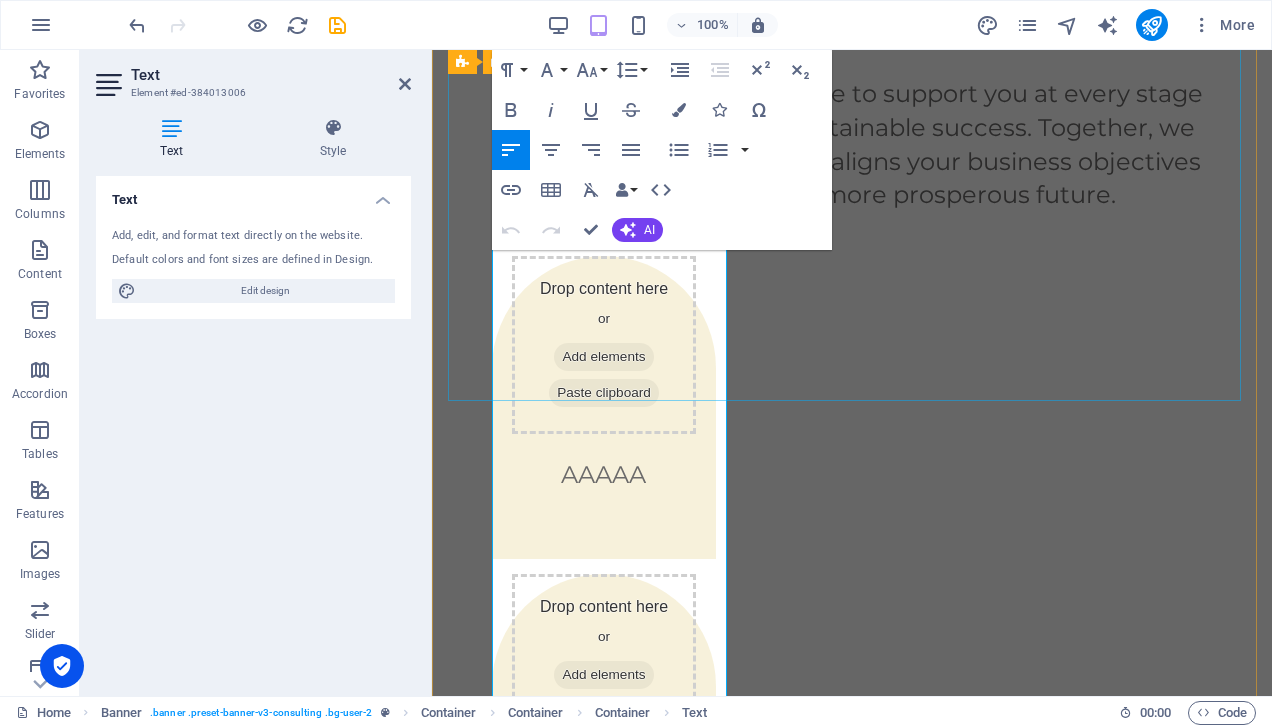 scroll, scrollTop: 1914, scrollLeft: 0, axis: vertical 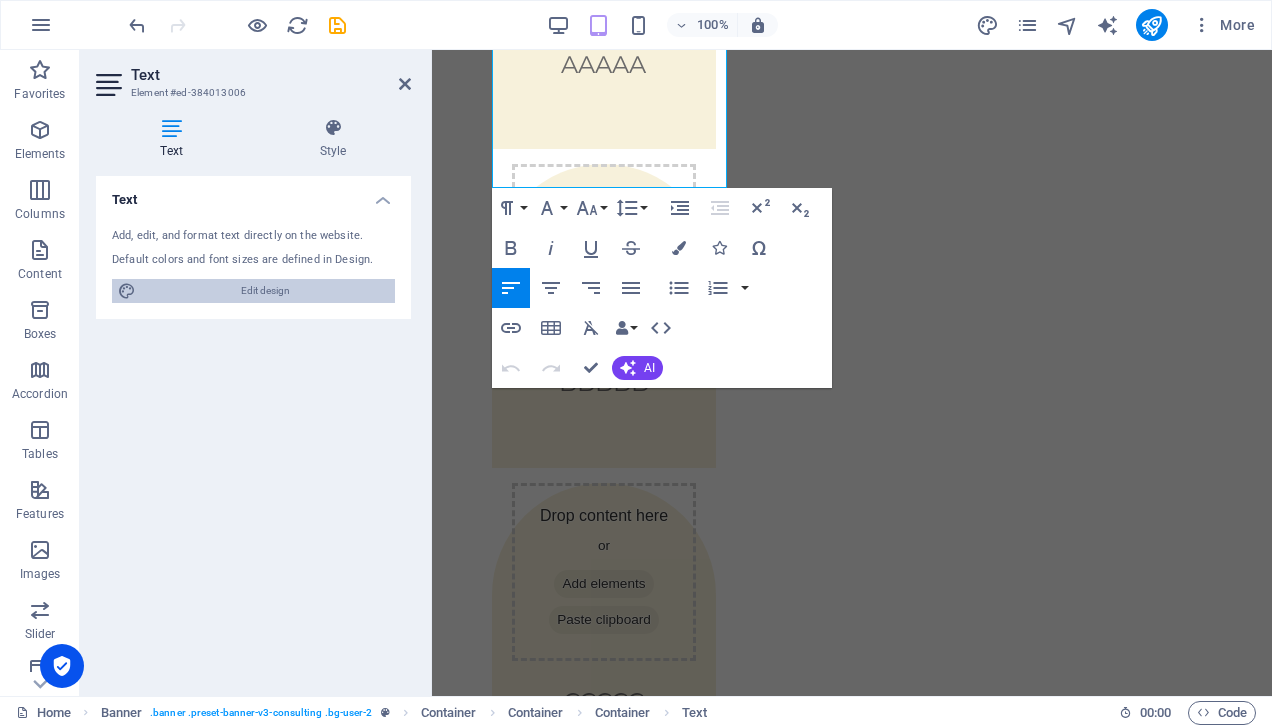 click on "Edit design" at bounding box center [265, 291] 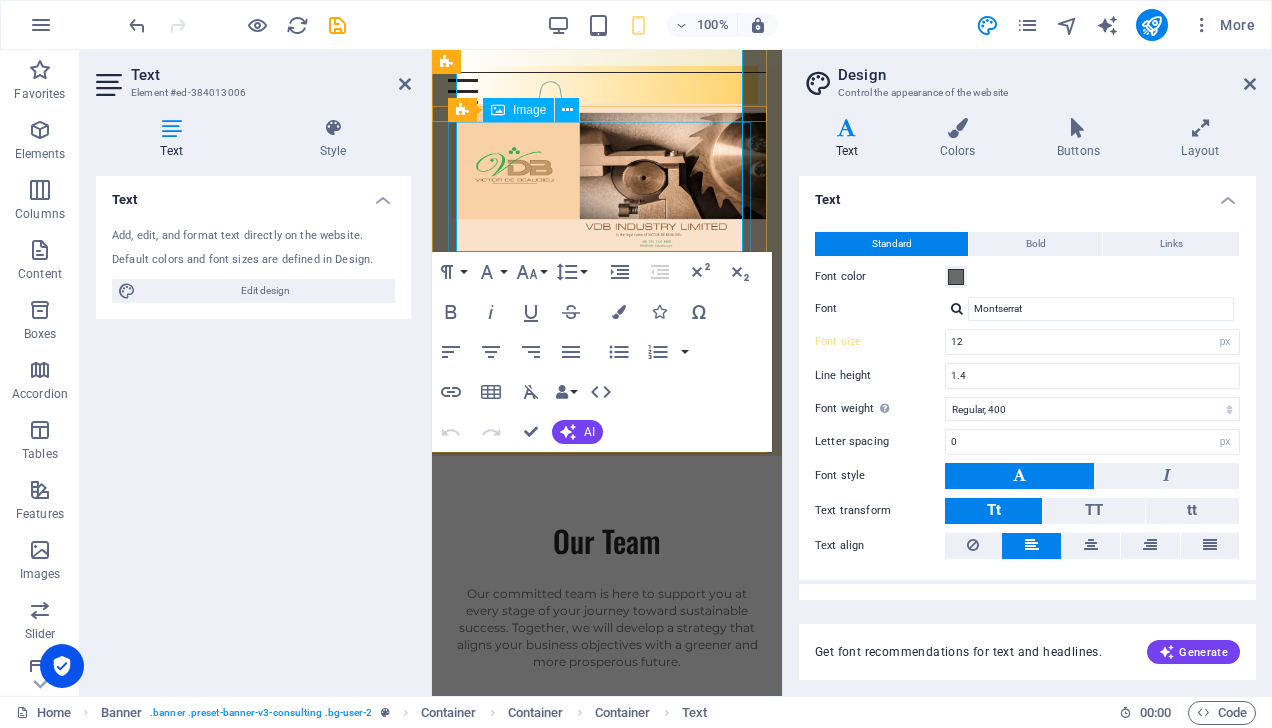 scroll, scrollTop: 973, scrollLeft: 0, axis: vertical 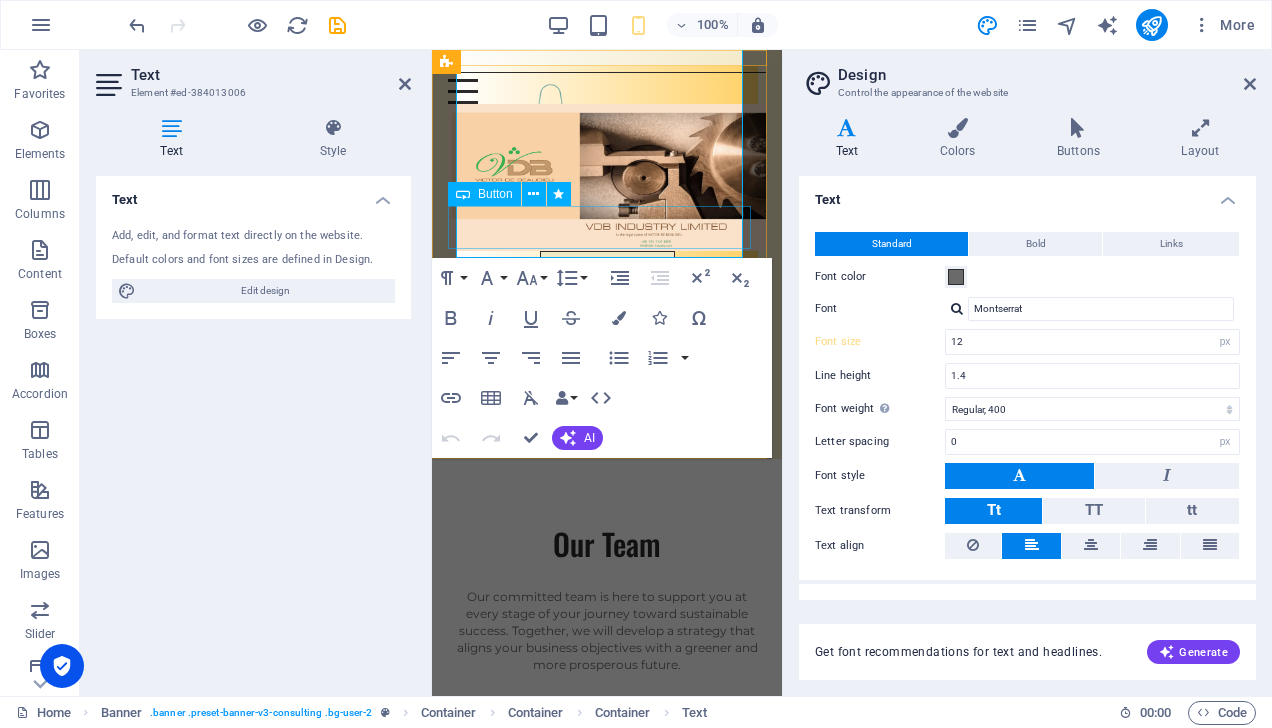 click on "Get Started" at bounding box center [607, 272] 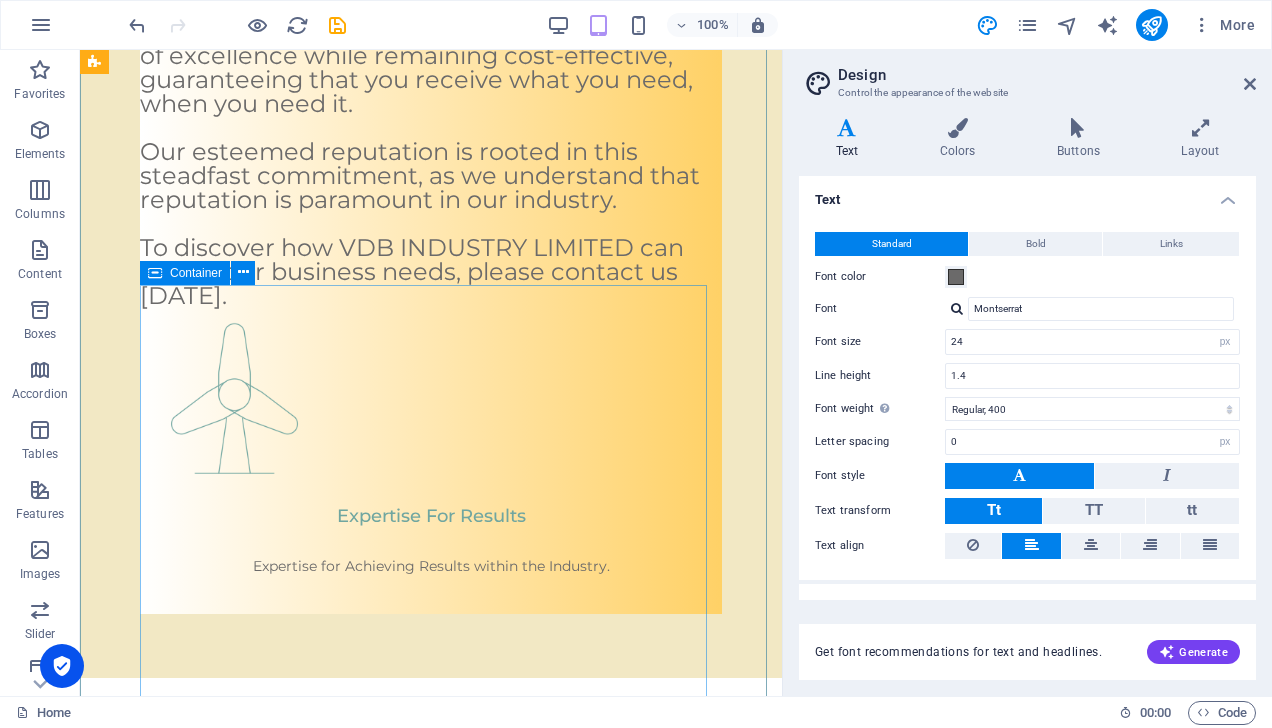 scroll, scrollTop: 777, scrollLeft: 0, axis: vertical 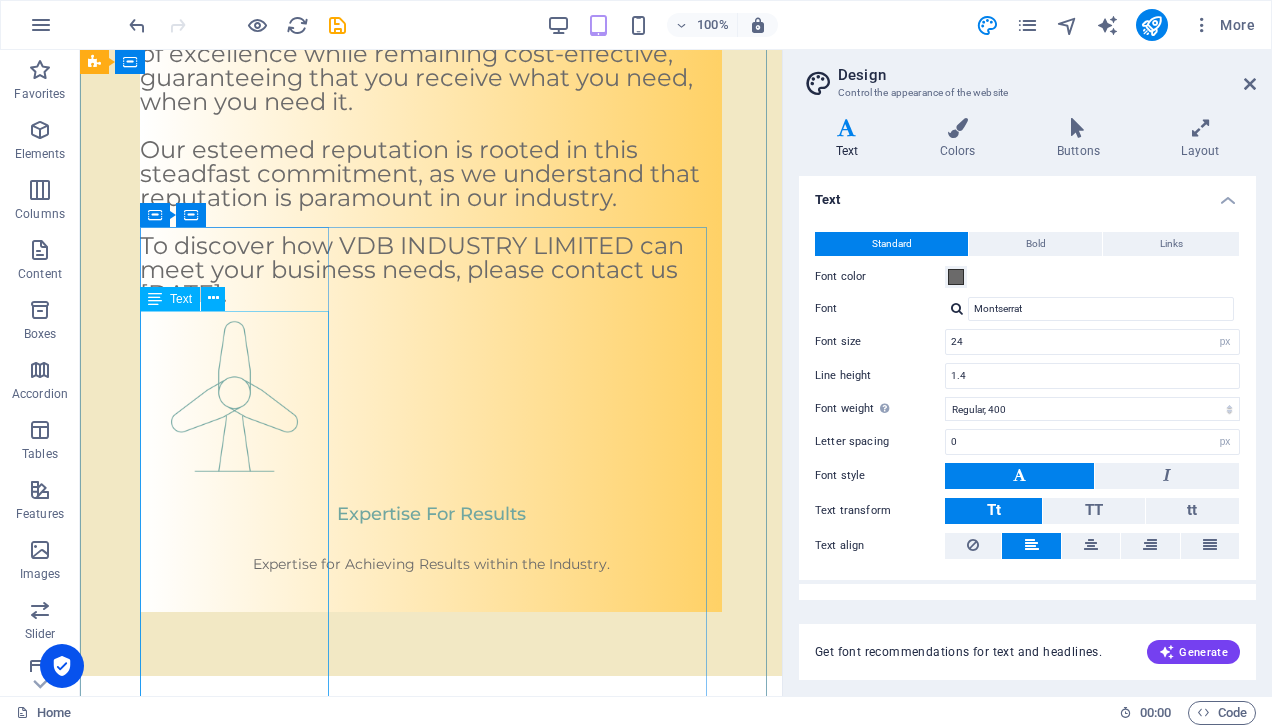 click on "**VDB INDUSTRY LIMITED**   is dedicated to providing exceptional service.   We recognize the crucial role that quality and reliability play in the success of your business. As your trusted supplier, we ensure that every product we offer meets the highest standards of excellence while remaining cost-effective, guaranteeing that you receive what you need, when you need it.   Our esteemed reputation is rooted in this steadfast commitment, as we understand that reputation is paramount in our industry.   To discover how VDB INDUSTRY LIMITED can meet your business needs, please contact us [DATE]." at bounding box center (431, 90) 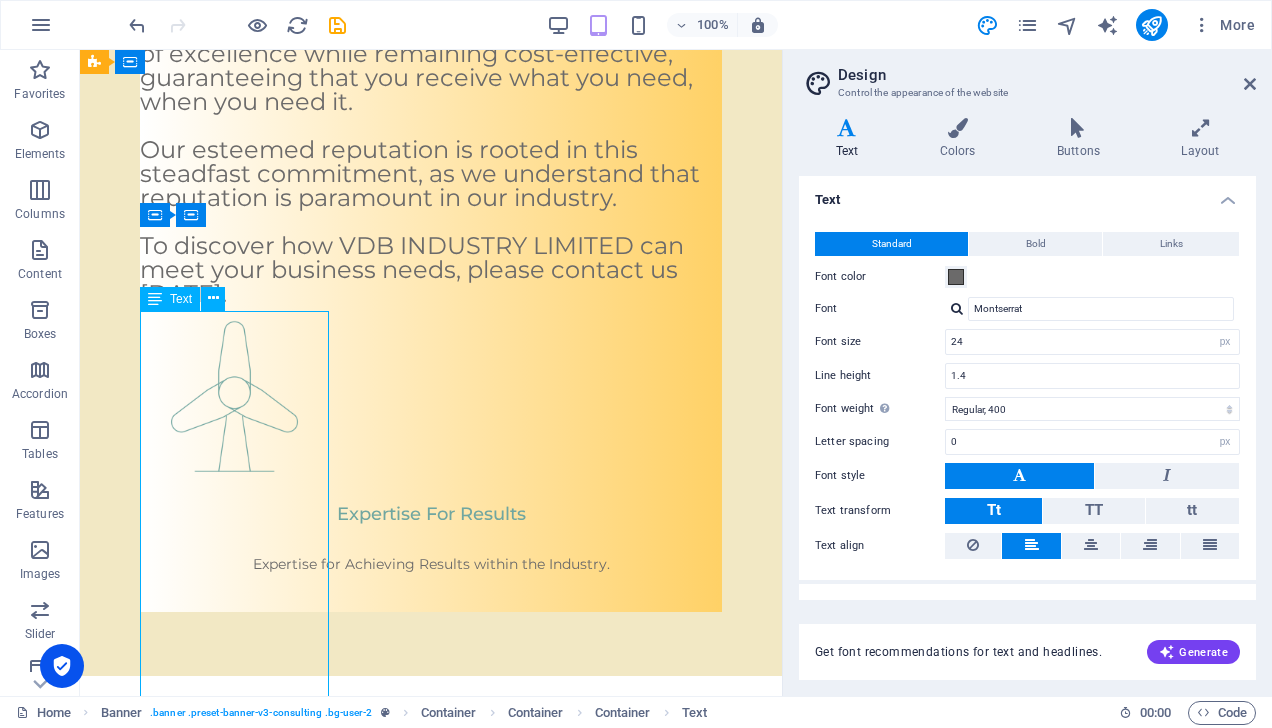 click on "**VDB INDUSTRY LIMITED**   is dedicated to providing exceptional service.   We recognize the crucial role that quality and reliability play in the success of your business. As your trusted supplier, we ensure that every product we offer meets the highest standards of excellence while remaining cost-effective, guaranteeing that you receive what you need, when you need it.   Our esteemed reputation is rooted in this steadfast commitment, as we understand that reputation is paramount in our industry.   To discover how VDB INDUSTRY LIMITED can meet your business needs, please contact us [DATE]." at bounding box center (431, 90) 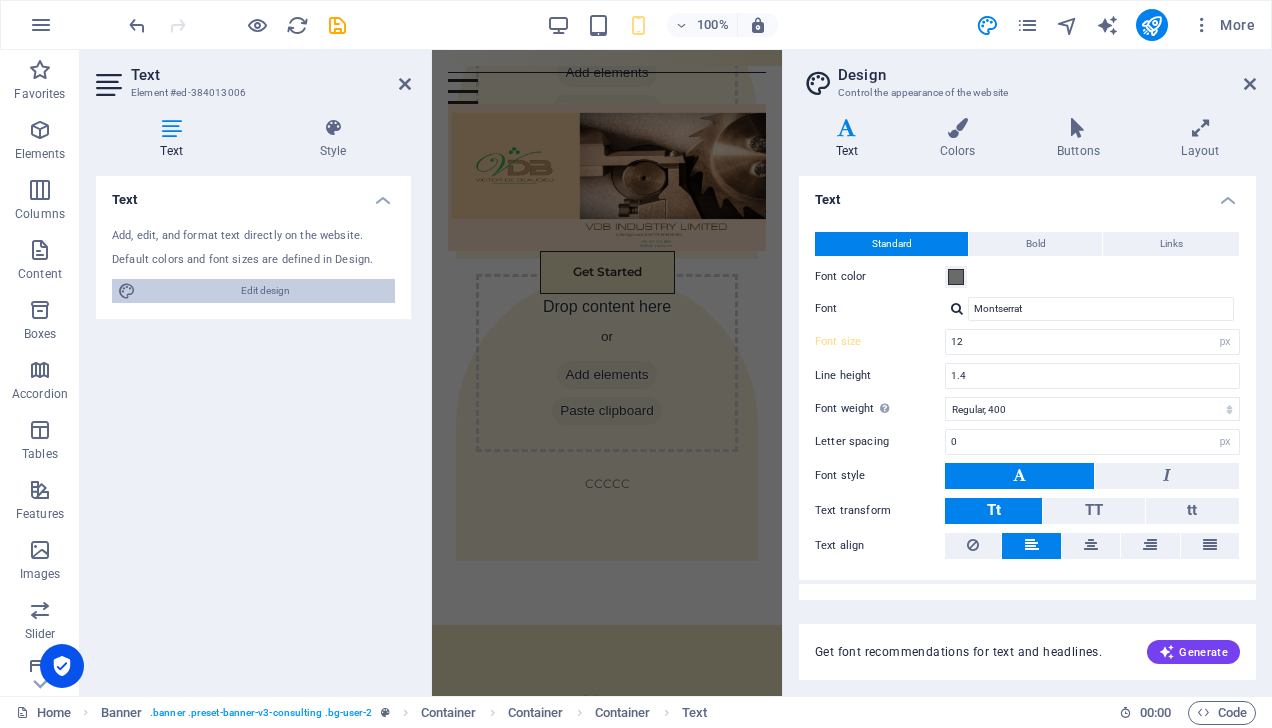 scroll, scrollTop: 2012, scrollLeft: 0, axis: vertical 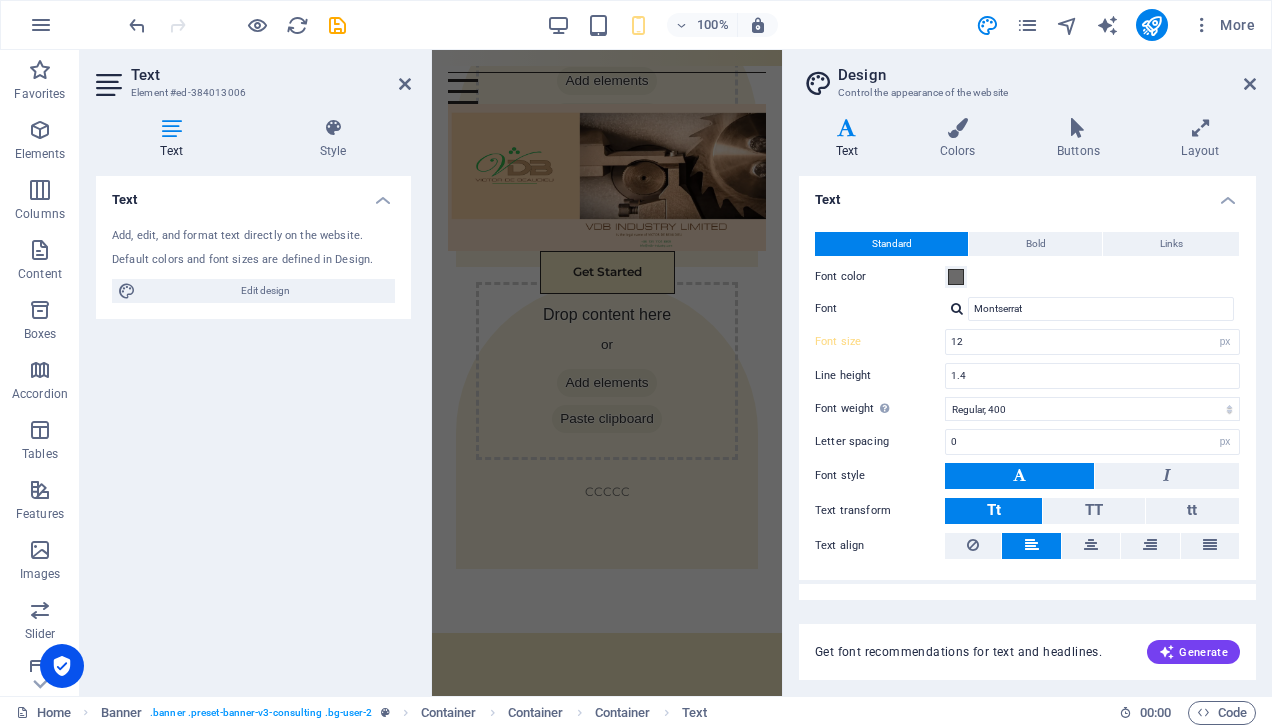 click at bounding box center (111, 85) 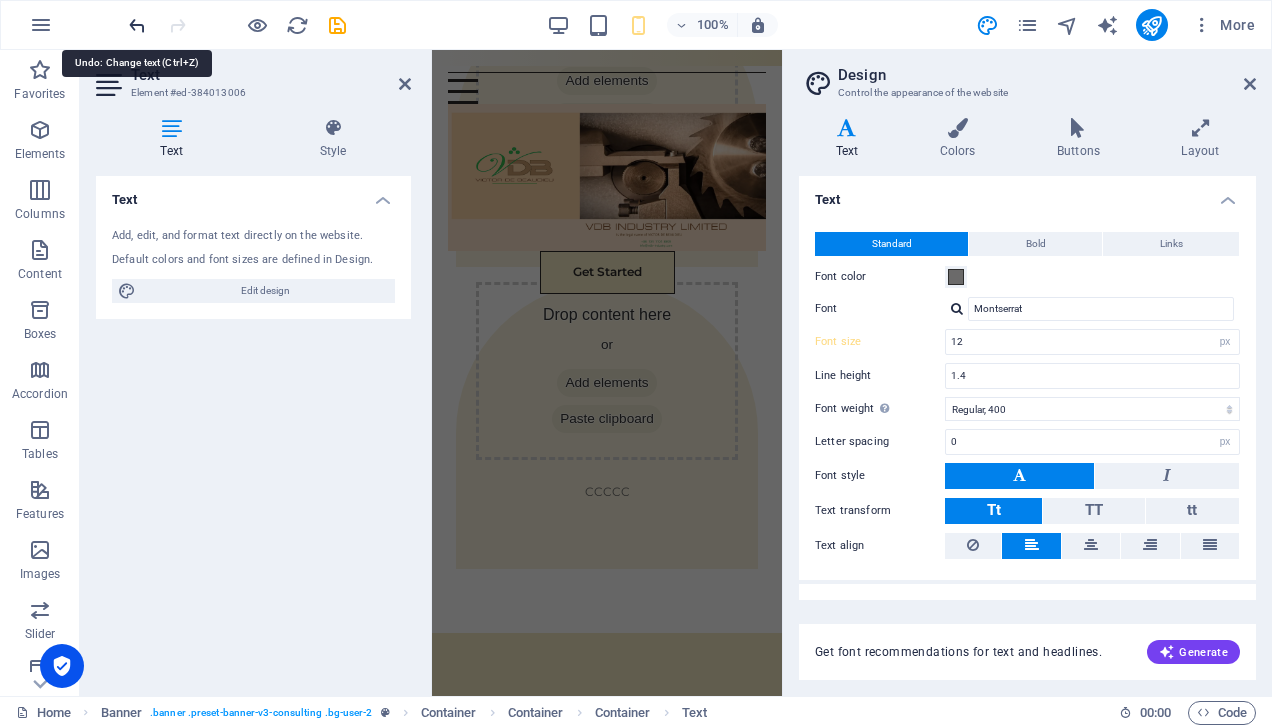 click at bounding box center [137, 25] 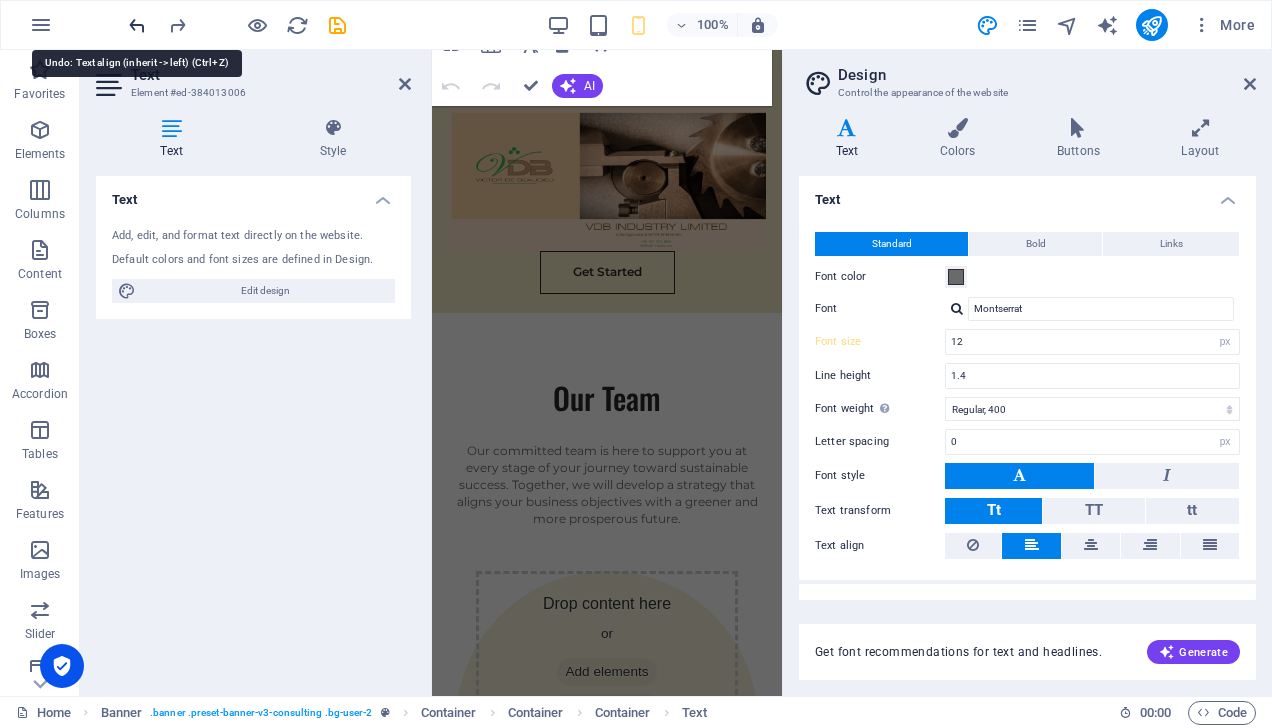 scroll, scrollTop: 732, scrollLeft: 0, axis: vertical 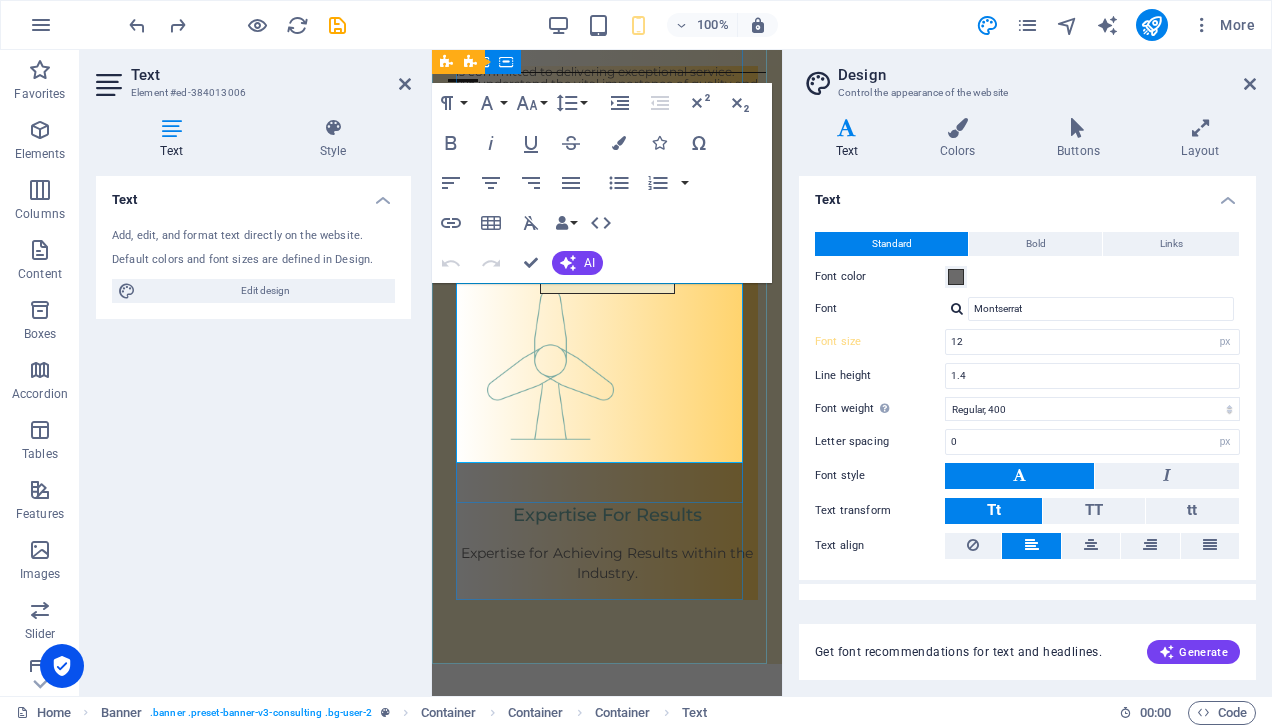 click on "VDB INDUSTRY LIMITED  is committed to delivering exceptional service.  We understand the vital importance of quality and reliability in your business's success. As your trusted supplier, every product we offer meets the highest standards while being  cost-effective,  ensuring  you receive what you need,  when you need it.  Our esteemed reputation is built on this unwavering commitment,  as reputation is paramount in our industry. To learn how VDB INDUSTRY LIMITED can fulfill your business needs, please contact us [DATE]." at bounding box center [607, 144] 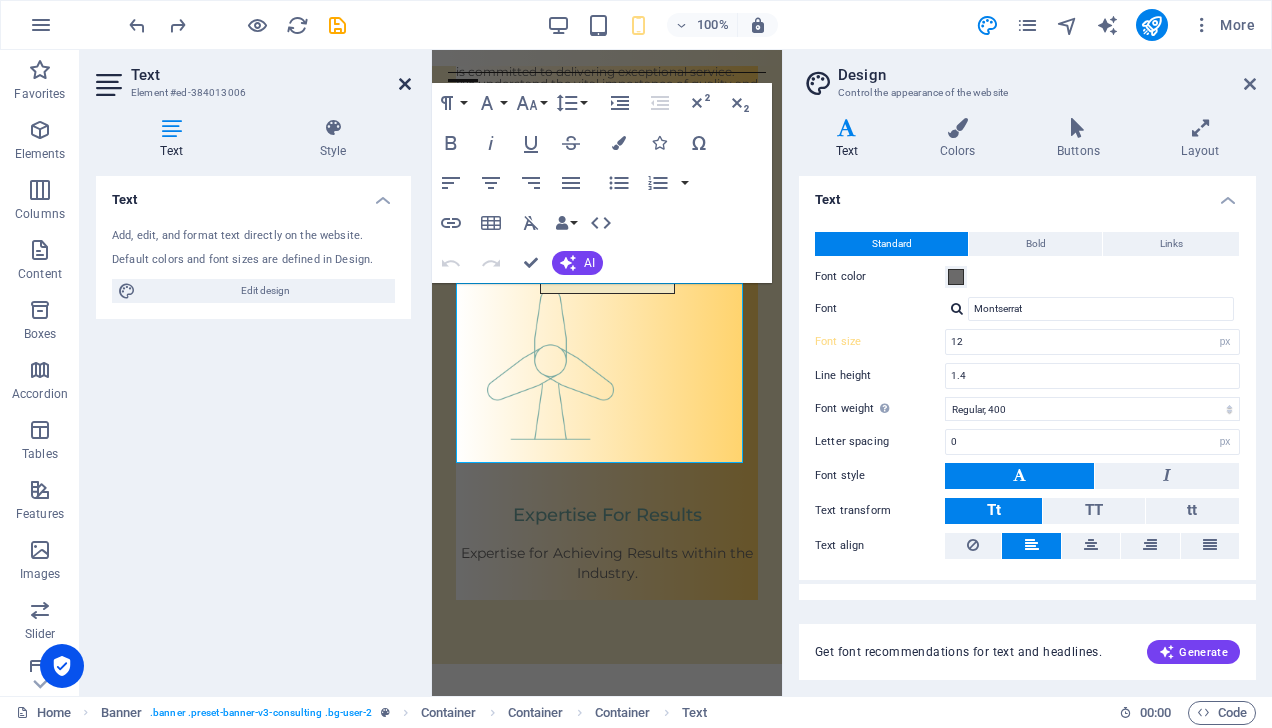 click at bounding box center [405, 84] 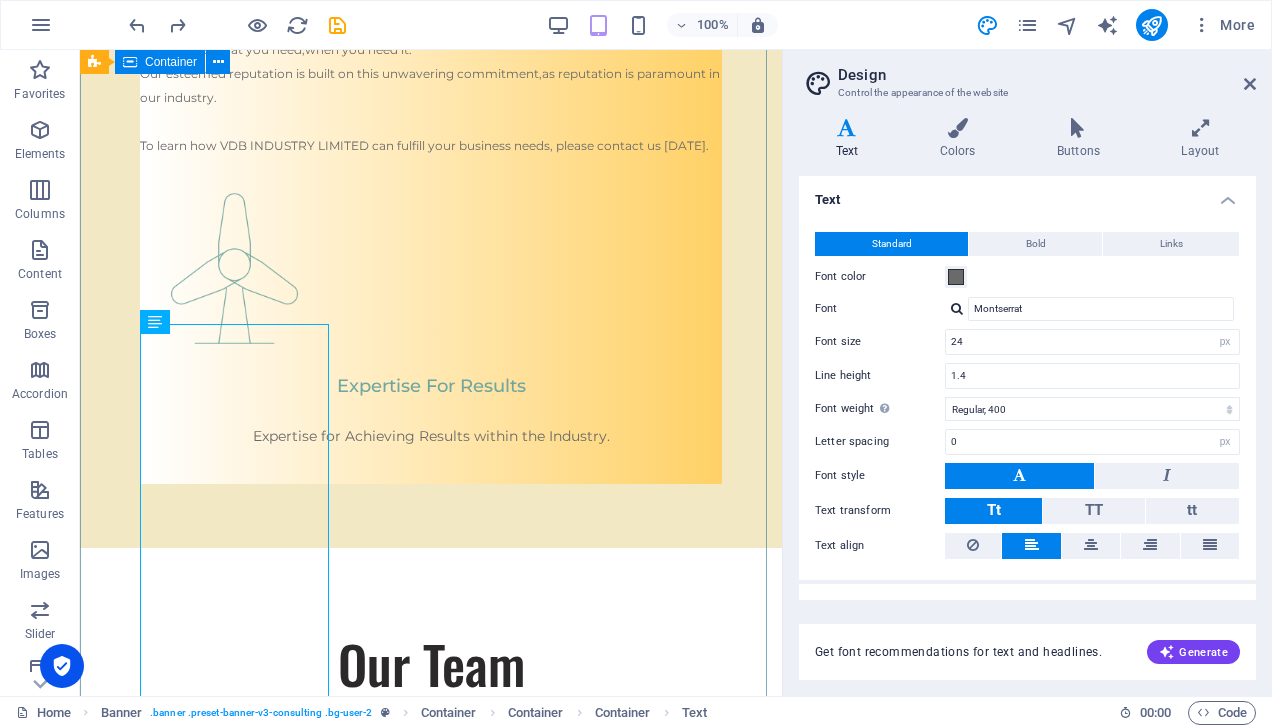 scroll, scrollTop: 749, scrollLeft: 0, axis: vertical 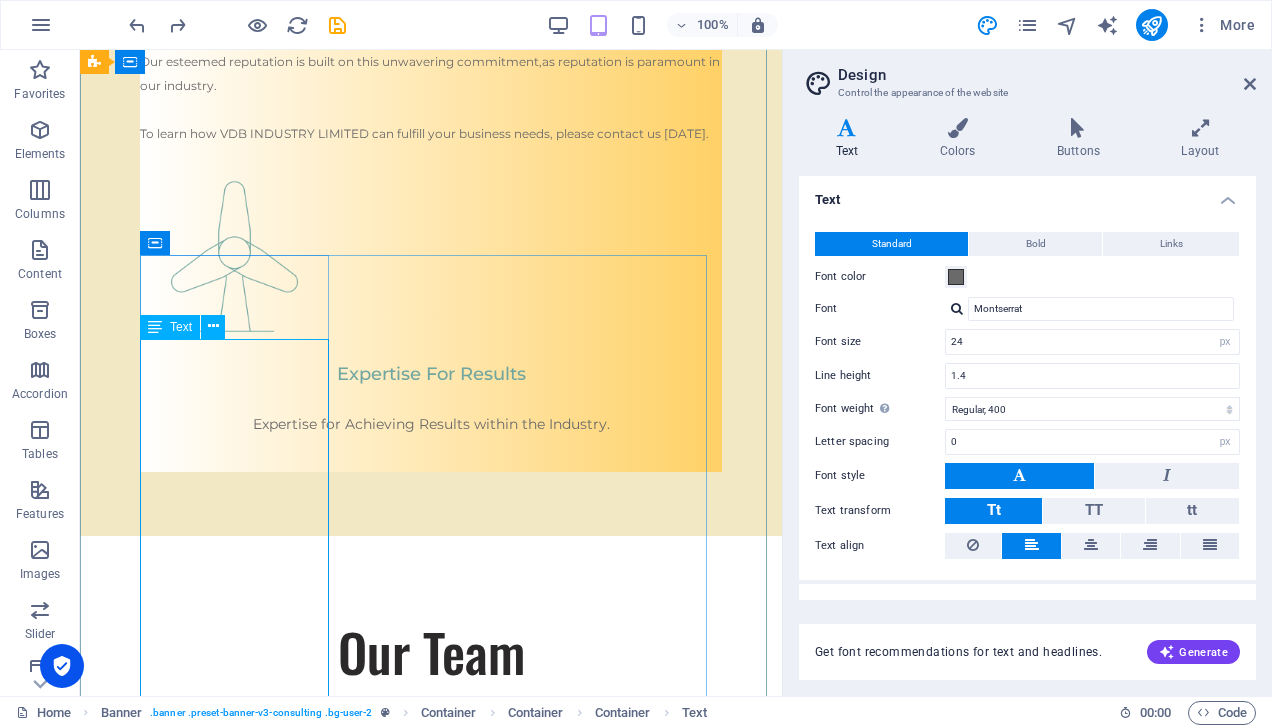click on "VDB INDUSTRY LIMITED  is committed to delivering exceptional service.  We understand the vital importance of quality and reliability in your business's success. As your trusted supplier, every product we offer meets the highest standards while being  cost-effective,  ensuring  you receive what you need,  when you need it.  Our esteemed reputation is built on this unwavering commitment,  as reputation is paramount in our industry. To learn how VDB INDUSTRY LIMITED can fulfill your business needs, please contact us [DATE]." at bounding box center (431, 34) 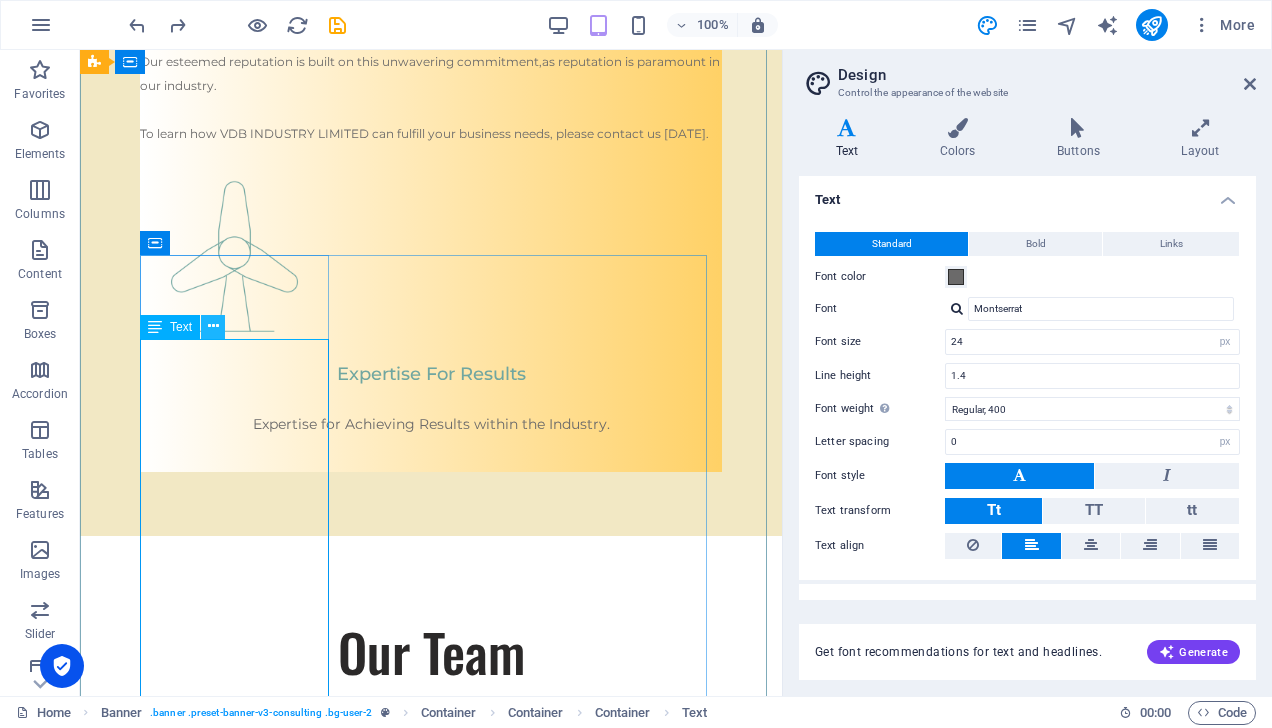 click at bounding box center (213, 327) 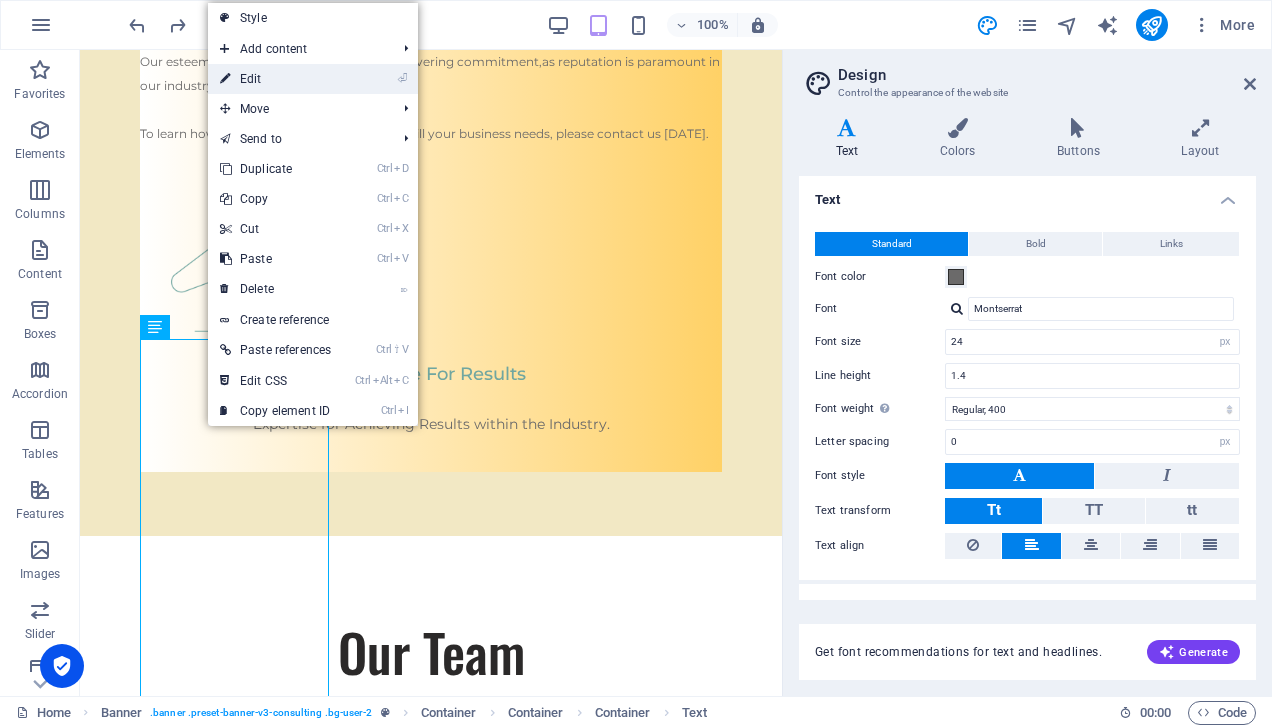 click on "⏎  Edit" at bounding box center (275, 79) 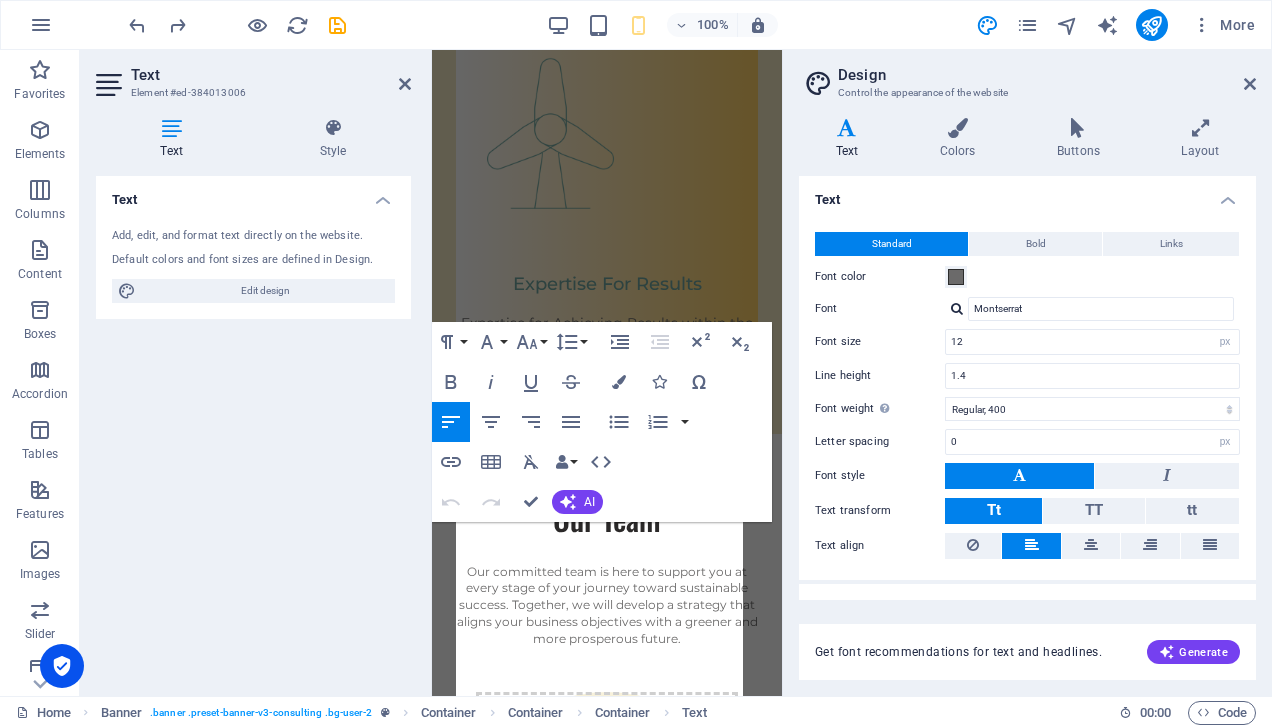 scroll, scrollTop: 956, scrollLeft: 0, axis: vertical 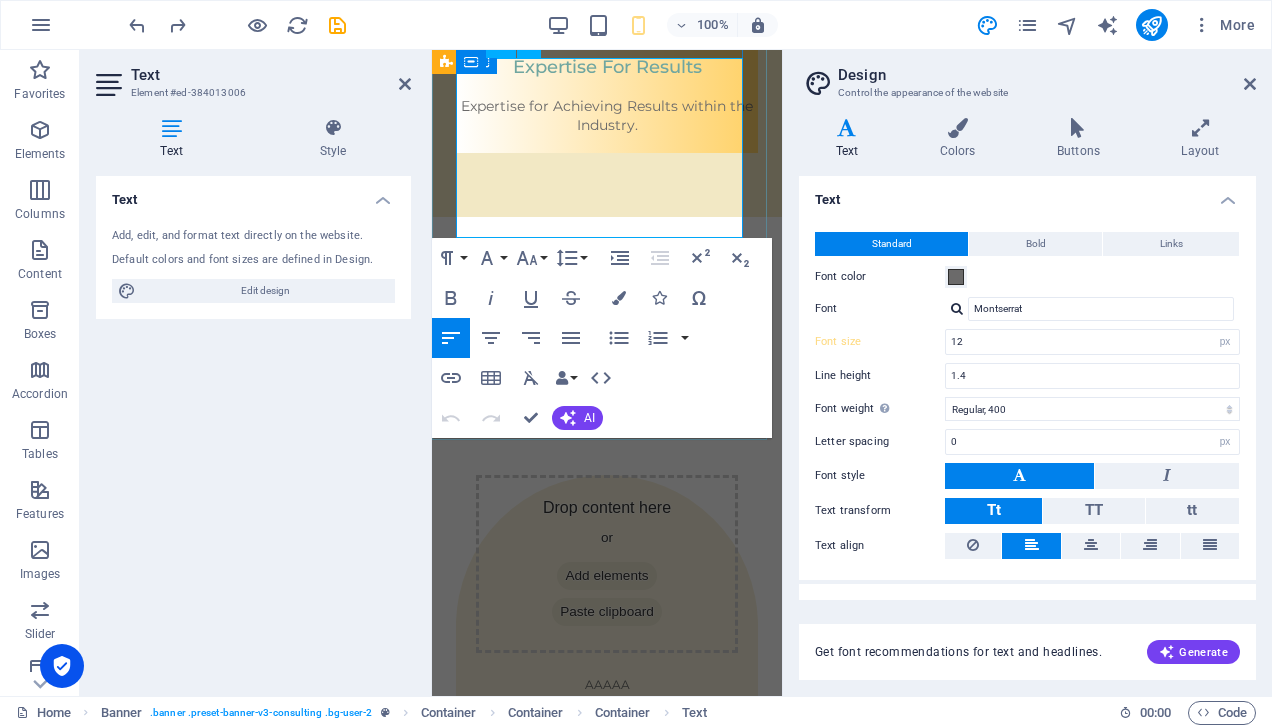 click on "Our esteemed reputation is built on this unwavering commitment,  as reputation is paramount in our industry. To learn how VDB INDUSTRY LIMITED can fulfill your business needs, please contact us [DATE]." at bounding box center [607, -262] 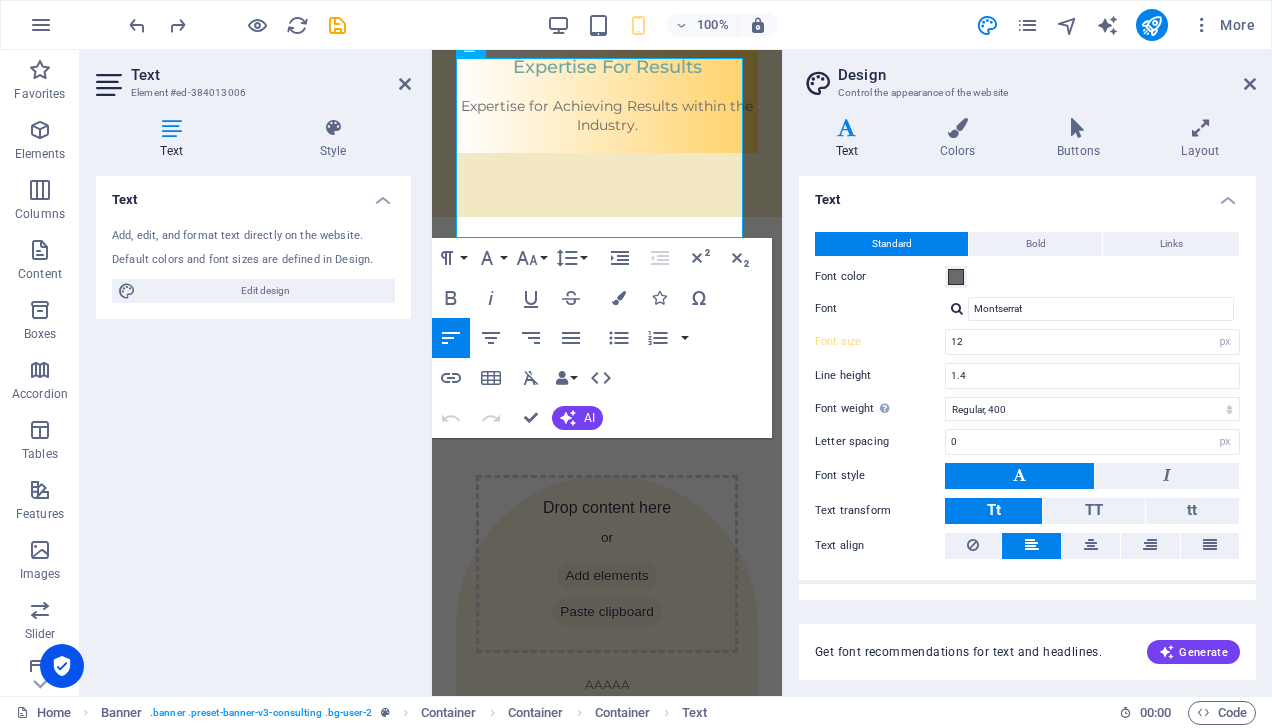 click on "Text Add, edit, and format text directly on the website. Default colors and font sizes are defined in Design. Edit design Alignment Left aligned Centered Right aligned" at bounding box center (253, 428) 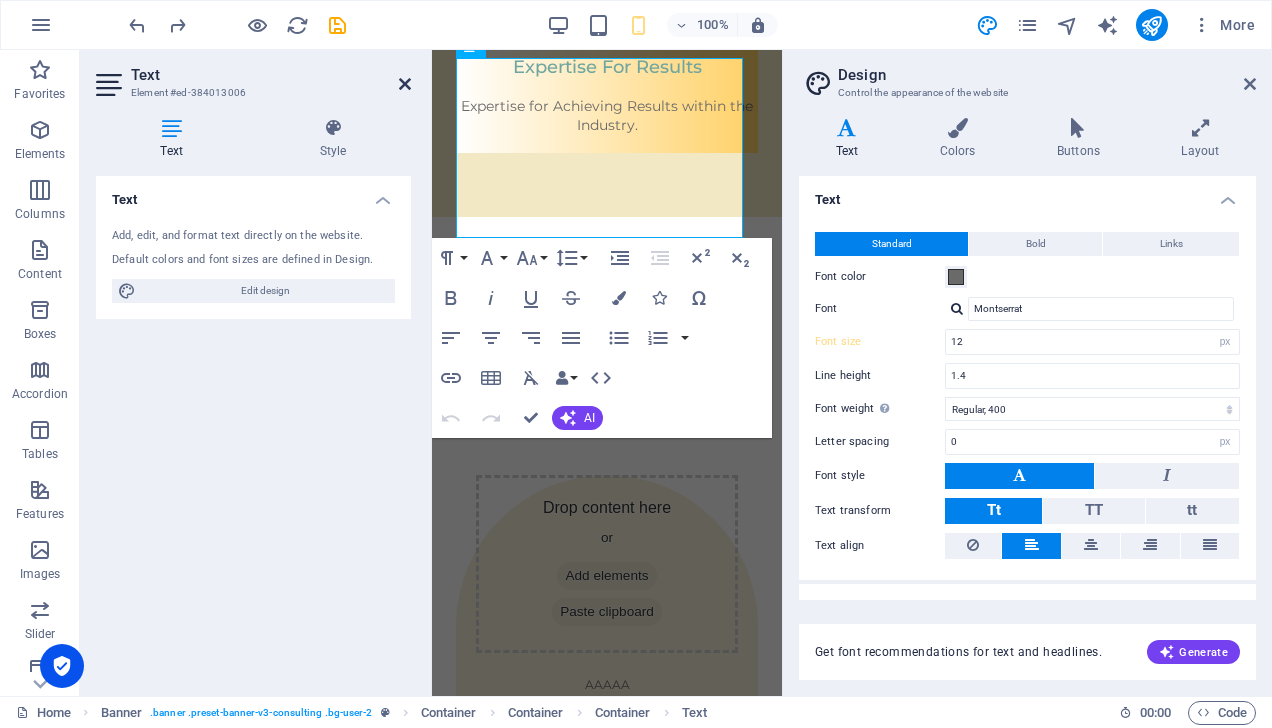 click at bounding box center (405, 84) 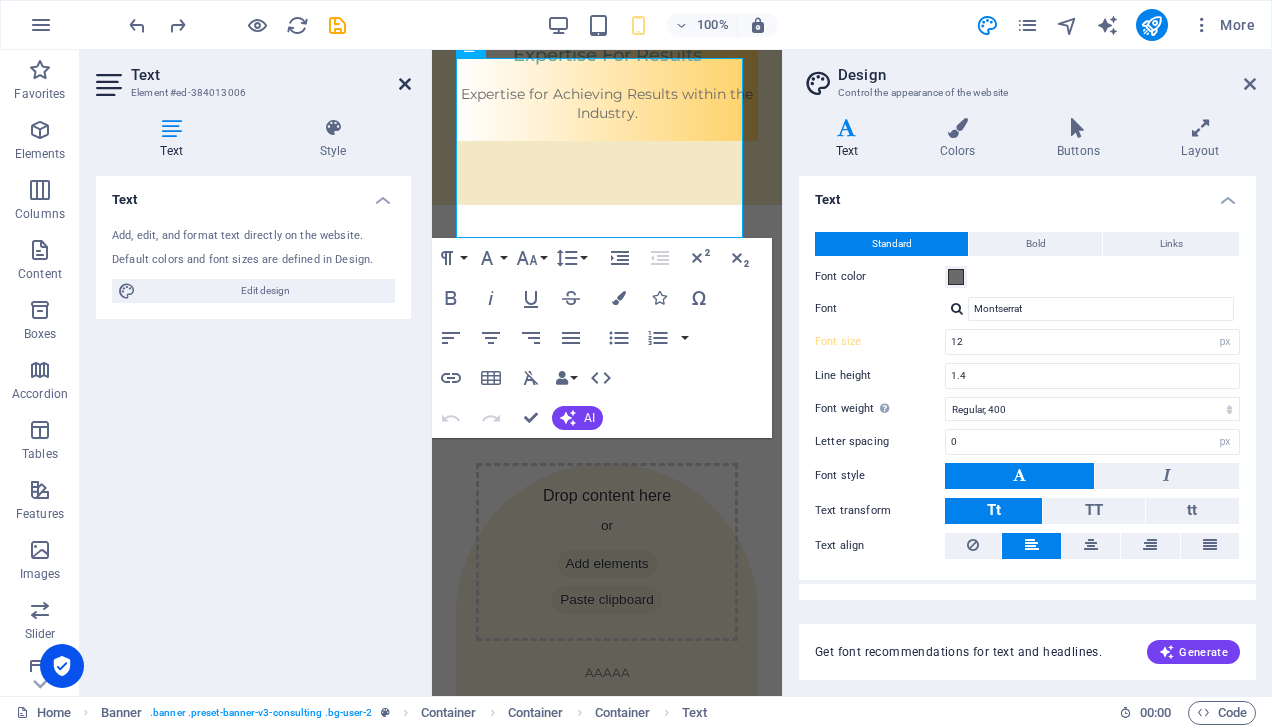 type on "24" 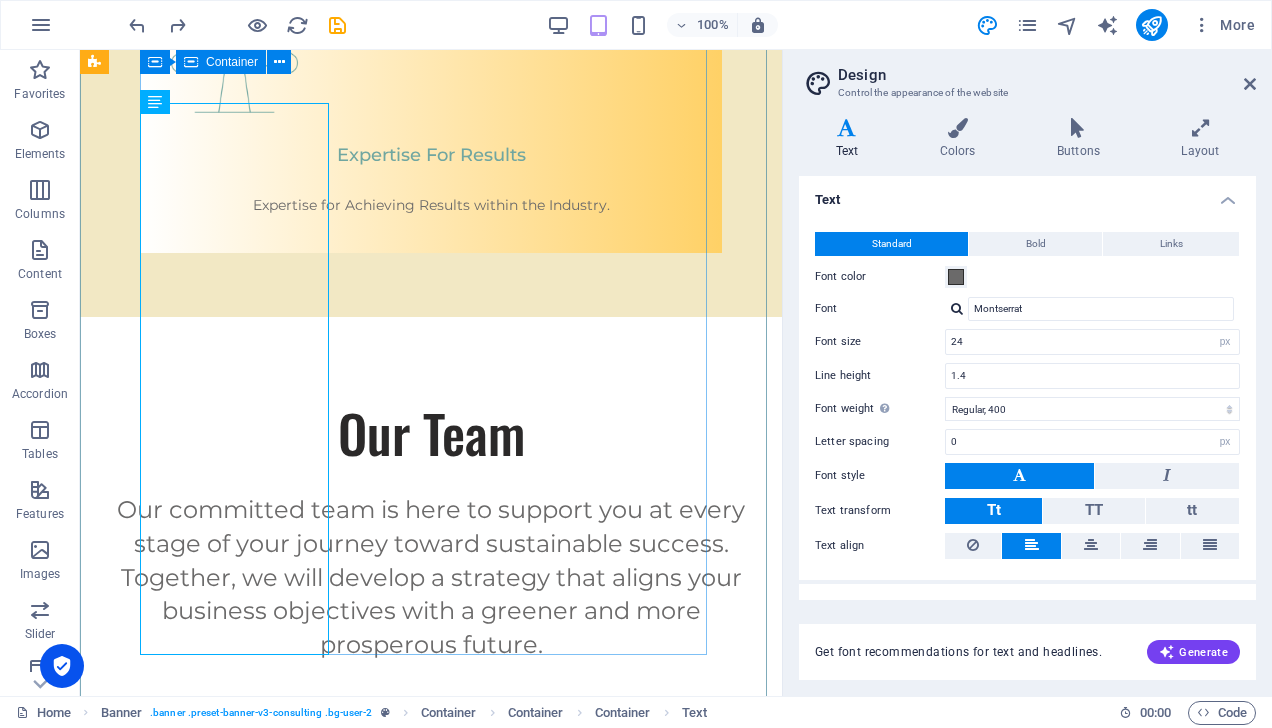 scroll, scrollTop: 973, scrollLeft: 0, axis: vertical 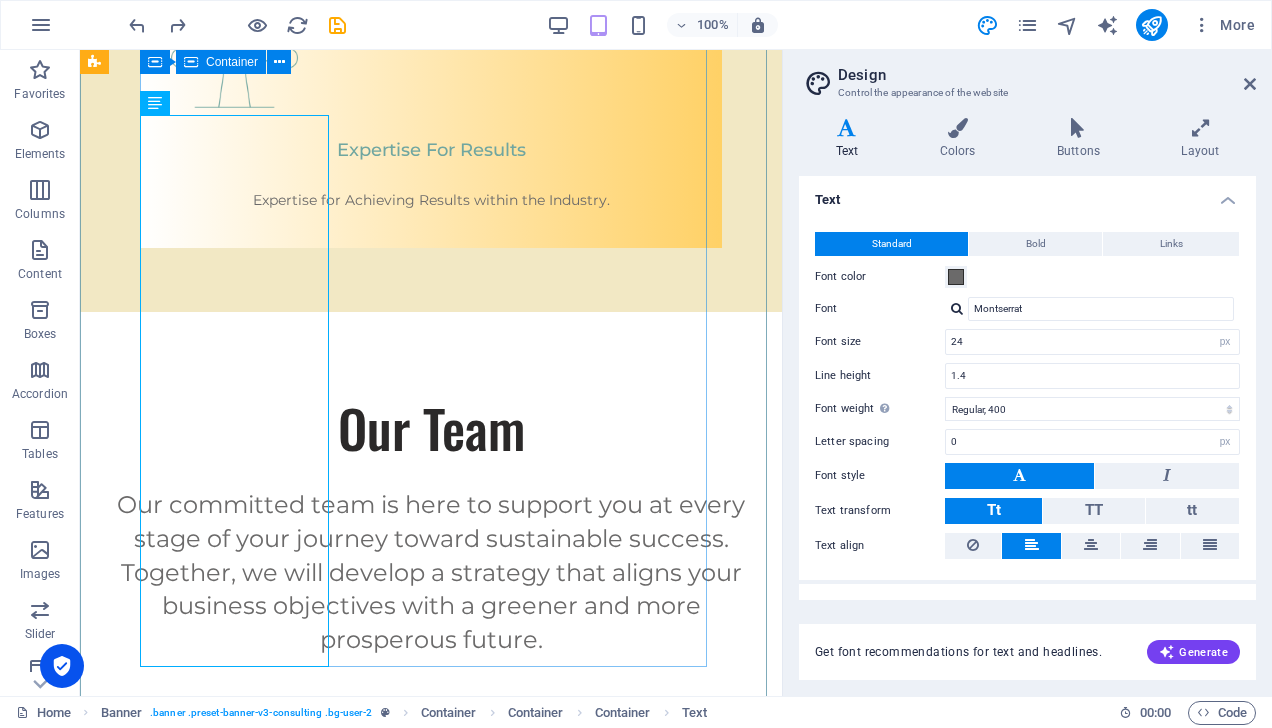 click on "VDB INDUSTRY LIMITED VDB INDUSTRY LIMITED  is committed to delivering exceptional service.  We understand the vital importance of quality and reliability in your business's success. As your trusted supplier, every product we offer meets the highest standards while being  cost-effective,  ensuring  you receive what you need,  when you need it.  Our esteemed reputation is built on this unwavering commitment,  as reputation is paramount in our industry. To learn how VDB INDUSTRY LIMITED can fulfill your business needs, please contact us [DATE]. Expertise For Results   Expertise for Achieving Results within the Industry." at bounding box center [431, -63] 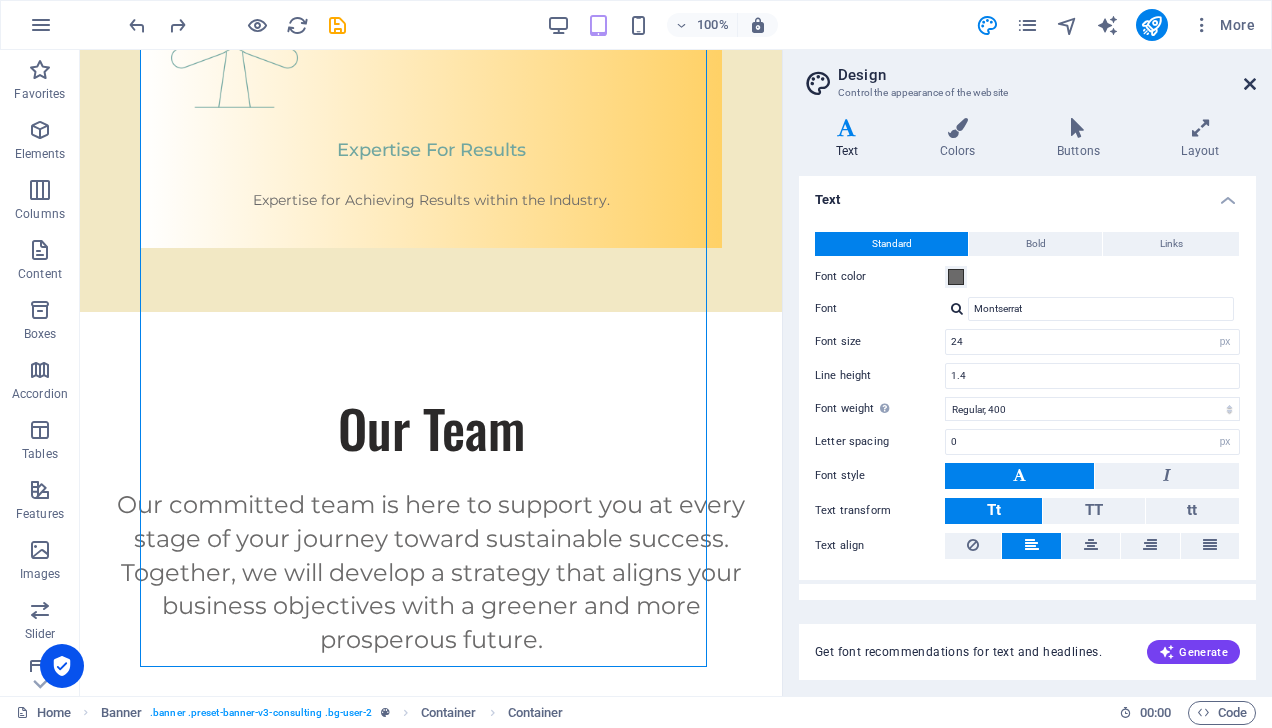 click at bounding box center (1250, 84) 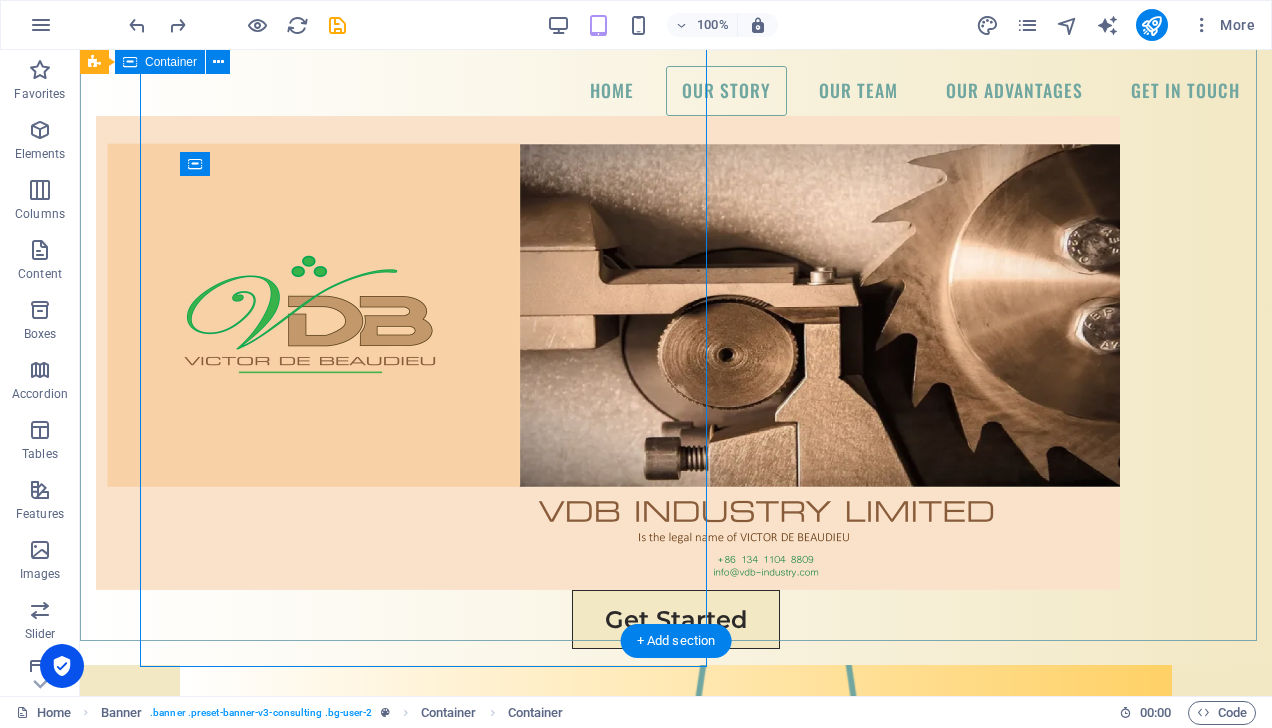 scroll, scrollTop: 969, scrollLeft: 0, axis: vertical 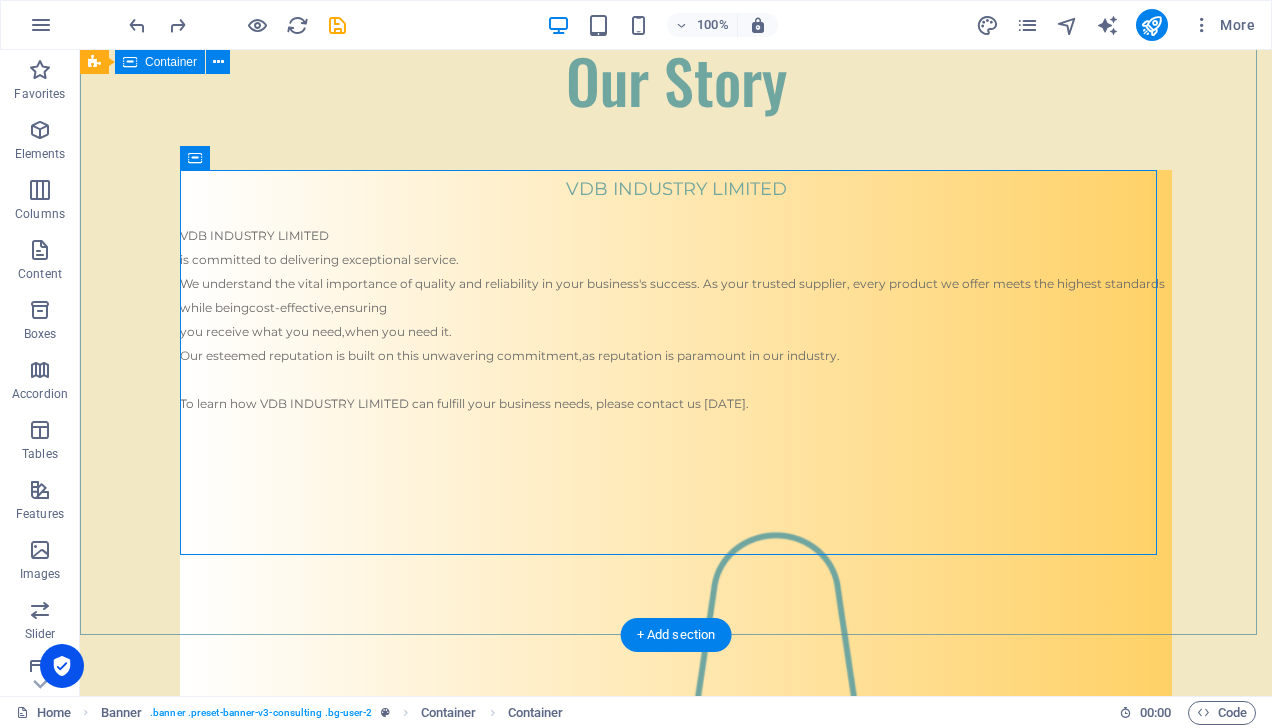 click on "Our Story VDB INDUSTRY LIMITED VDB INDUSTRY LIMITED  is committed to delivering exceptional service.  We understand the vital importance of quality and reliability in your business's success. As your trusted supplier, every product we offer meets the highest standards while being  cost-effective,  ensuring  you receive what you need,  when you need it.  Our esteemed reputation is built on this unwavering commitment,  as reputation is paramount in our industry. To learn how VDB INDUSTRY LIMITED can fulfill your business needs, please contact us [DATE]. Expertise For Results   Expertise for Achieving Results within the Industry." at bounding box center (676, 851) 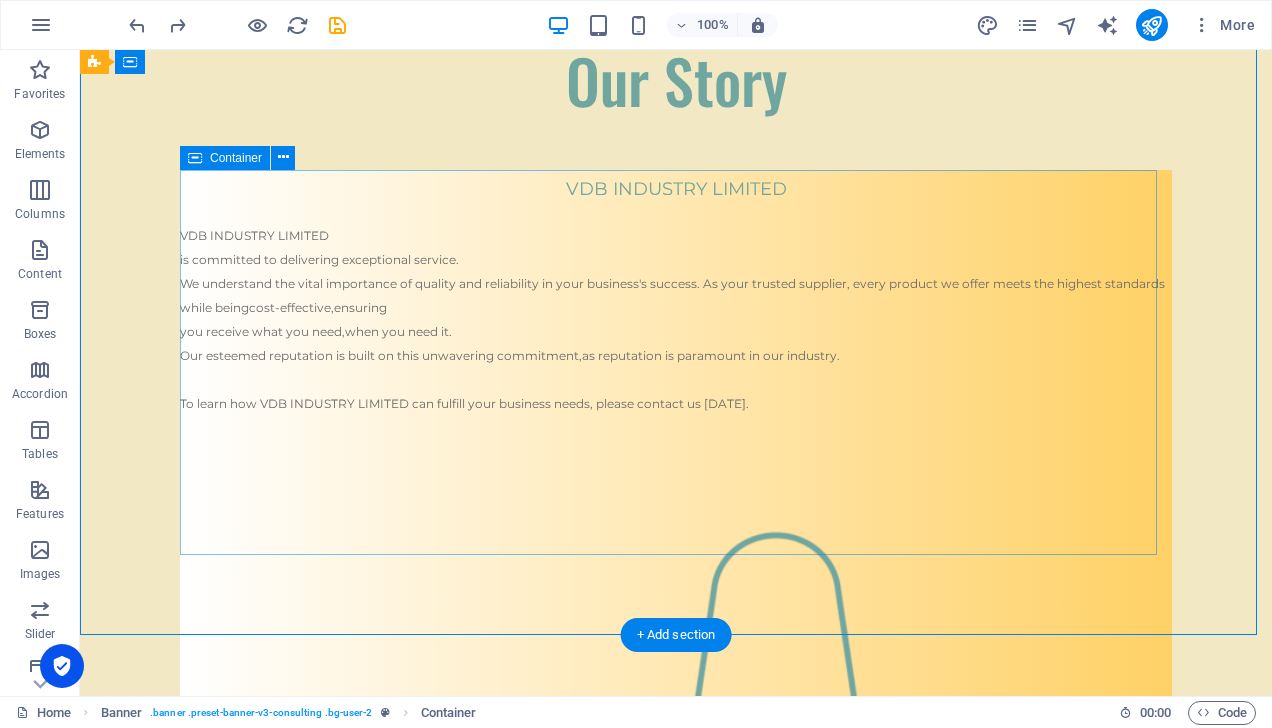 click on "VDB INDUSTRY LIMITED VDB INDUSTRY LIMITED  is committed to delivering exceptional service.  We understand the vital importance of quality and reliability in your business's success. As your trusted supplier, every product we offer meets the highest standards while being  cost-effective,  ensuring  you receive what you need,  when you need it.  Our esteemed reputation is built on this unwavering commitment,  as reputation is paramount in our industry. To learn how VDB INDUSTRY LIMITED can fulfill your business needs, please contact us [DATE]. Expertise For Results   Expertise for Achieving Results within the Industry." at bounding box center [676, 957] 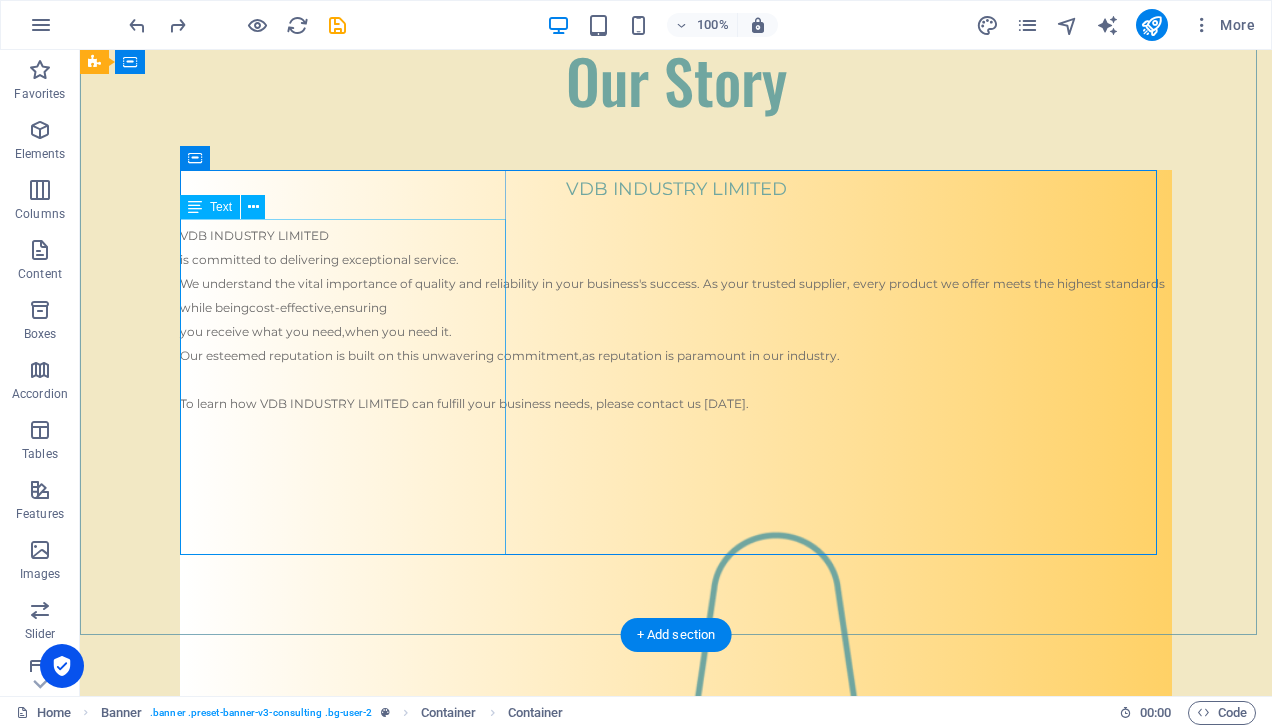 click on "VDB INDUSTRY LIMITED  is committed to delivering exceptional service.  We understand the vital importance of quality and reliability in your business's success. As your trusted supplier, every product we offer meets the highest standards while being  cost-effective,  ensuring  you receive what you need,  when you need it.  Our esteemed reputation is built on this unwavering commitment,  as reputation is paramount in our industry. To learn how VDB INDUSTRY LIMITED can fulfill your business needs, please contact us [DATE]." at bounding box center [676, 328] 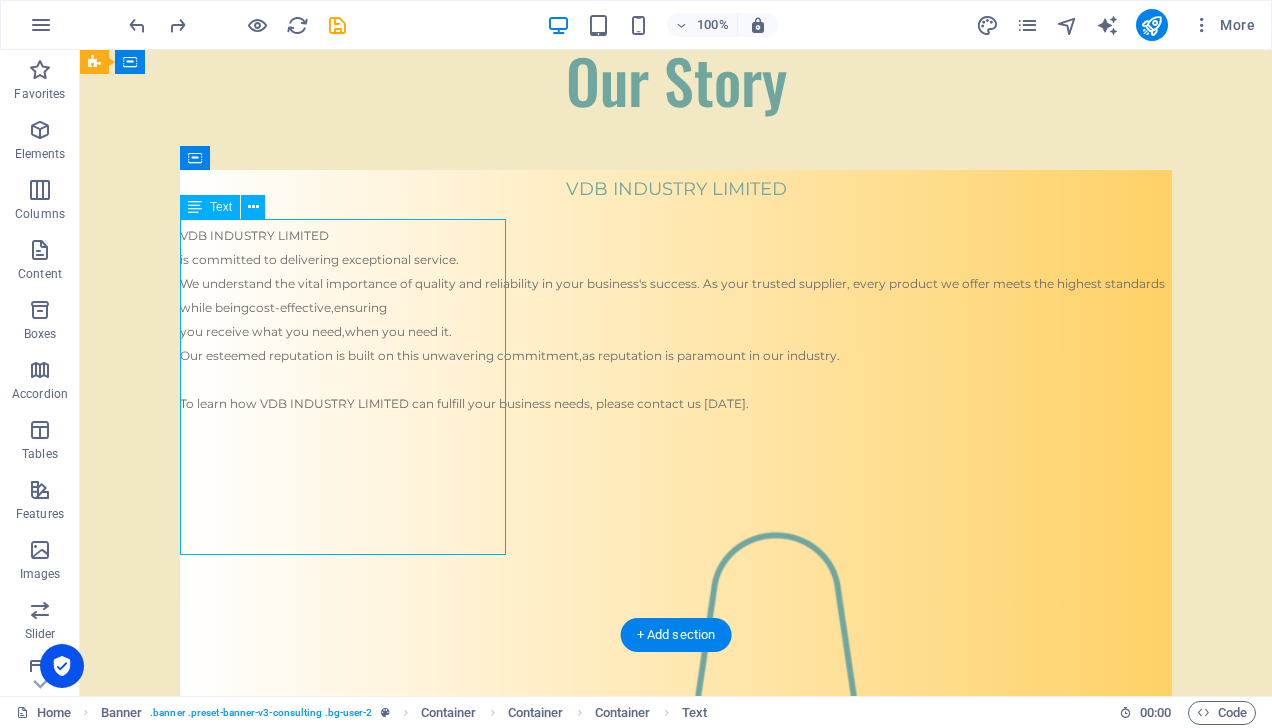 click on "VDB INDUSTRY LIMITED  is committed to delivering exceptional service.  We understand the vital importance of quality and reliability in your business's success. As your trusted supplier, every product we offer meets the highest standards while being  cost-effective,  ensuring  you receive what you need,  when you need it.  Our esteemed reputation is built on this unwavering commitment,  as reputation is paramount in our industry. To learn how VDB INDUSTRY LIMITED can fulfill your business needs, please contact us [DATE]." at bounding box center (676, 328) 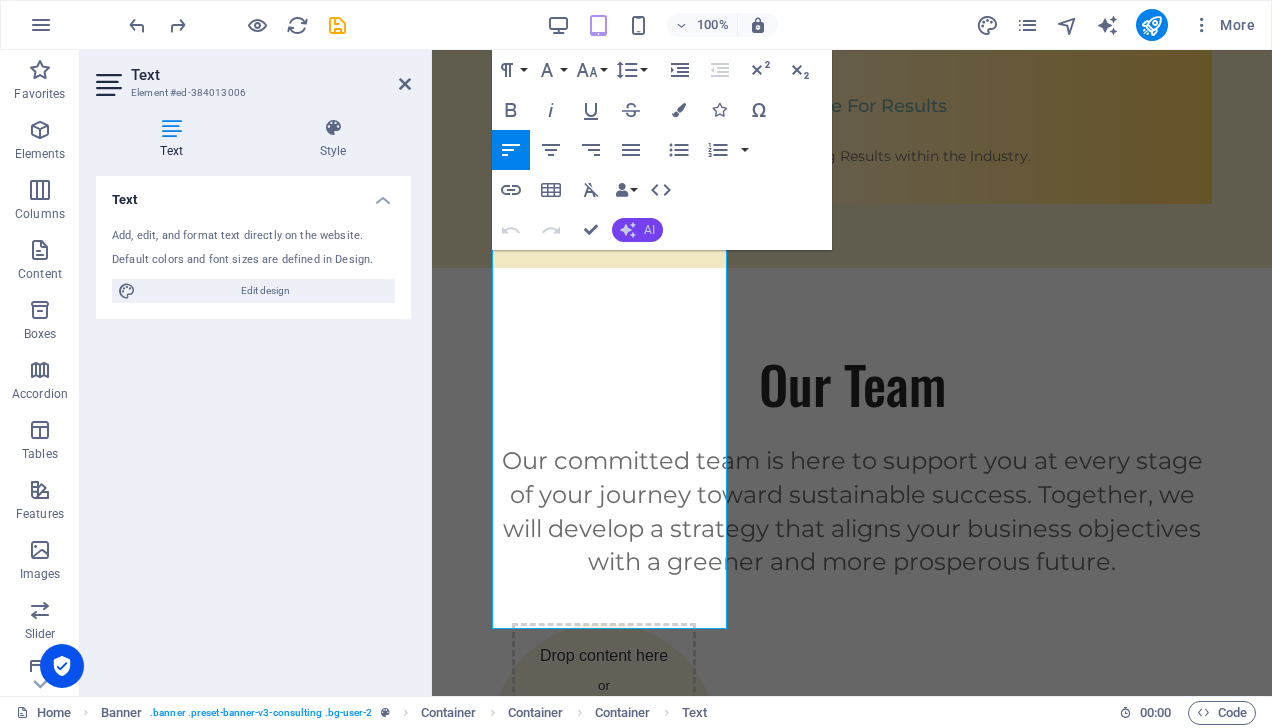 click on "AI" at bounding box center [649, 230] 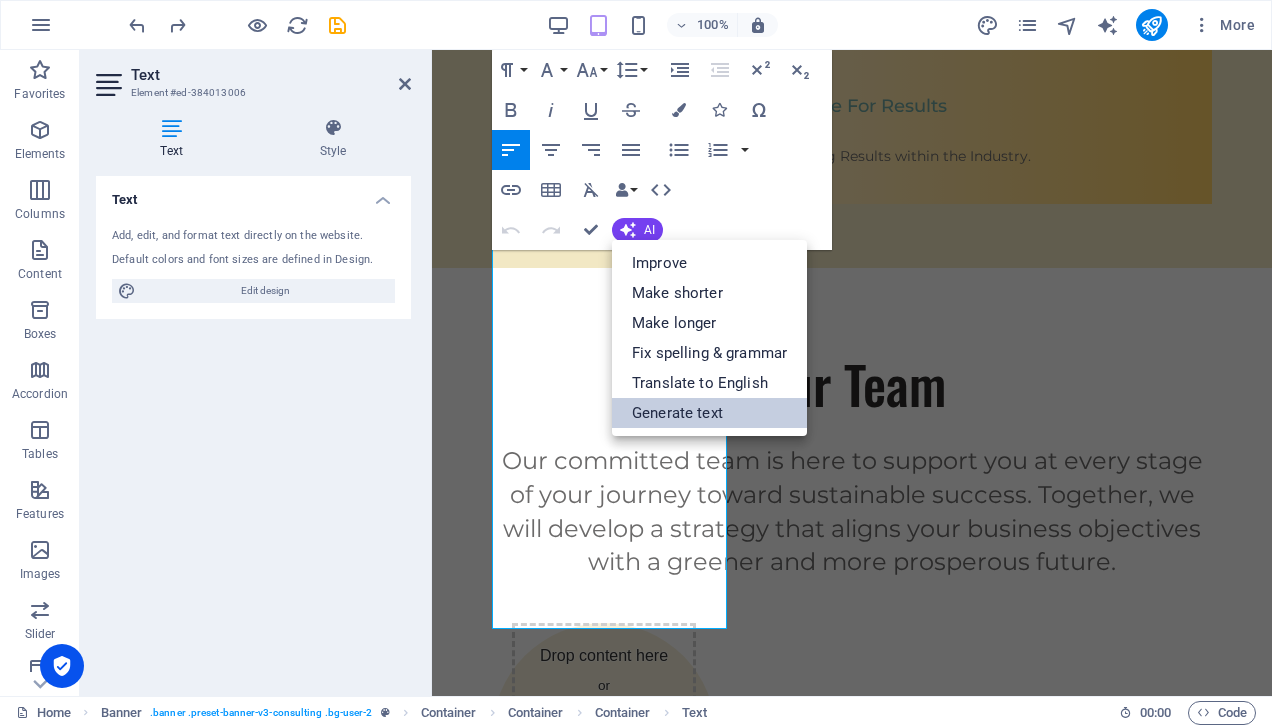 click on "Generate text" at bounding box center [709, 413] 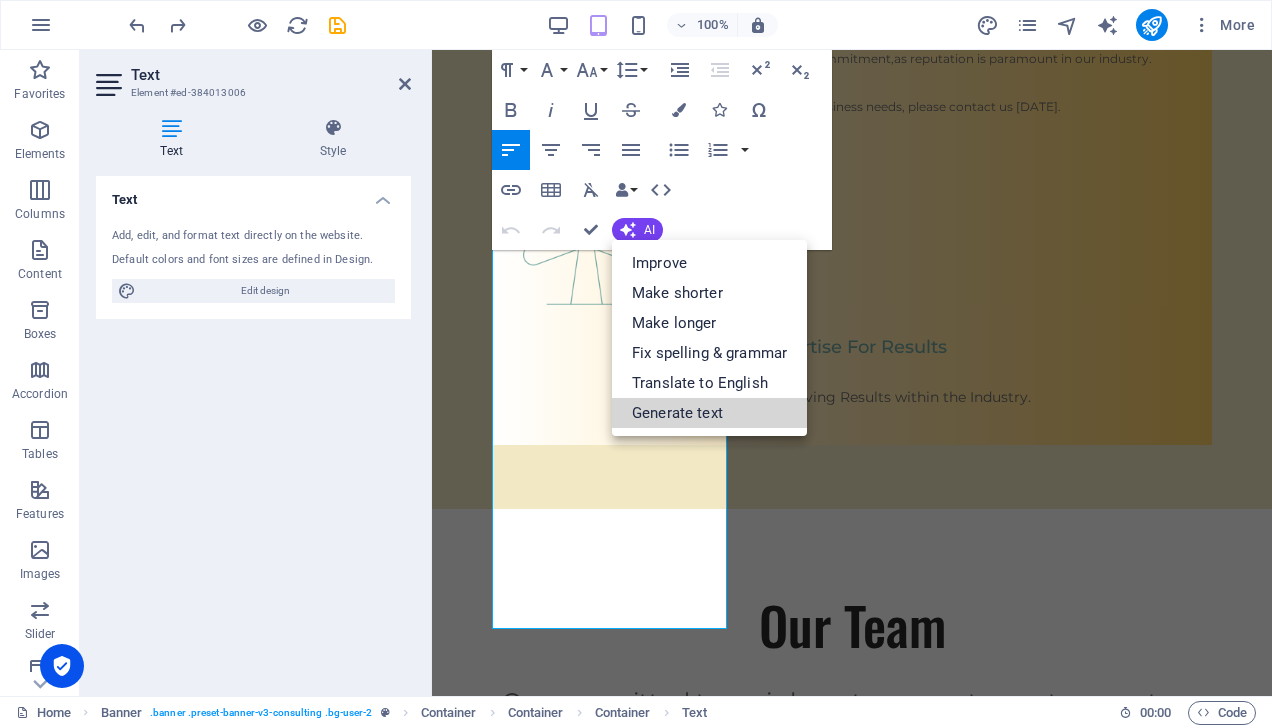 select on "English" 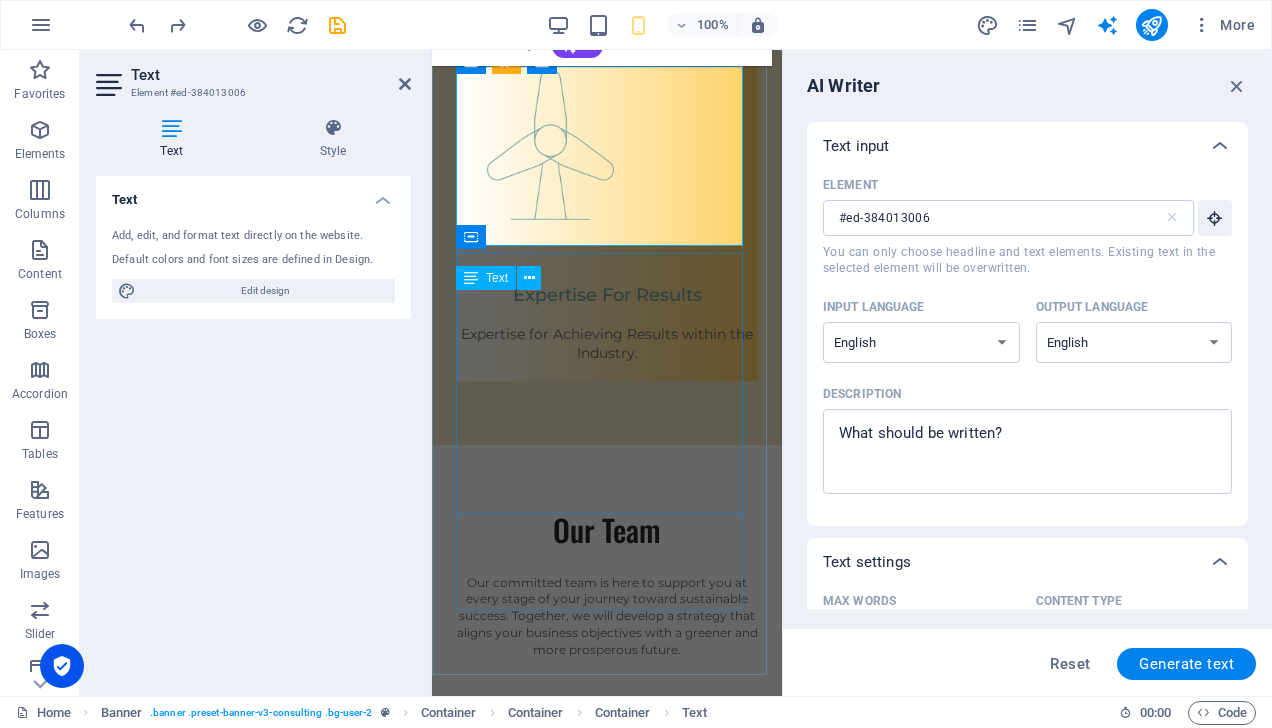 scroll, scrollTop: 725, scrollLeft: 0, axis: vertical 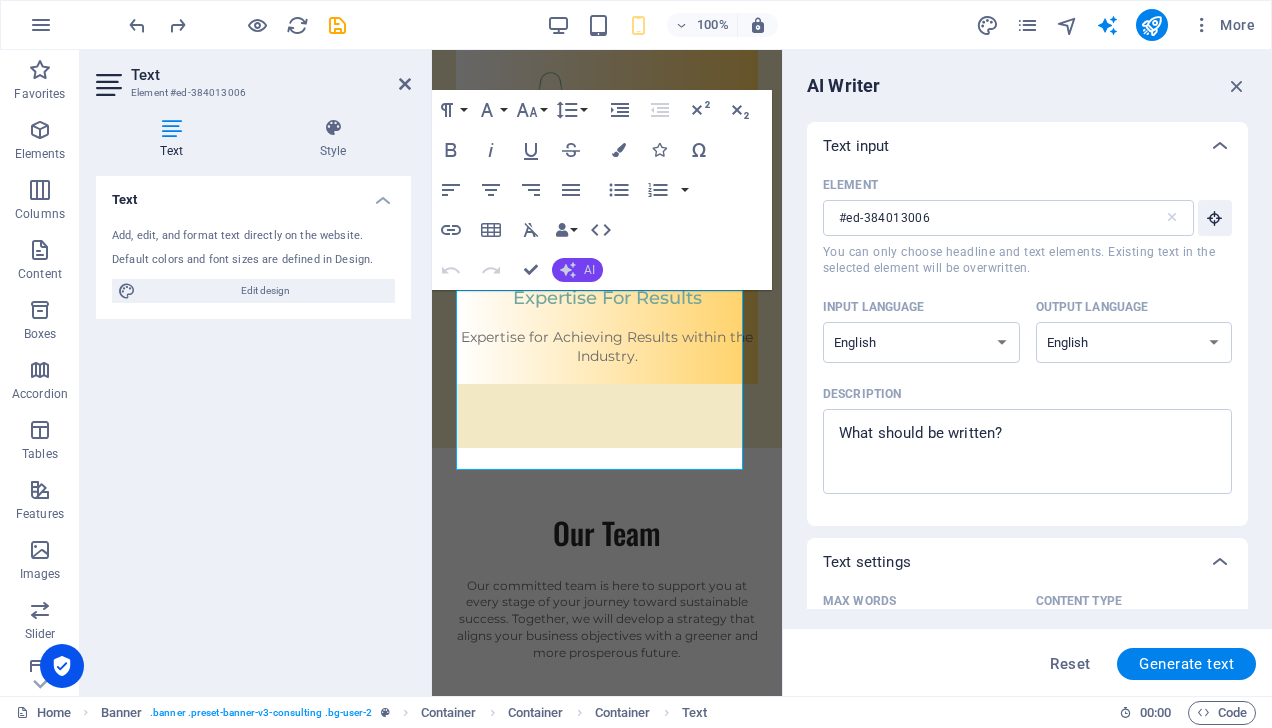 click on "AI" at bounding box center [577, 270] 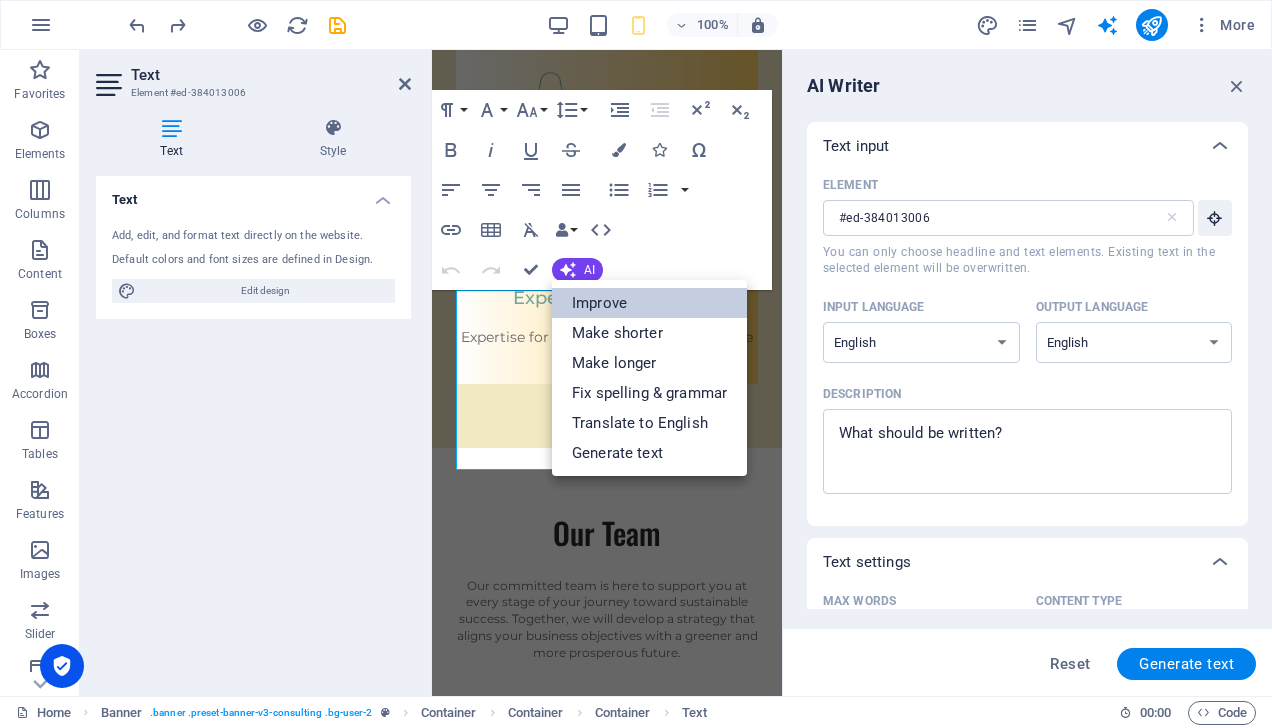 click on "Improve" at bounding box center [649, 303] 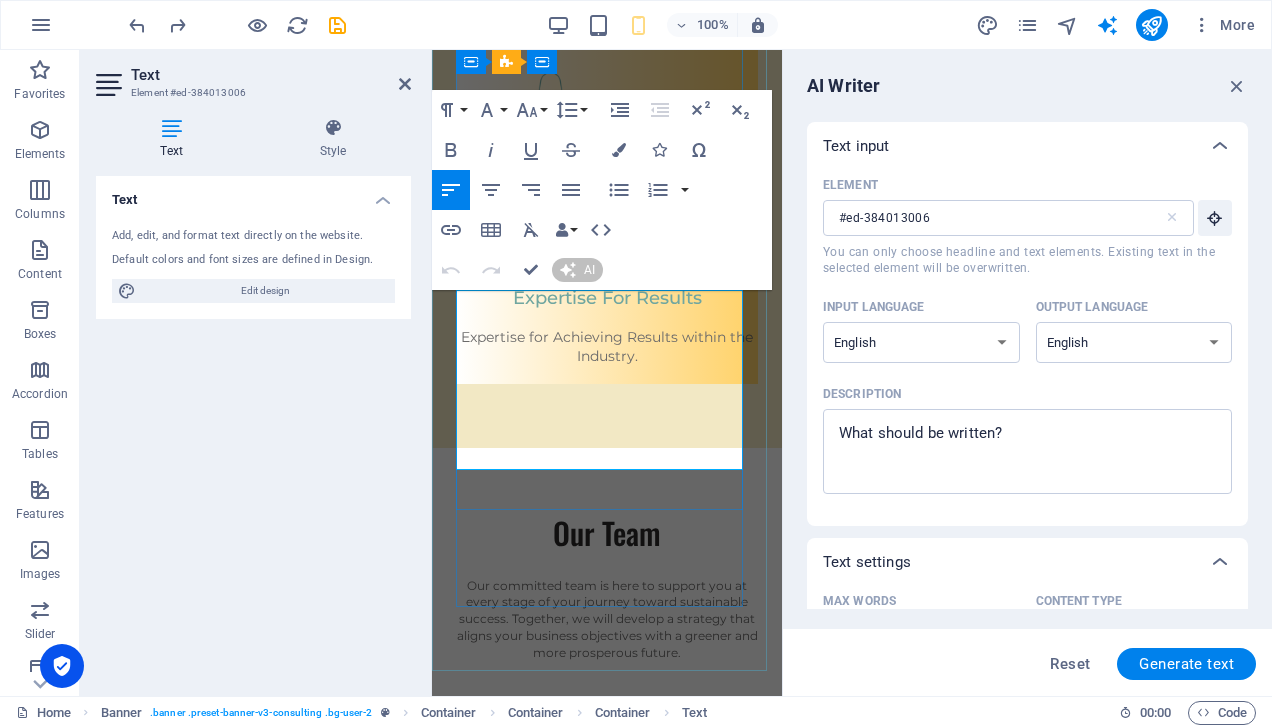 type 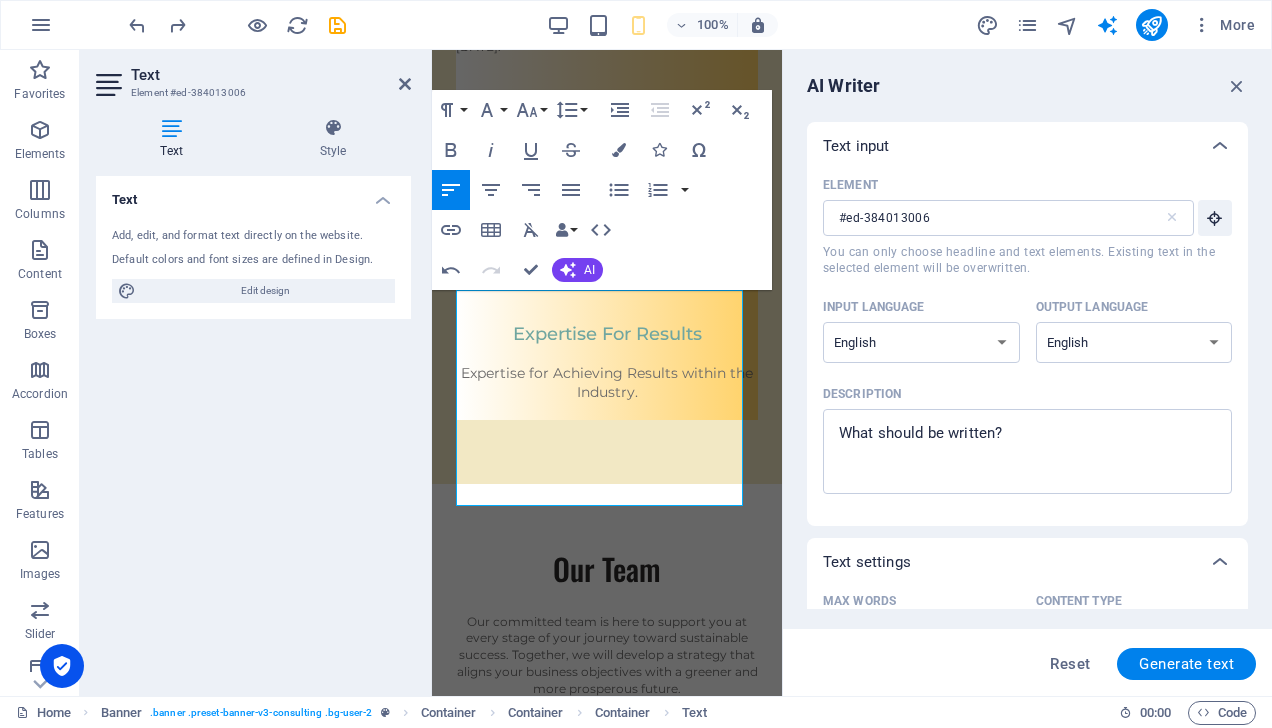 click on "Text Add, edit, and format text directly on the website. Default colors and font sizes are defined in Design. Edit design Alignment Left aligned Centered Right aligned" at bounding box center (253, 428) 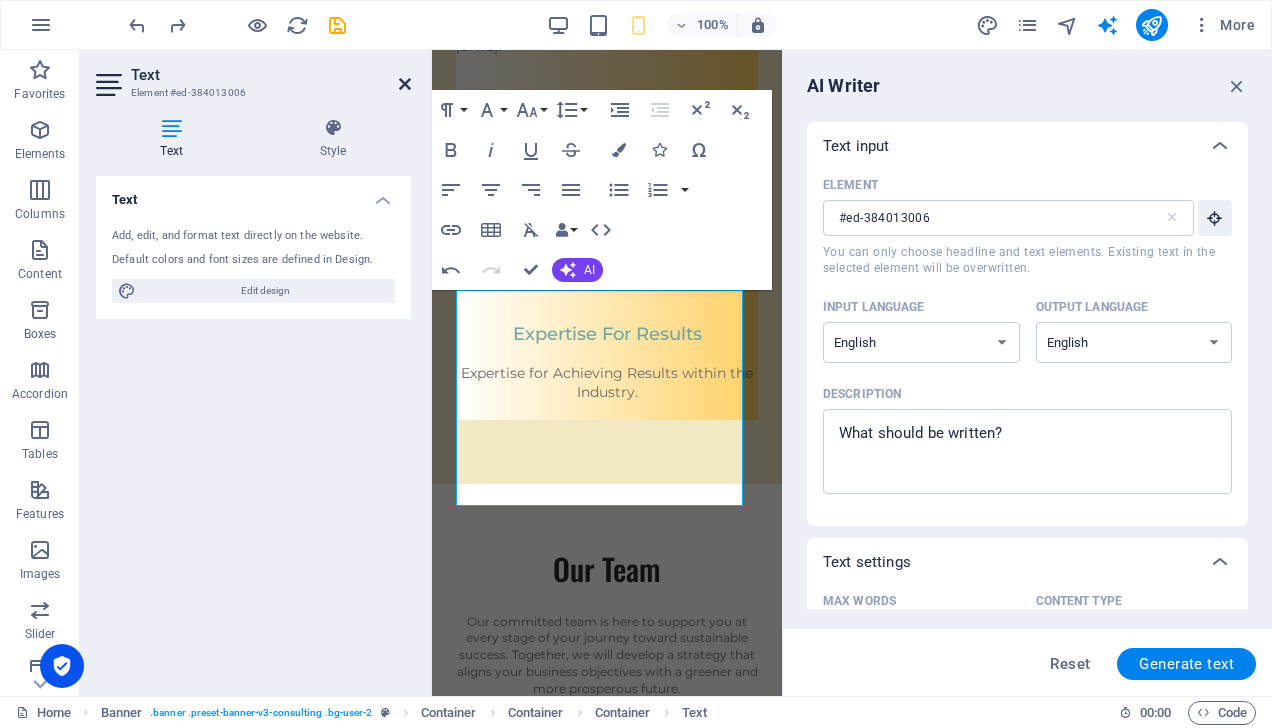 click at bounding box center [405, 84] 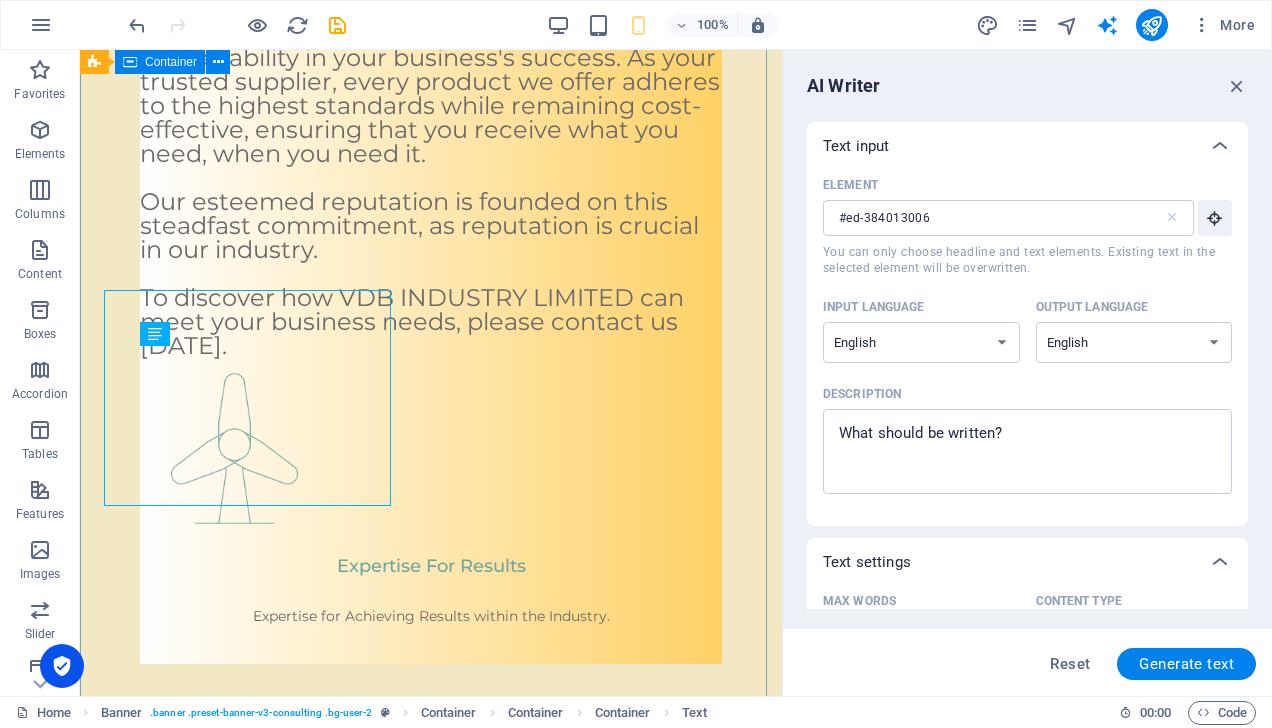 scroll, scrollTop: 742, scrollLeft: 0, axis: vertical 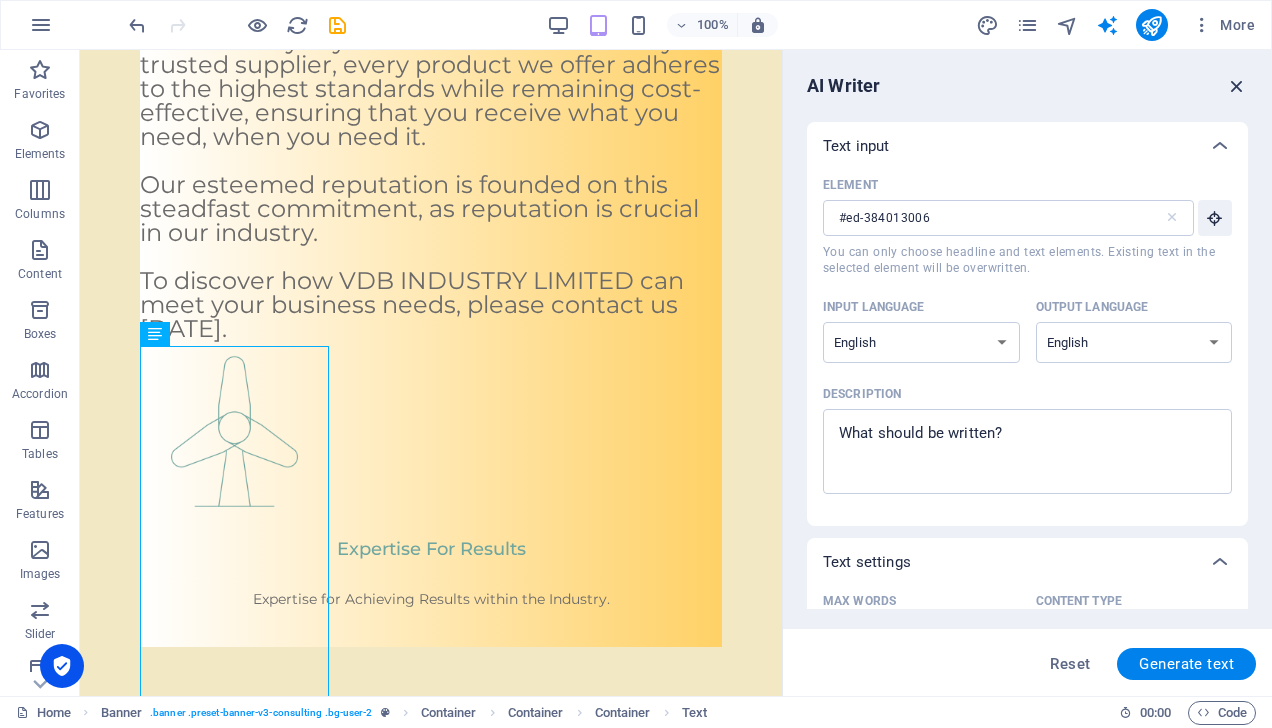 click at bounding box center (1237, 86) 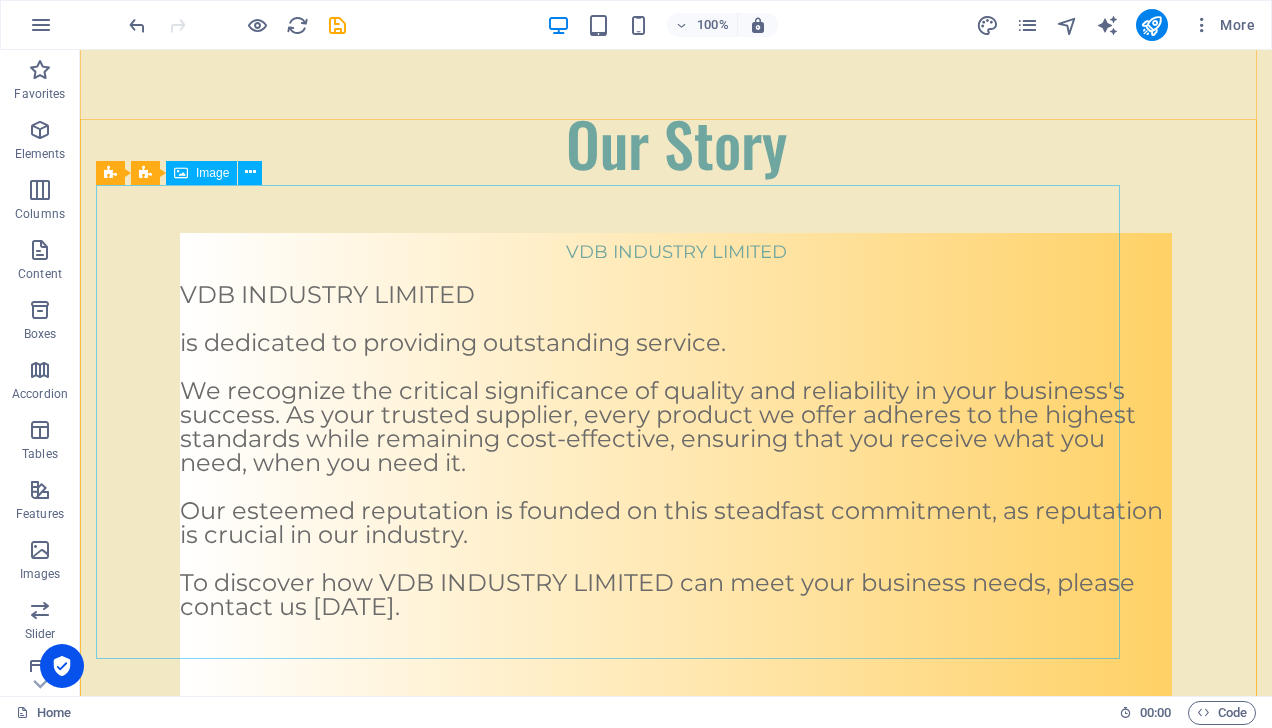 scroll, scrollTop: 0, scrollLeft: 0, axis: both 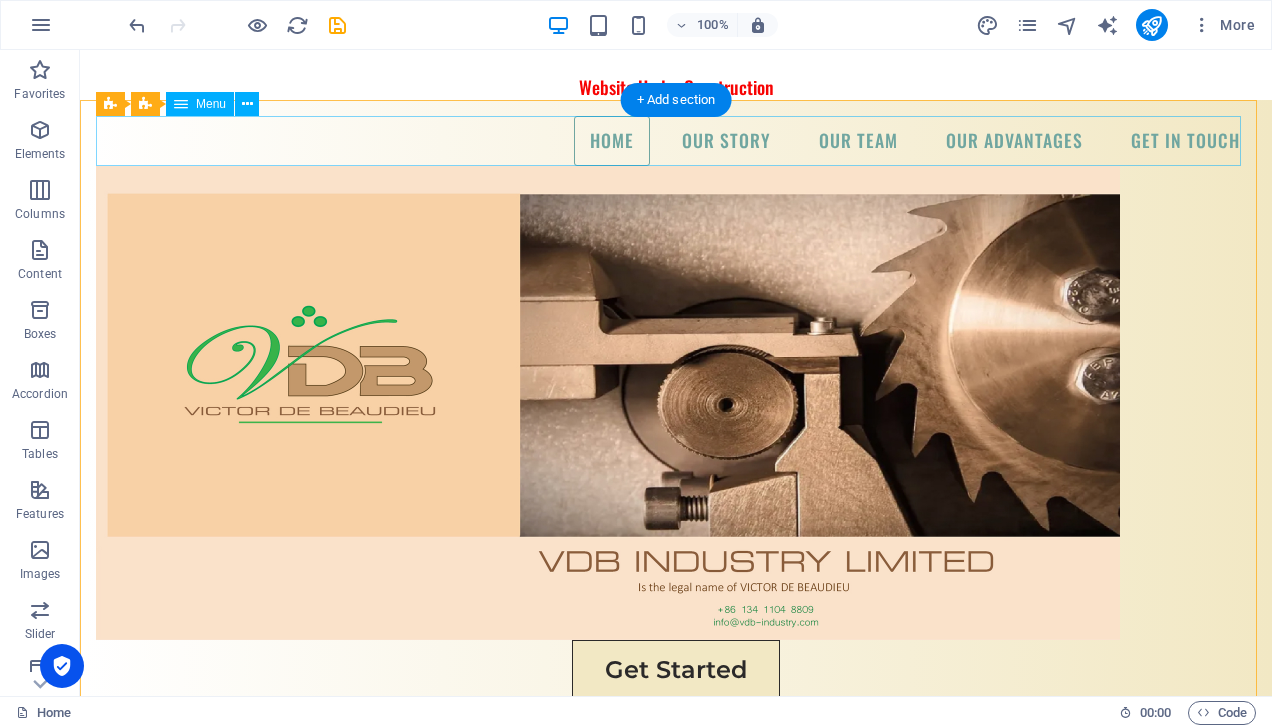 click on "Home Our Story Our Team Our Advantages Get In Touch" at bounding box center [676, 141] 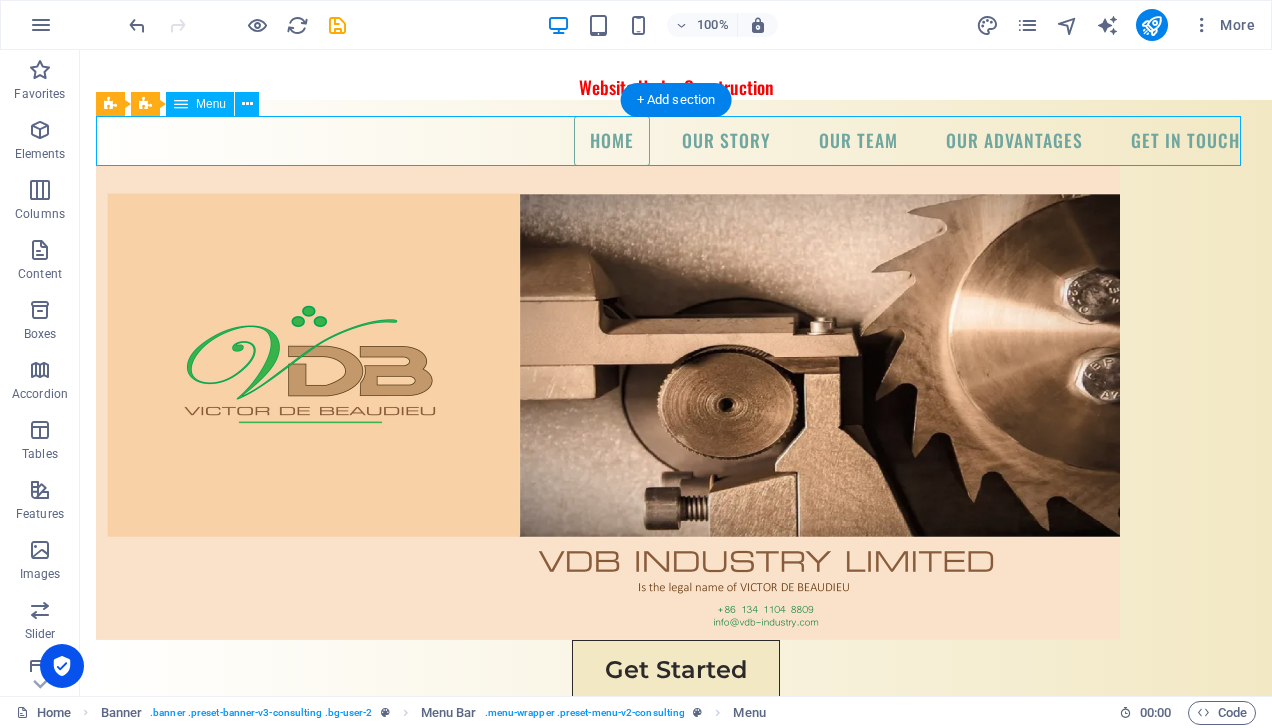 click on "Home Our Story Our Team Our Advantages Get In Touch" at bounding box center [676, 141] 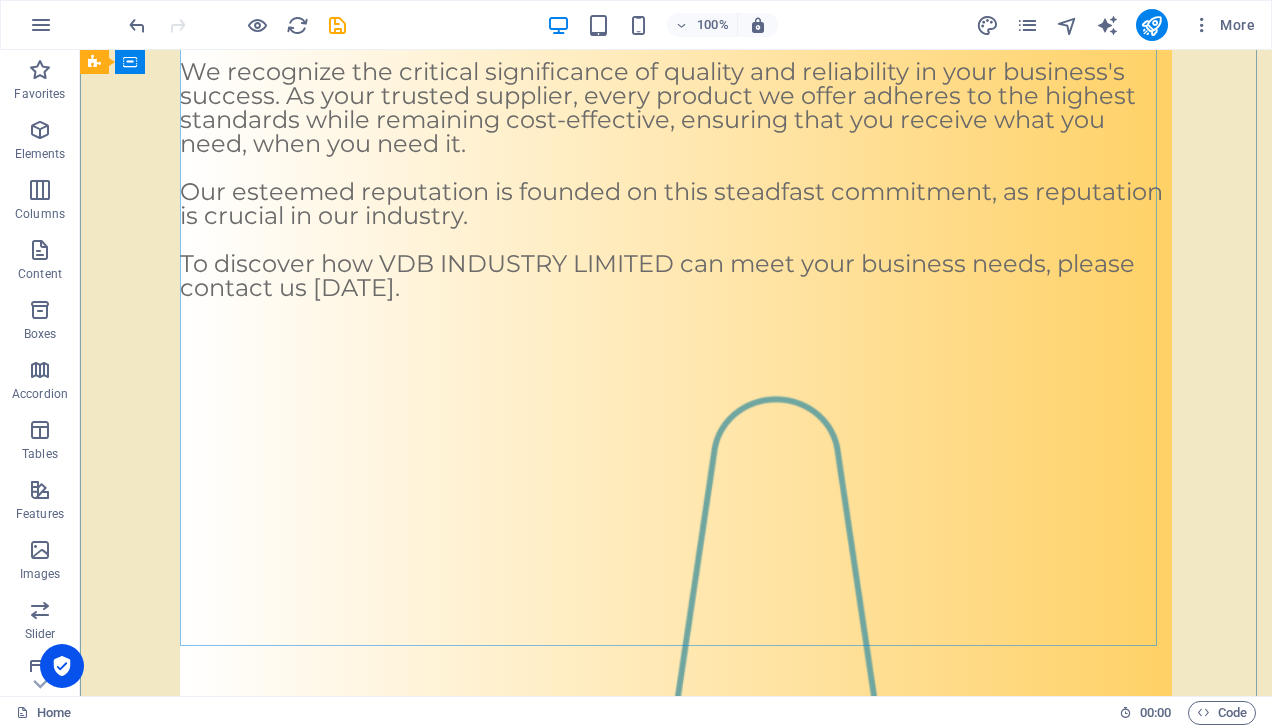 scroll, scrollTop: 1228, scrollLeft: 0, axis: vertical 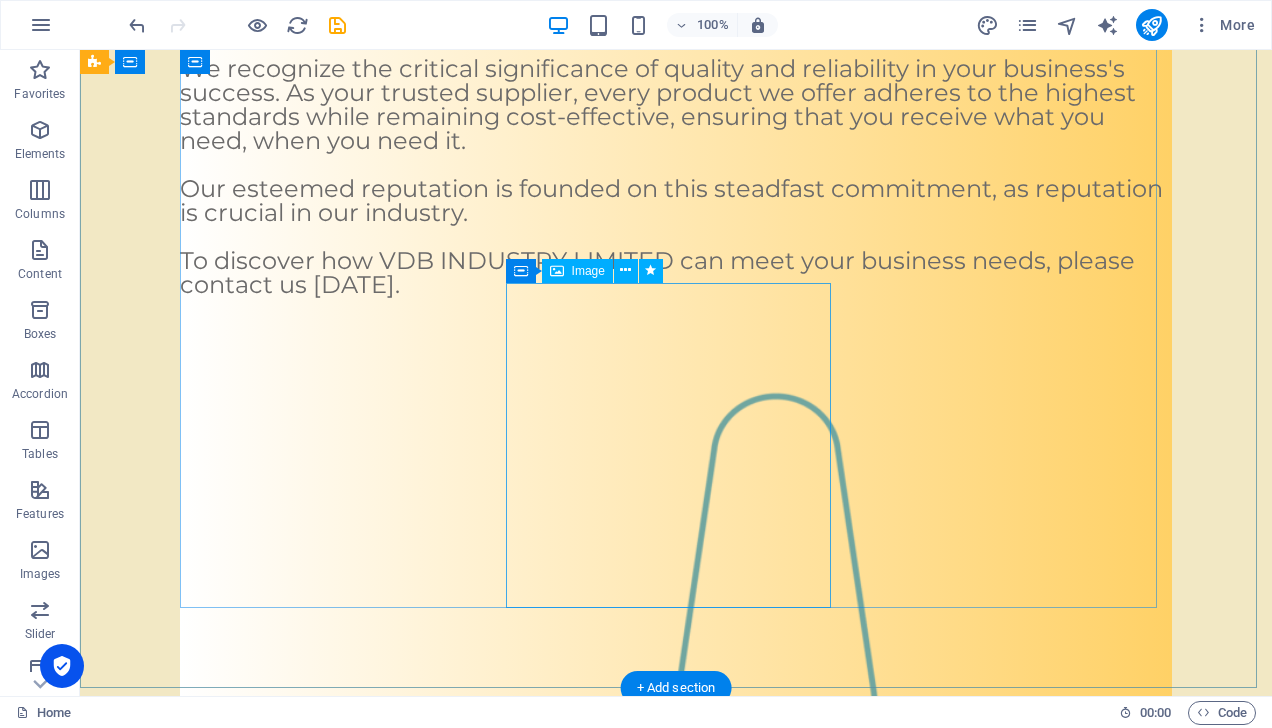 click at bounding box center (676, 893) 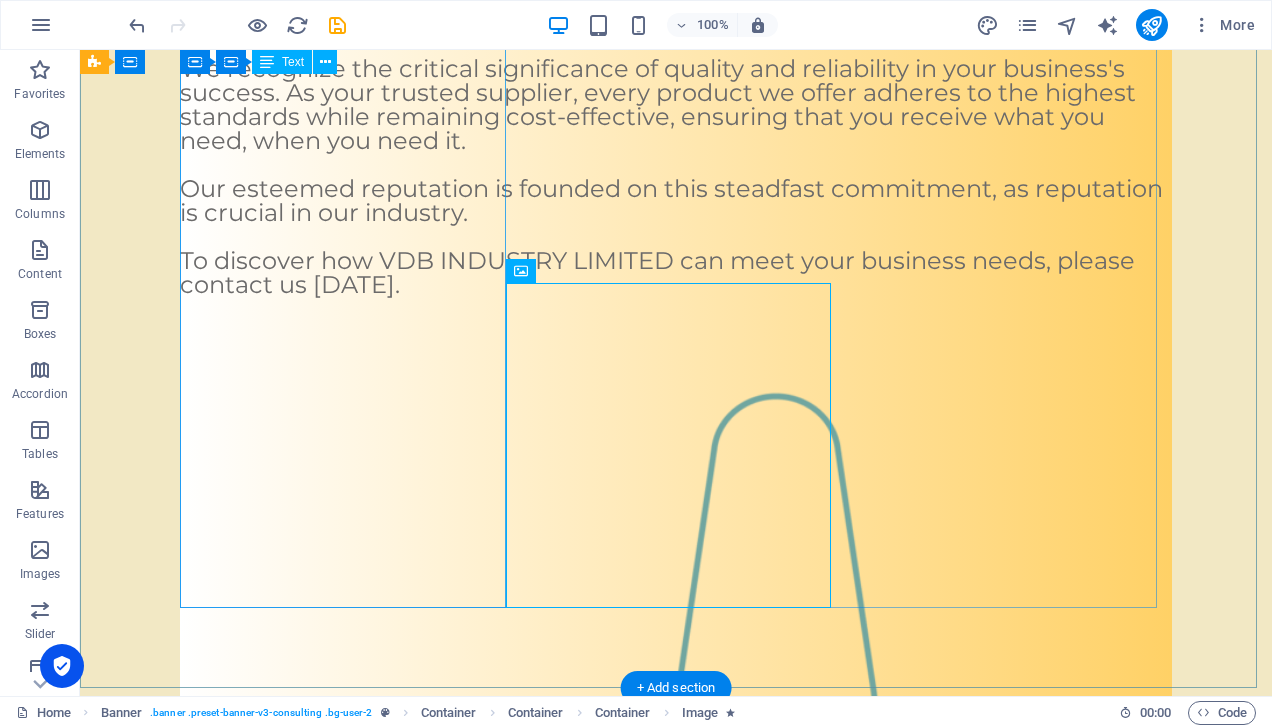 click on "VDB INDUSTRY LIMITED is dedicated to providing outstanding service. We recognize the critical significance of quality and reliability in your business's success. As your trusted supplier, every product we offer adheres to the highest standards while remaining cost-effective, ensuring that you receive what you need, when you need it. Our esteemed reputation is founded on this steadfast commitment, as reputation is crucial in our industry. To discover how VDB INDUSTRY LIMITED can meet your business needs, please contact us [DATE]." at bounding box center (676, 129) 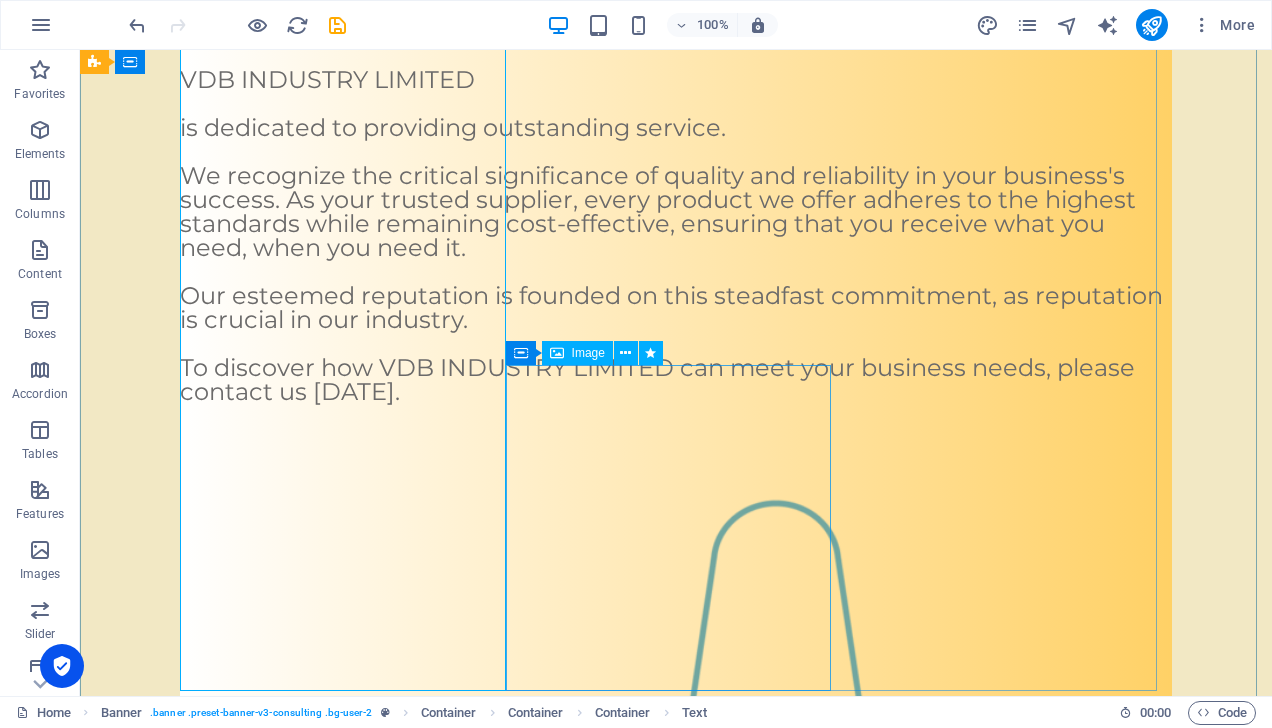 scroll, scrollTop: 1150, scrollLeft: 0, axis: vertical 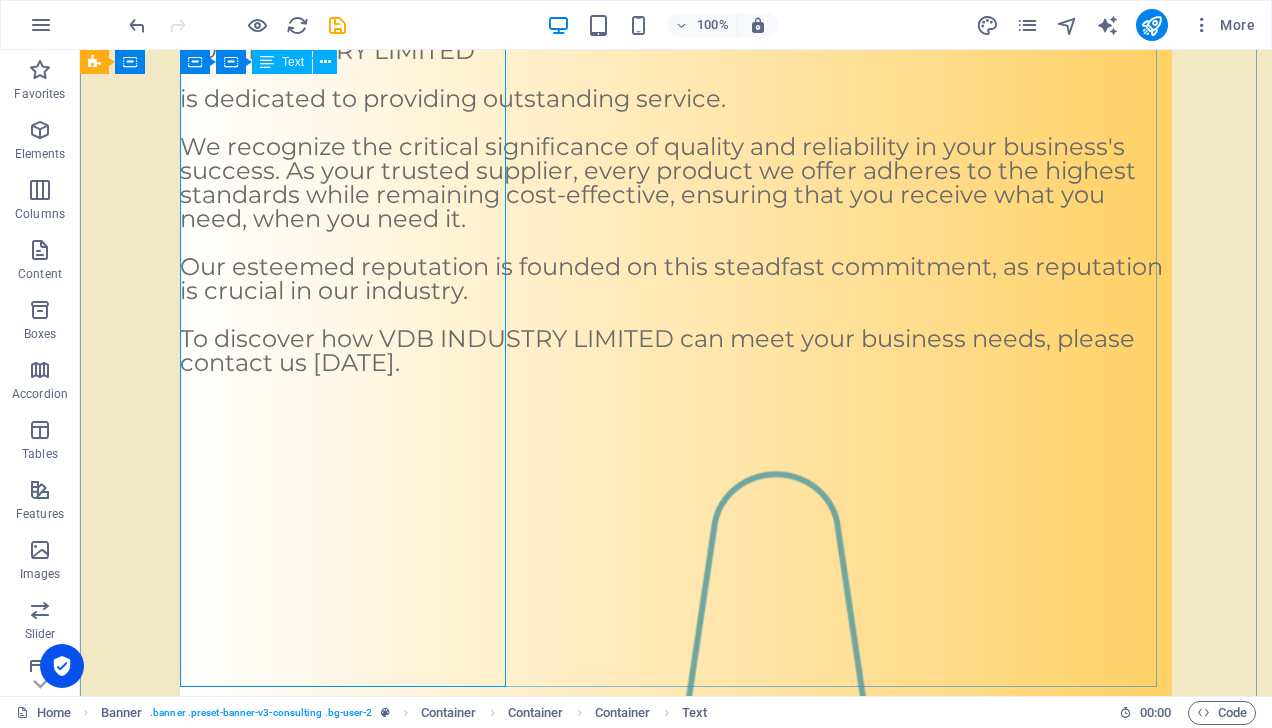 click on "VDB INDUSTRY LIMITED is dedicated to providing outstanding service. We recognize the critical significance of quality and reliability in your business's success. As your trusted supplier, every product we offer adheres to the highest standards while remaining cost-effective, ensuring that you receive what you need, when you need it. Our esteemed reputation is founded on this steadfast commitment, as reputation is crucial in our industry. To discover how VDB INDUSTRY LIMITED can meet your business needs, please contact us [DATE]." at bounding box center [676, 207] 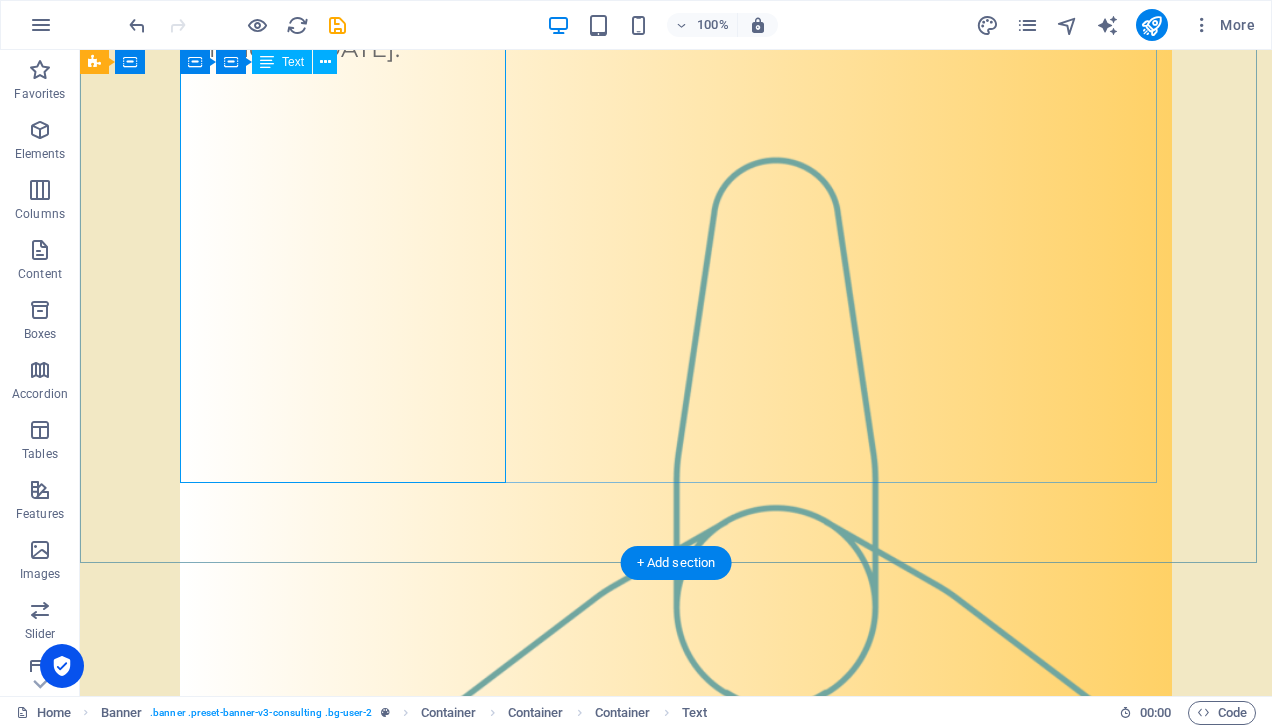 scroll, scrollTop: 1466, scrollLeft: 0, axis: vertical 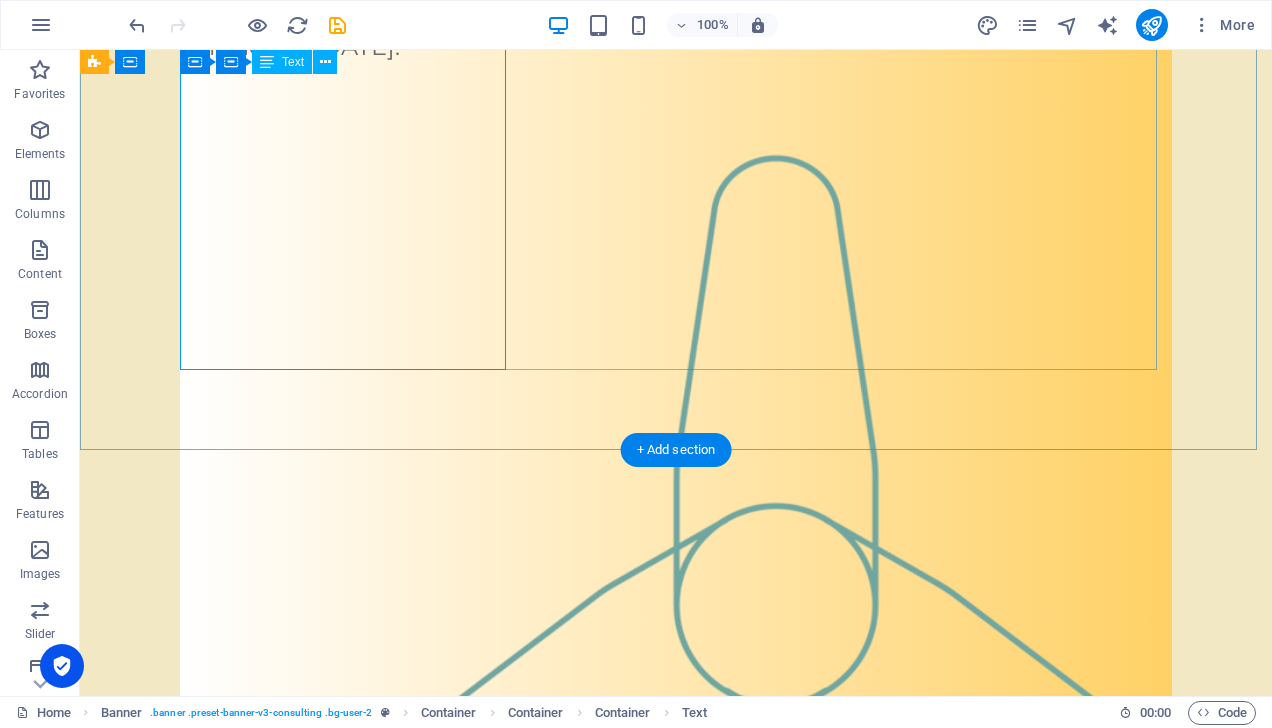 click on "VDB INDUSTRY LIMITED is dedicated to providing outstanding service. We recognize the critical significance of quality and reliability in your business's success. As your trusted supplier, every product we offer adheres to the highest standards while remaining cost-effective, ensuring that you receive what you need, when you need it. Our esteemed reputation is founded on this steadfast commitment, as reputation is crucial in our industry. To discover how VDB INDUSTRY LIMITED can meet your business needs, please contact us [DATE]." at bounding box center [676, -109] 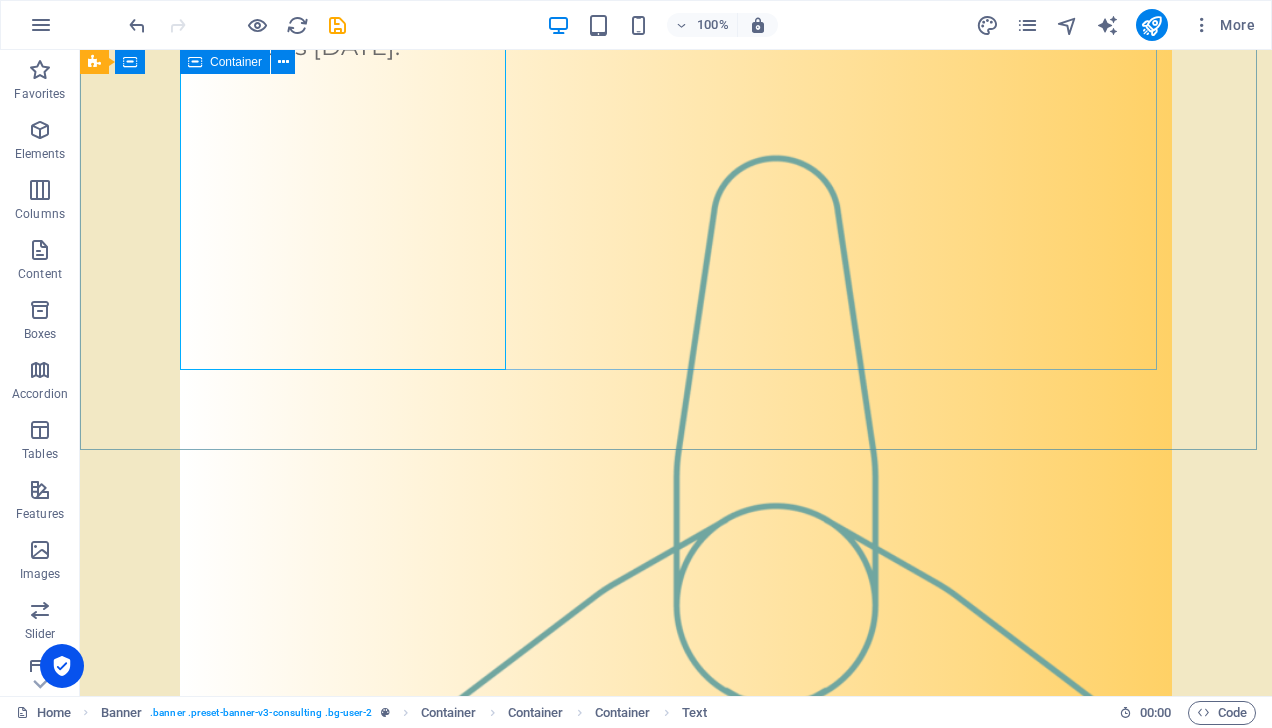 click at bounding box center (195, 62) 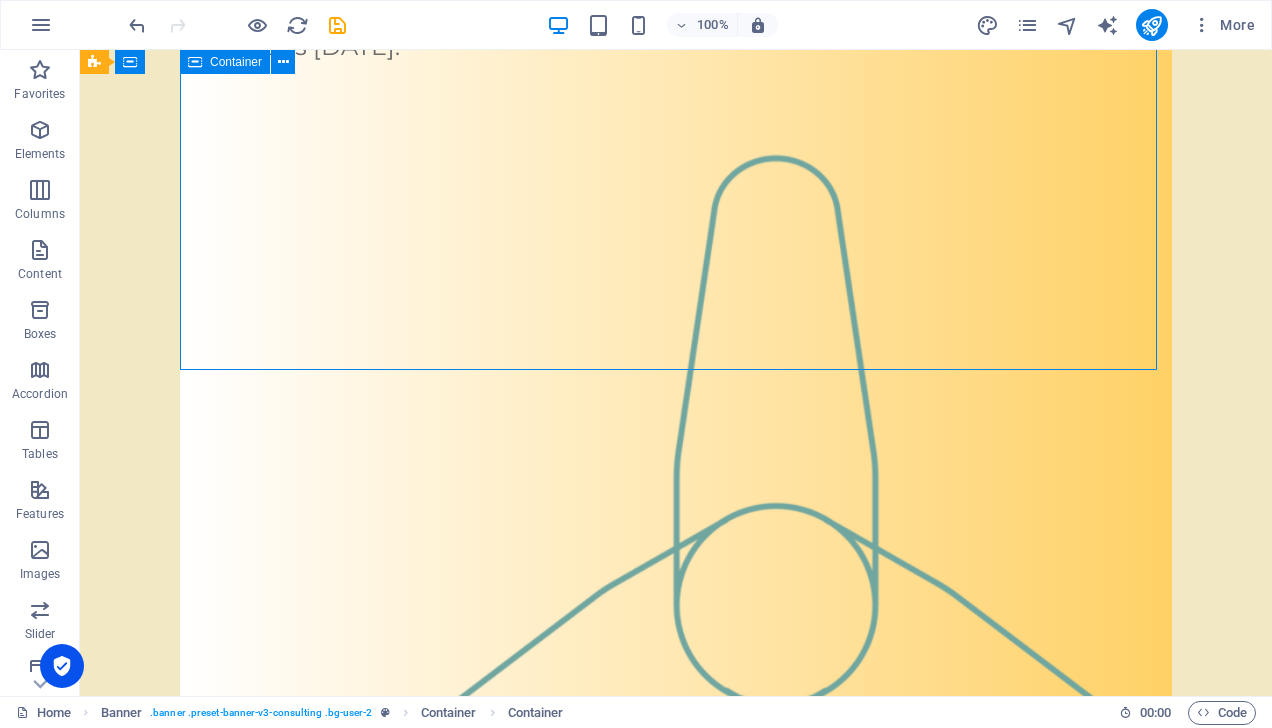 click at bounding box center [195, 62] 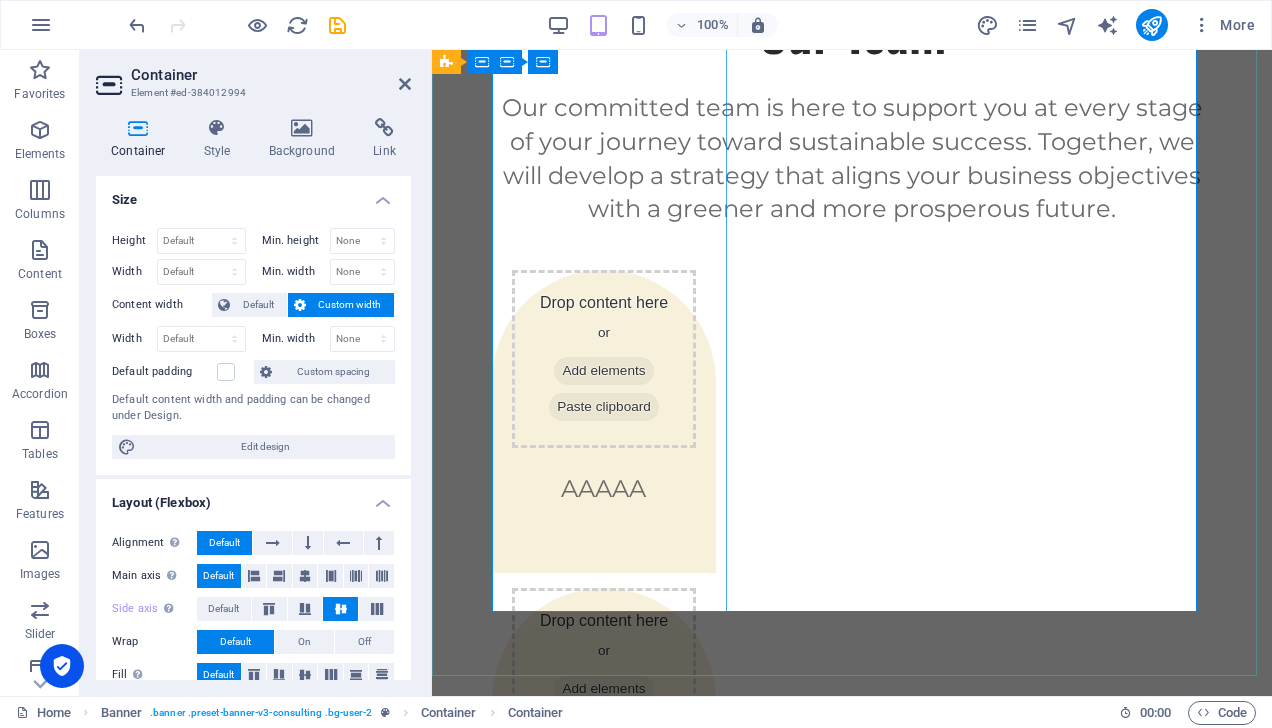 click on "VDB INDUSTRY LIMITED is dedicated to providing outstanding service. We recognize the critical significance of quality and reliability in your business's success. As your trusted supplier, every product we offer adheres to the highest standards while remaining cost-effective, ensuring that you receive what you need, when you need it. Our esteemed reputation is founded on this steadfast commitment, as reputation is crucial in our industry. To discover how VDB INDUSTRY LIMITED can meet your business needs, please contact us [DATE]." at bounding box center (852, -635) 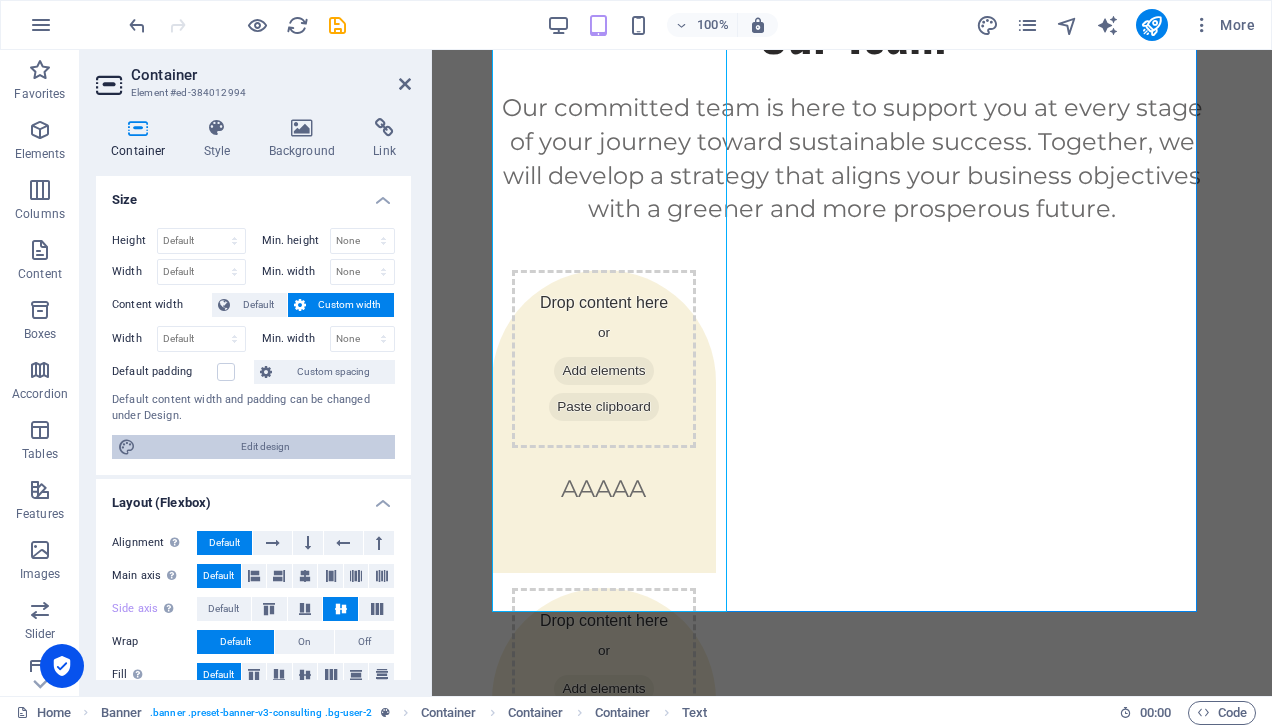 click on "Edit design" at bounding box center (265, 447) 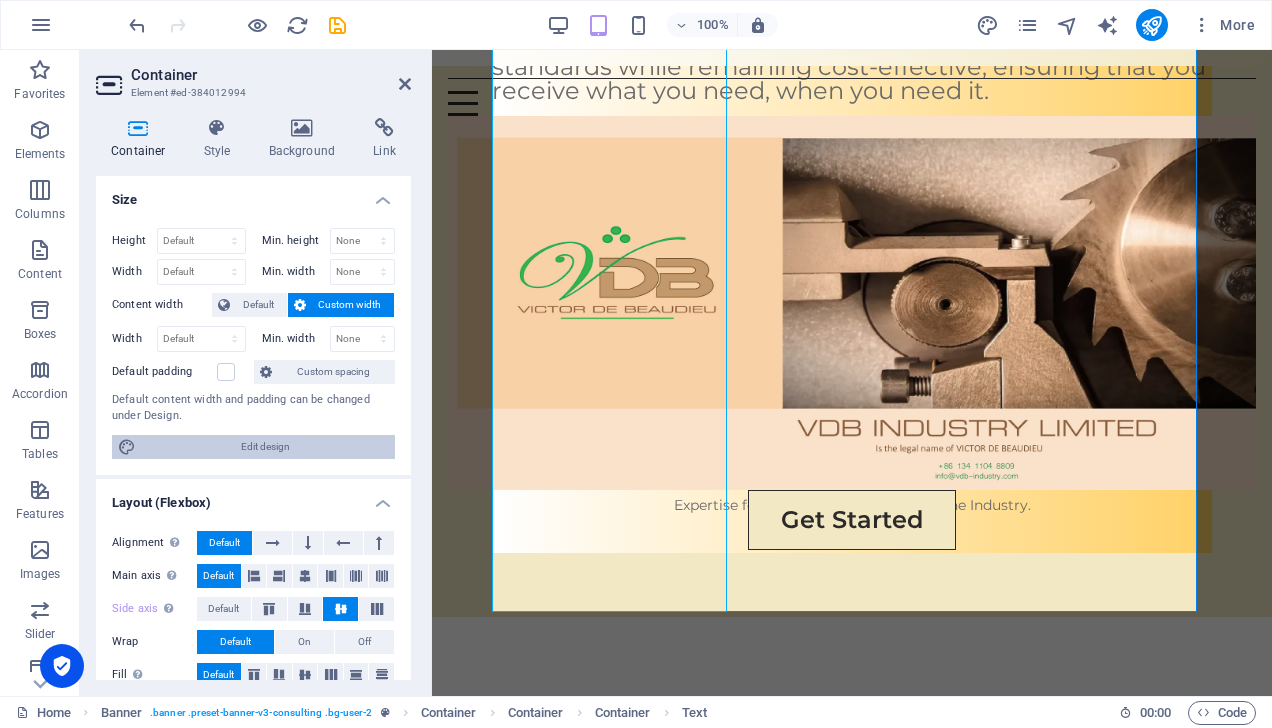 select on "rem" 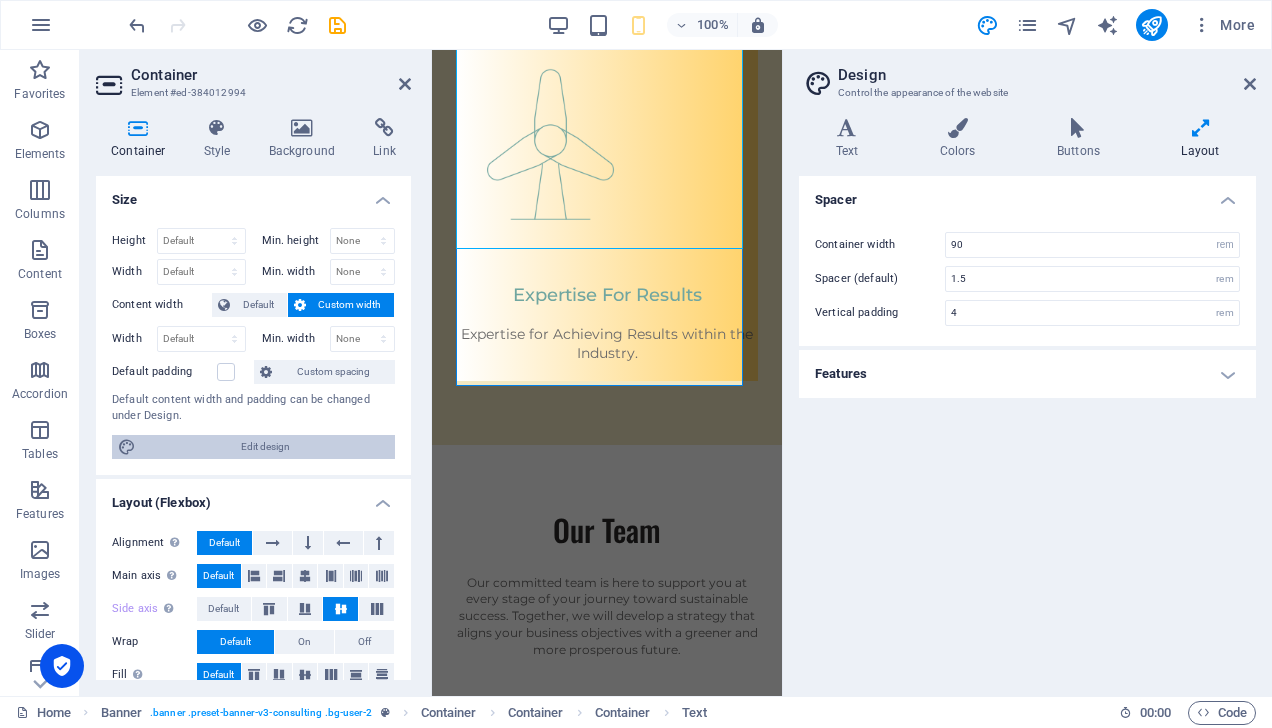 scroll, scrollTop: 760, scrollLeft: 0, axis: vertical 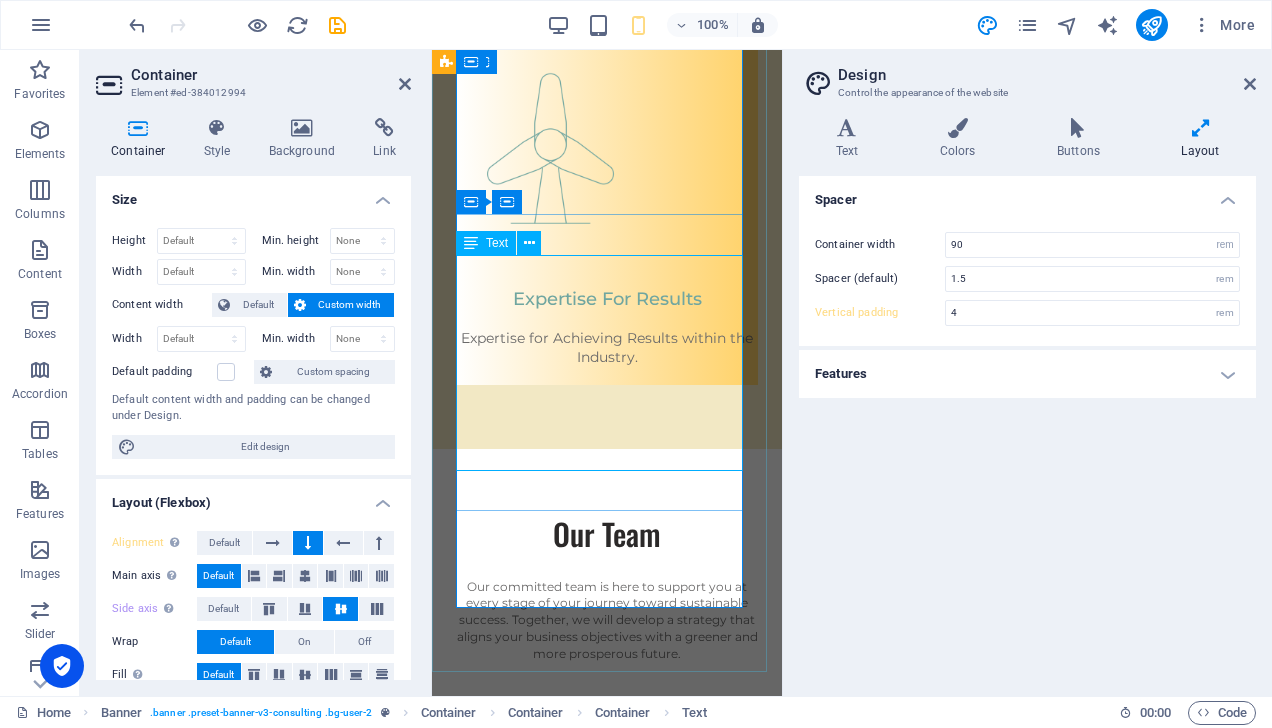 click on "VDB INDUSTRY LIMITED is dedicated to providing outstanding service. We recognize the critical significance of quality and reliability in your business's success. As your trusted supplier, every product we offer adheres to the highest standards while remaining cost-effective, ensuring that you receive what you need, when you need it. Our esteemed reputation is founded on this steadfast commitment, as reputation is crucial in our industry. To discover how VDB INDUSTRY LIMITED can meet your business needs, please contact us [DATE]." at bounding box center [607, -90] 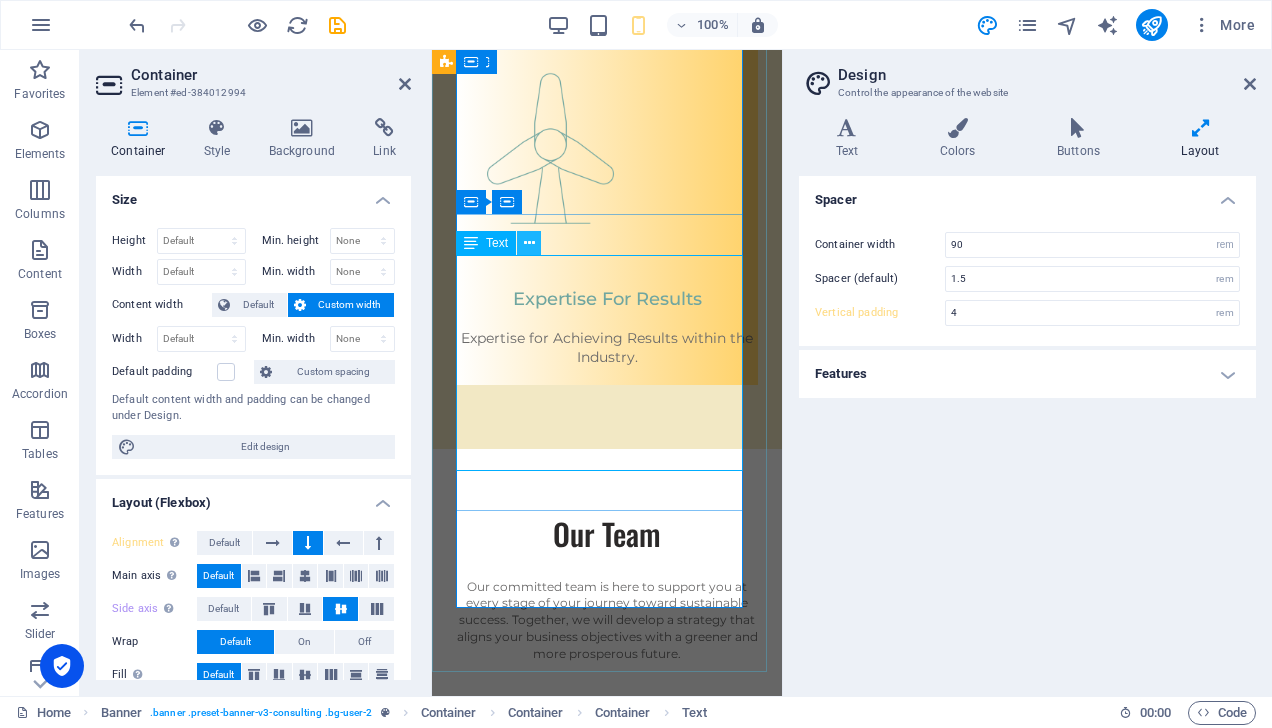 click at bounding box center [529, 243] 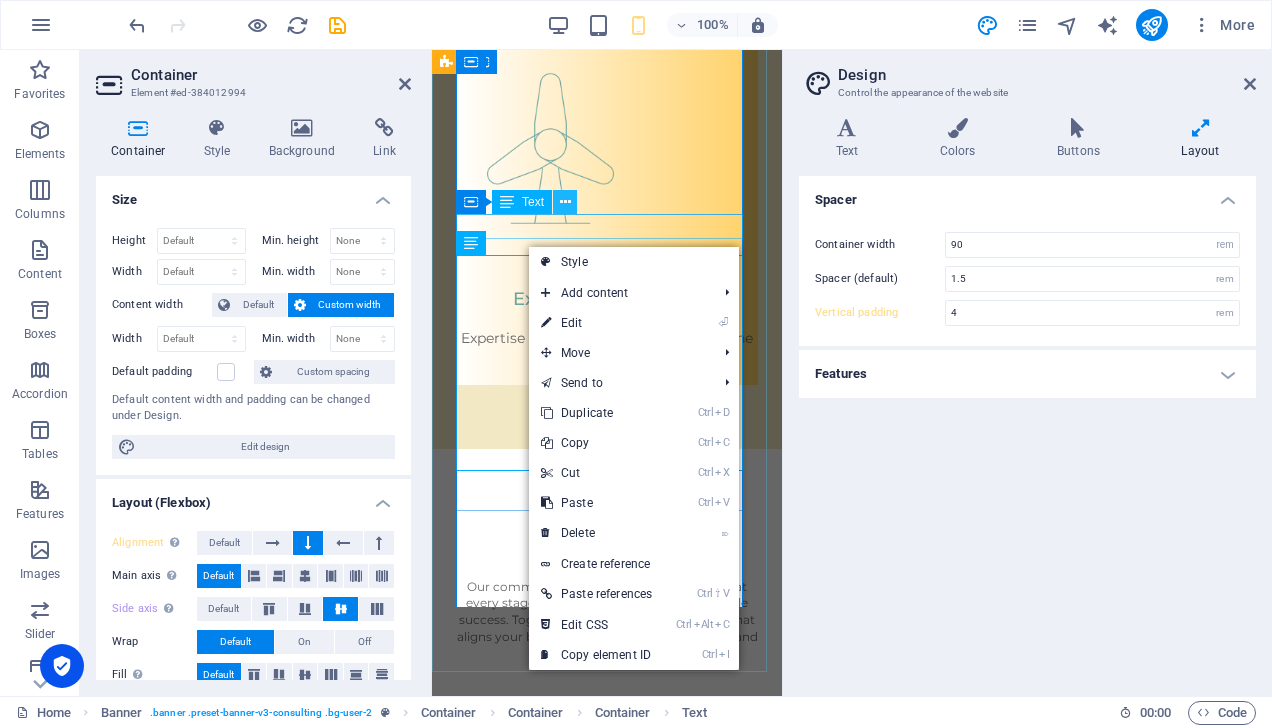 click at bounding box center [565, 202] 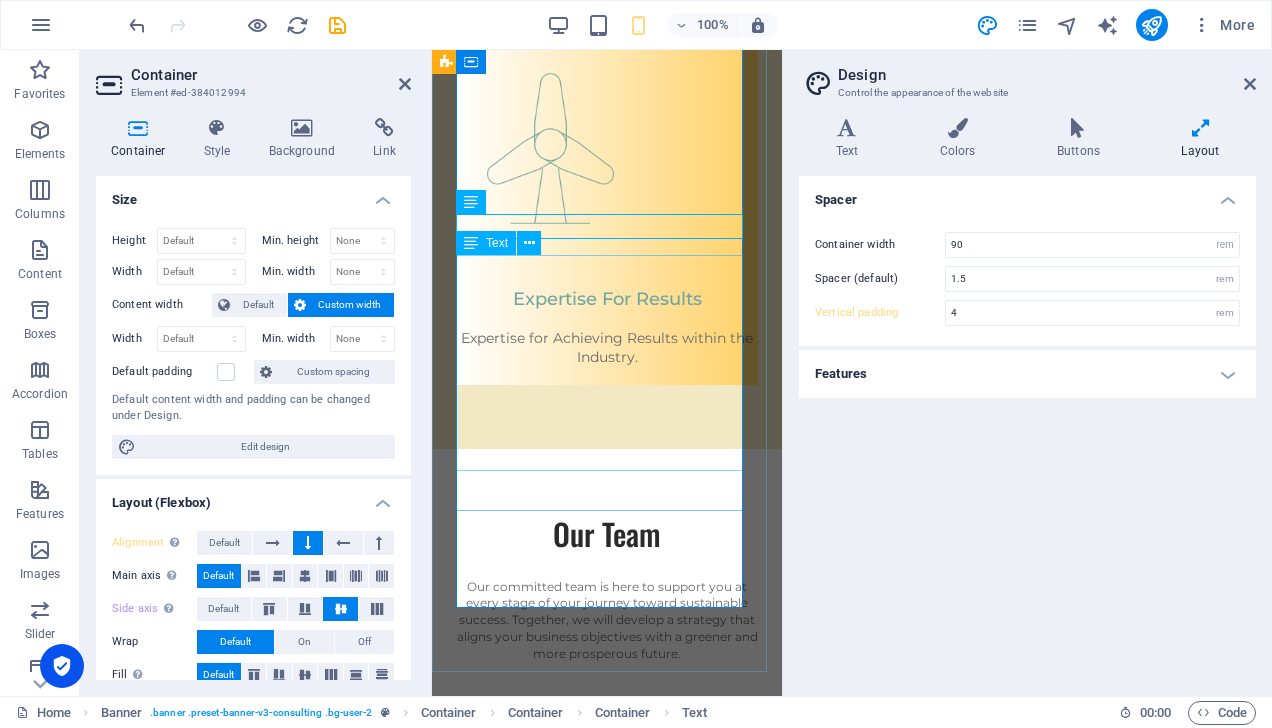click on "VDB INDUSTRY LIMITED is dedicated to providing outstanding service. We recognize the critical significance of quality and reliability in your business's success. As your trusted supplier, every product we offer adheres to the highest standards while remaining cost-effective, ensuring that you receive what you need, when you need it. Our esteemed reputation is founded on this steadfast commitment, as reputation is crucial in our industry. To discover how VDB INDUSTRY LIMITED can meet your business needs, please contact us [DATE]." at bounding box center [607, -90] 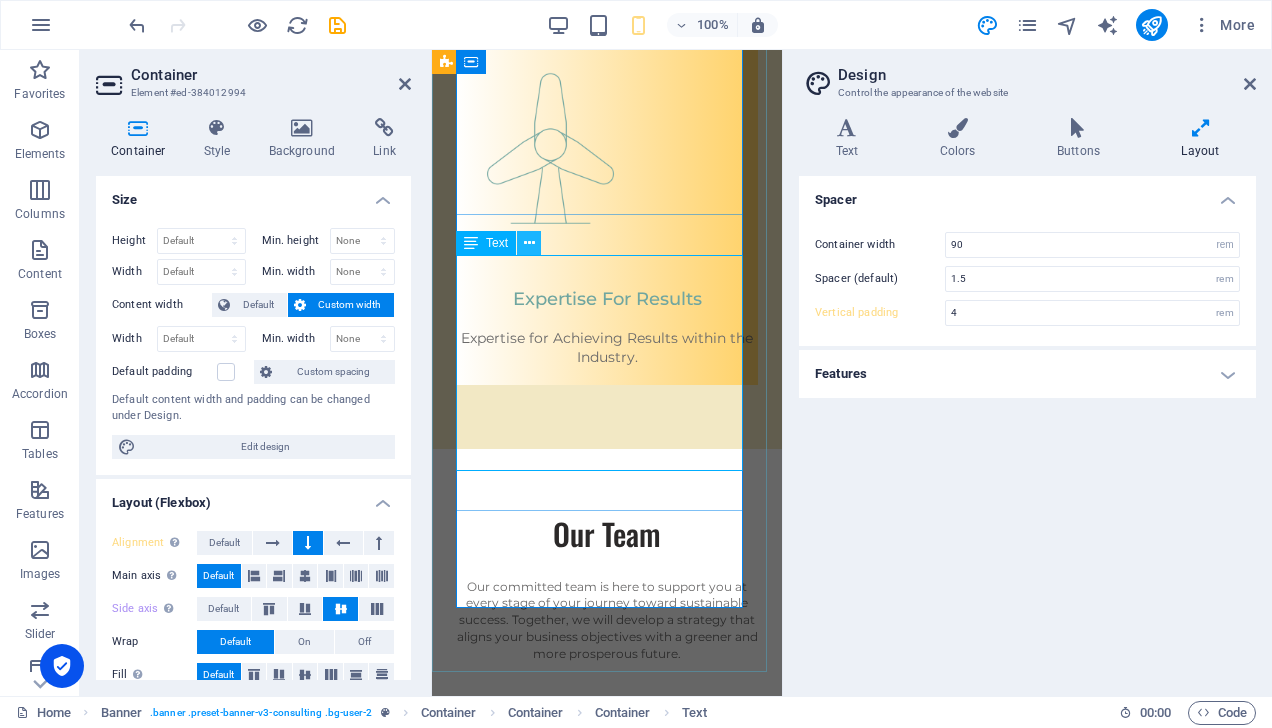 click at bounding box center [529, 243] 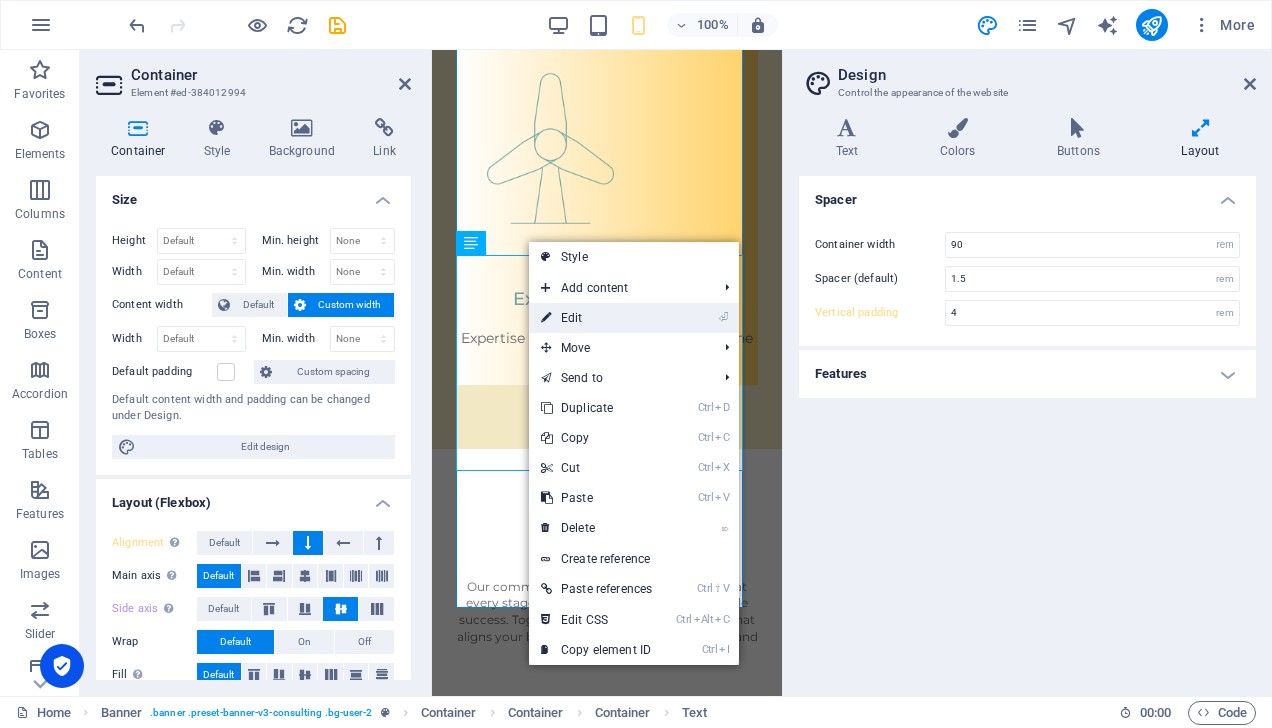 click on "⏎  Edit" at bounding box center (596, 318) 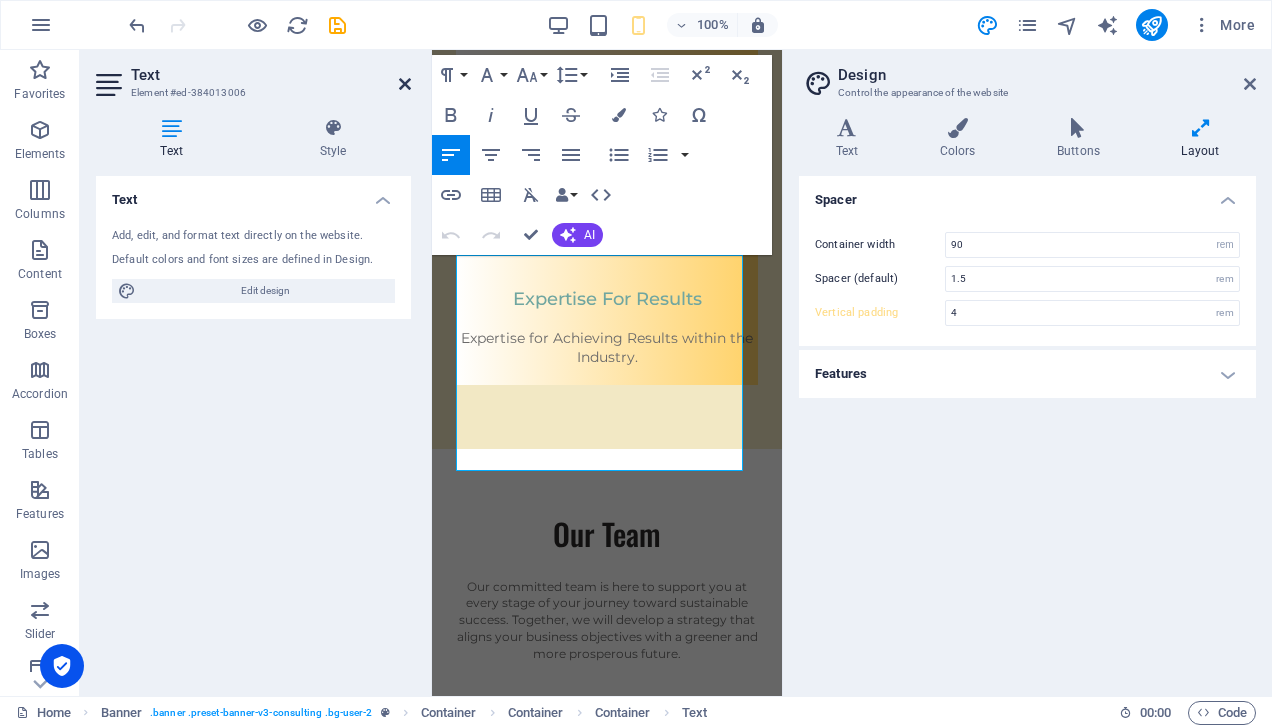 click at bounding box center (405, 84) 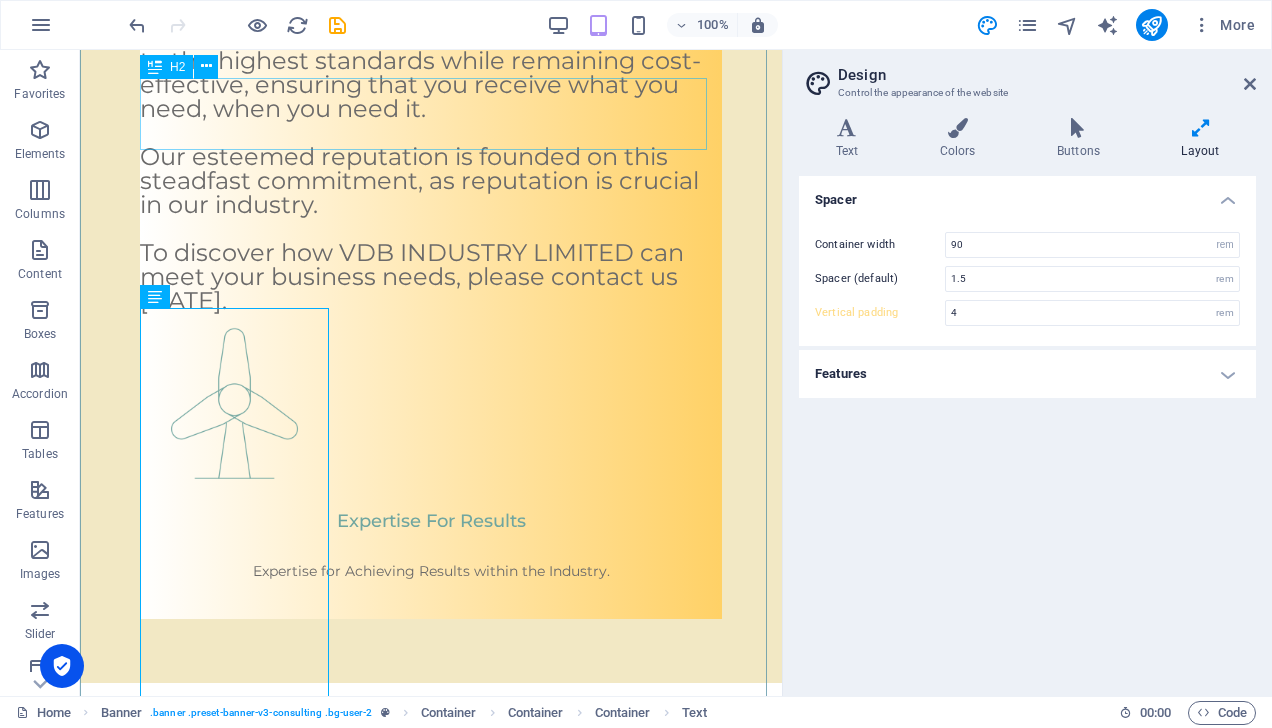 type on "5" 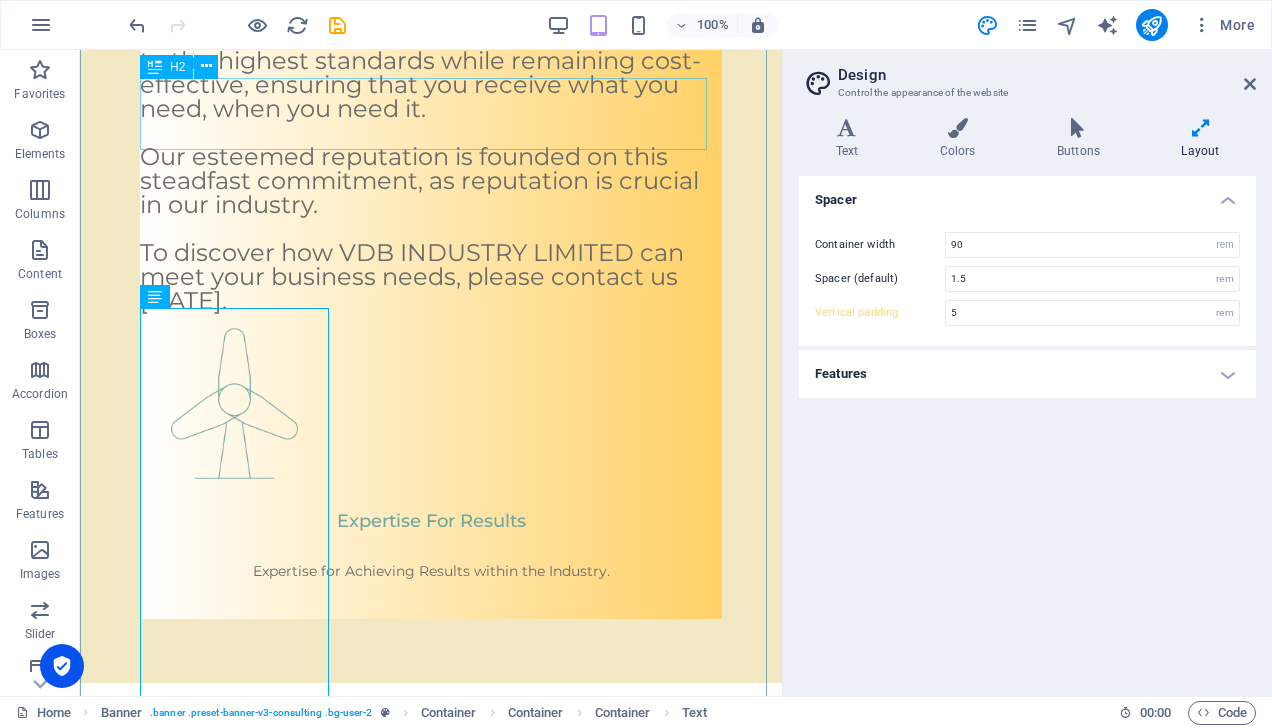 scroll, scrollTop: 776, scrollLeft: 0, axis: vertical 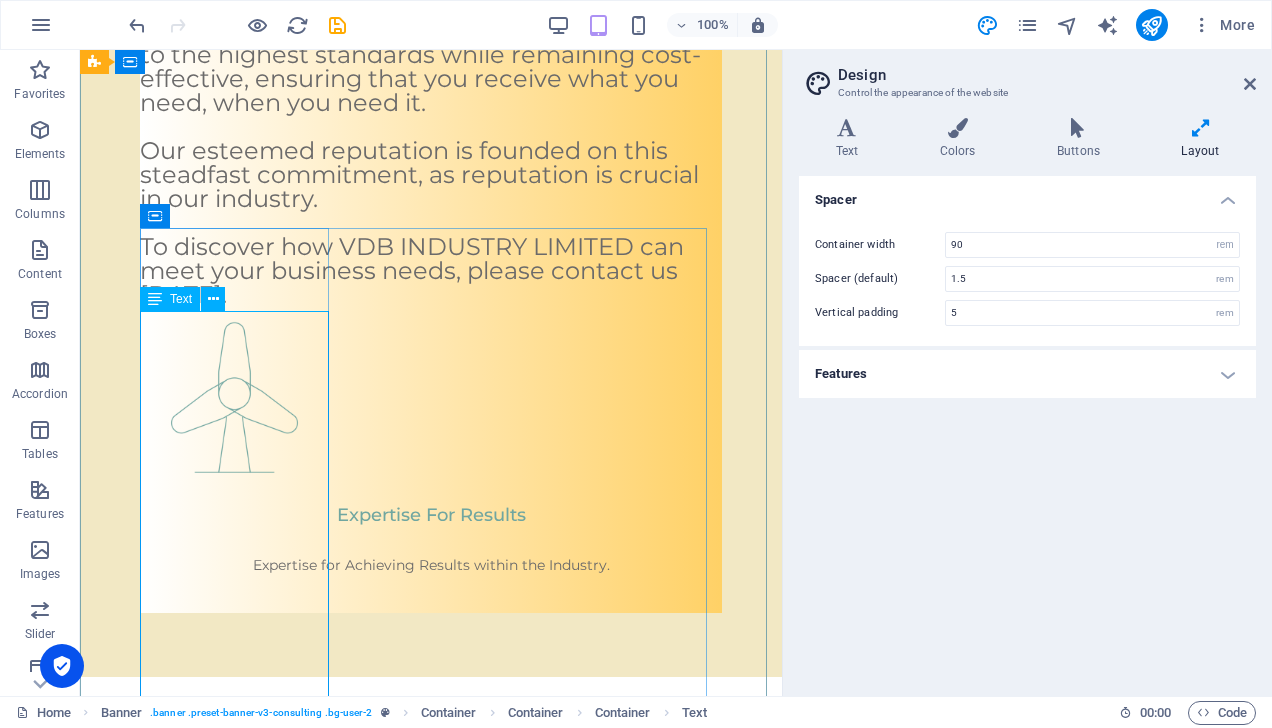 click on "VDB INDUSTRY LIMITED is dedicated to providing outstanding service. We recognize the critical significance of quality and reliability in your business's success. As your trusted supplier, every product we offer adheres to the highest standards while remaining cost-effective, ensuring that you receive what you need, when you need it. Our esteemed reputation is founded on this steadfast commitment, as reputation is crucial in our industry. To discover how VDB INDUSTRY LIMITED can meet your business needs, please contact us [DATE]." at bounding box center [431, 91] 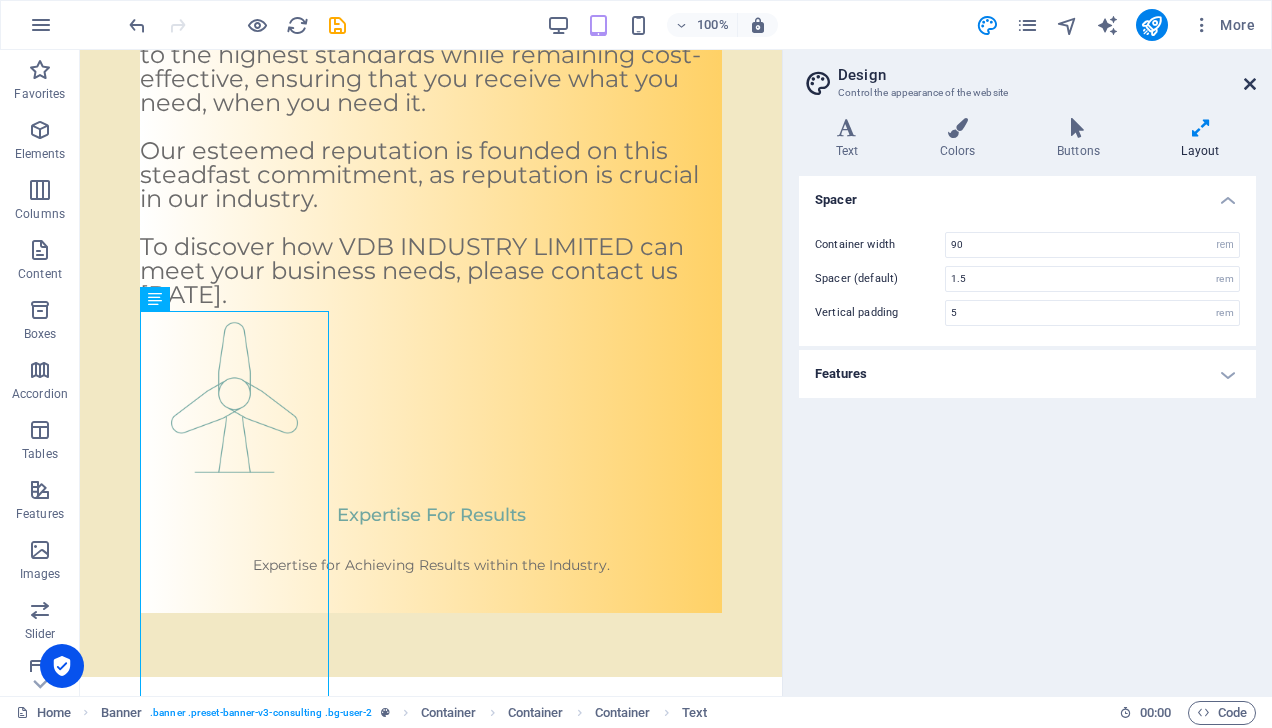 click at bounding box center [1250, 84] 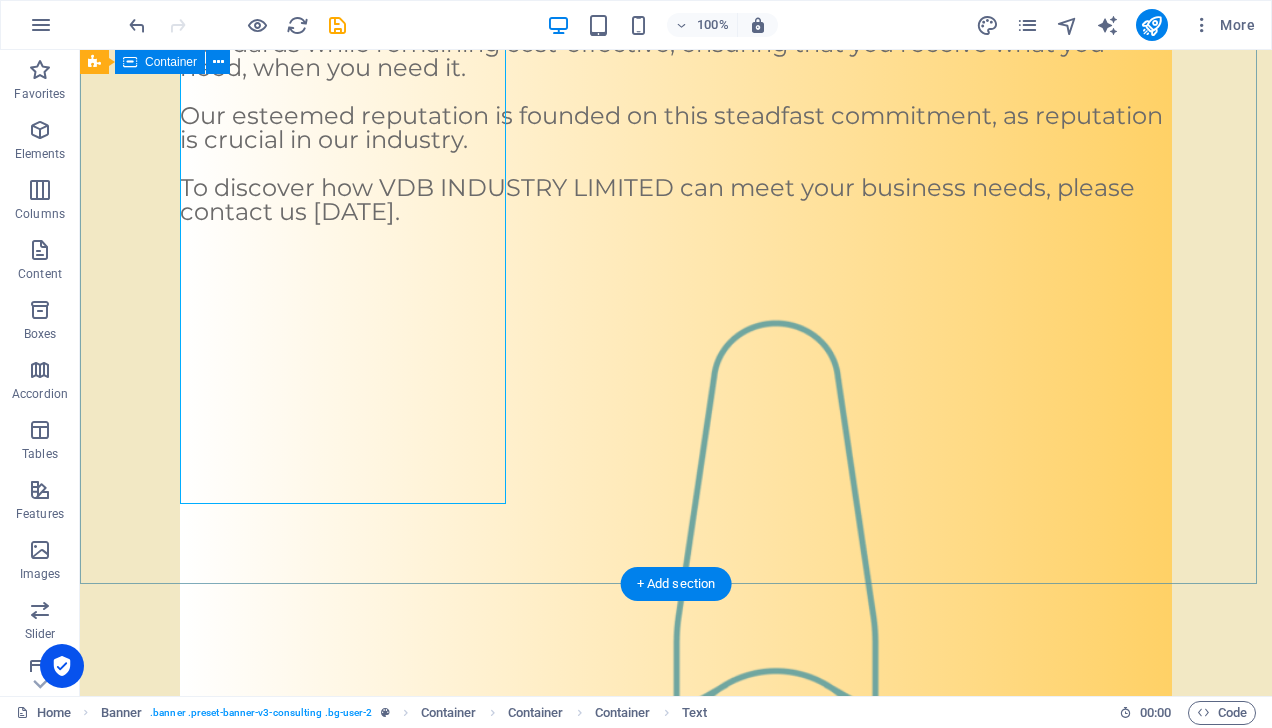 scroll, scrollTop: 1332, scrollLeft: 0, axis: vertical 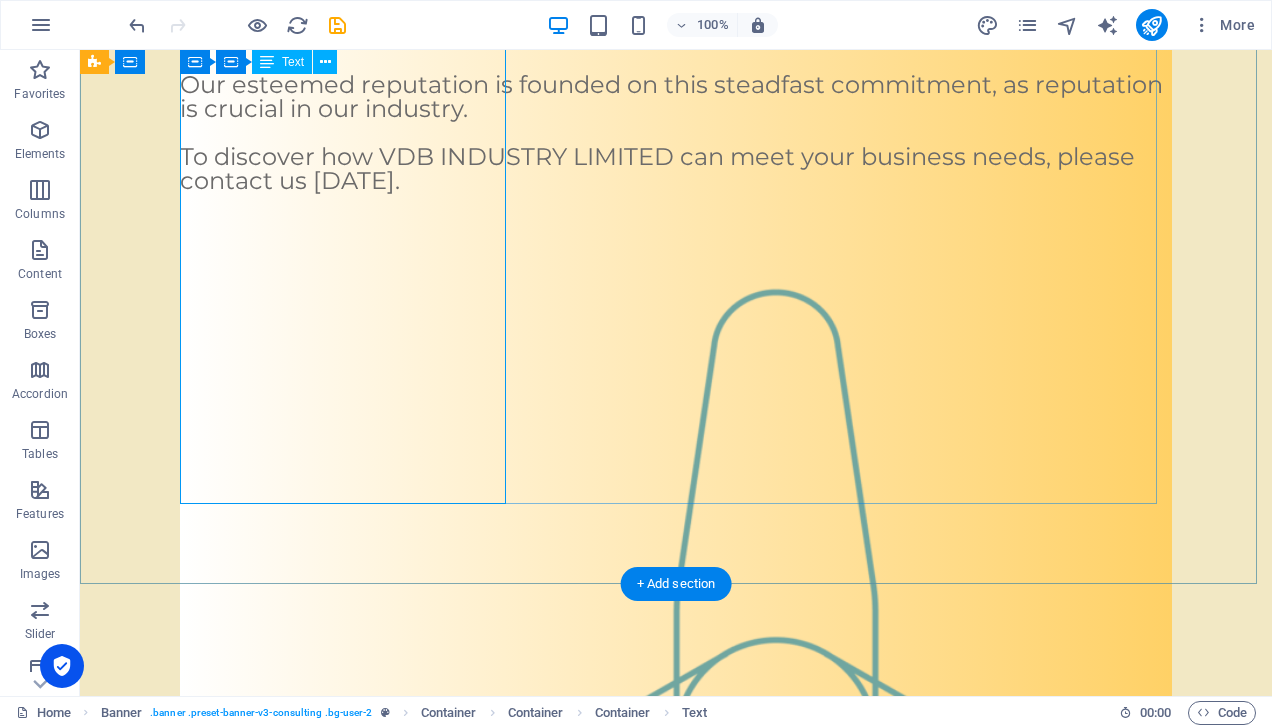 click on "VDB INDUSTRY LIMITED is dedicated to providing outstanding service. We recognize the critical significance of quality and reliability in your business's success. As your trusted supplier, every product we offer adheres to the highest standards while remaining cost-effective, ensuring that you receive what you need, when you need it. Our esteemed reputation is founded on this steadfast commitment, as reputation is crucial in our industry. To discover how VDB INDUSTRY LIMITED can meet your business needs, please contact us [DATE]." at bounding box center (676, 25) 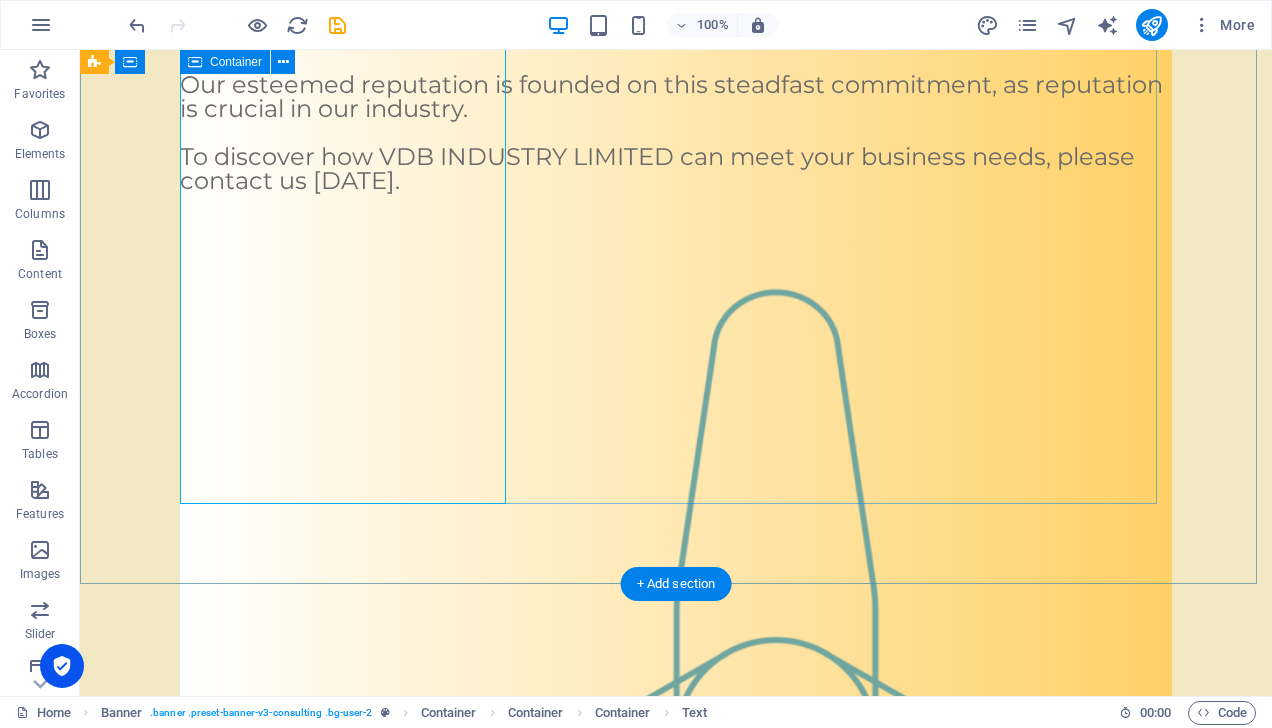 click on "VDB INDUSTRY LIMITED VDB INDUSTRY LIMITED is dedicated to providing outstanding service. We recognize the critical significance of quality and reliability in your business's success. As your trusted supplier, every product we offer adheres to the highest standards while remaining cost-effective, ensuring that you receive what you need, when you need it. Our esteemed reputation is founded on this steadfast commitment, as reputation is crucial in our industry. To discover how VDB INDUSTRY LIMITED can meet your business needs, please contact us [DATE]. Expertise For Results   Expertise for Achieving Results within the Industry." at bounding box center (676, 654) 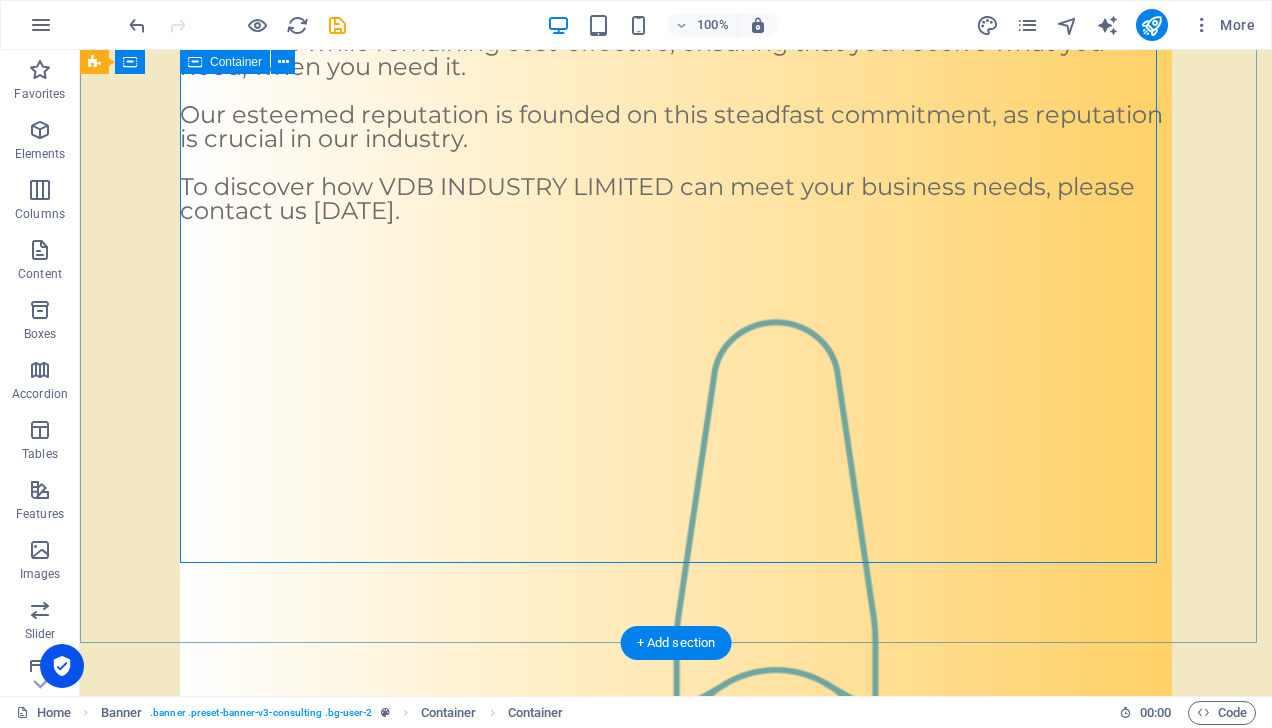 scroll, scrollTop: 1310, scrollLeft: 0, axis: vertical 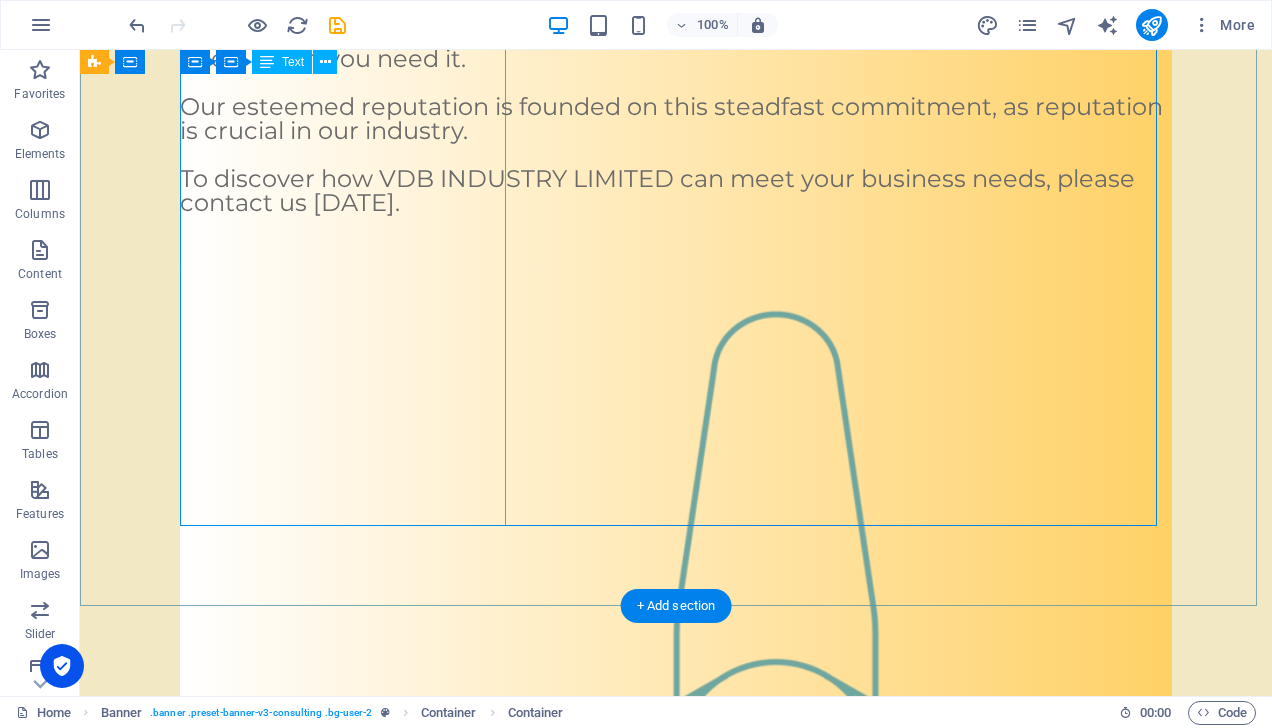 click on "VDB INDUSTRY LIMITED is dedicated to providing outstanding service. We recognize the critical significance of quality and reliability in your business's success. As your trusted supplier, every product we offer adheres to the highest standards while remaining cost-effective, ensuring that you receive what you need, when you need it. Our esteemed reputation is founded on this steadfast commitment, as reputation is crucial in our industry. To discover how VDB INDUSTRY LIMITED can meet your business needs, please contact us [DATE]." at bounding box center [676, 47] 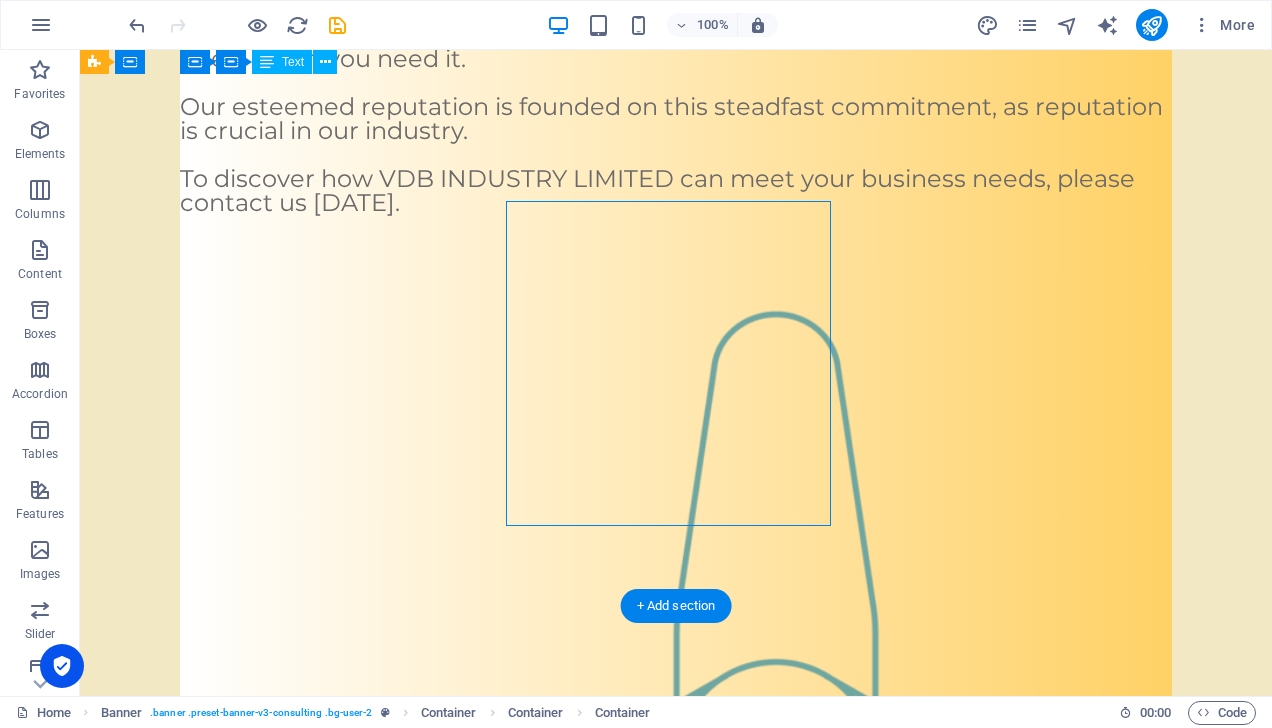 click on "VDB INDUSTRY LIMITED is dedicated to providing outstanding service. We recognize the critical significance of quality and reliability in your business's success. As your trusted supplier, every product we offer adheres to the highest standards while remaining cost-effective, ensuring that you receive what you need, when you need it. Our esteemed reputation is founded on this steadfast commitment, as reputation is crucial in our industry. To discover how VDB INDUSTRY LIMITED can meet your business needs, please contact us [DATE]." at bounding box center [676, 47] 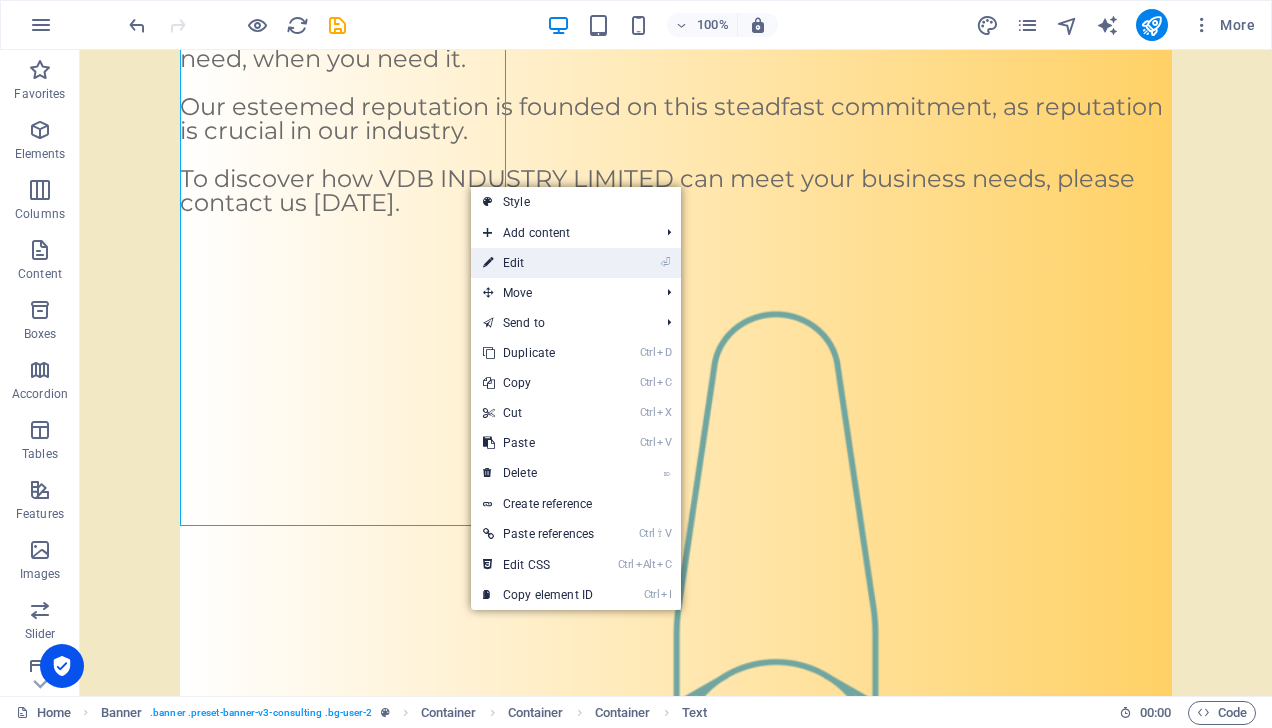 click on "⏎  Edit" at bounding box center [538, 263] 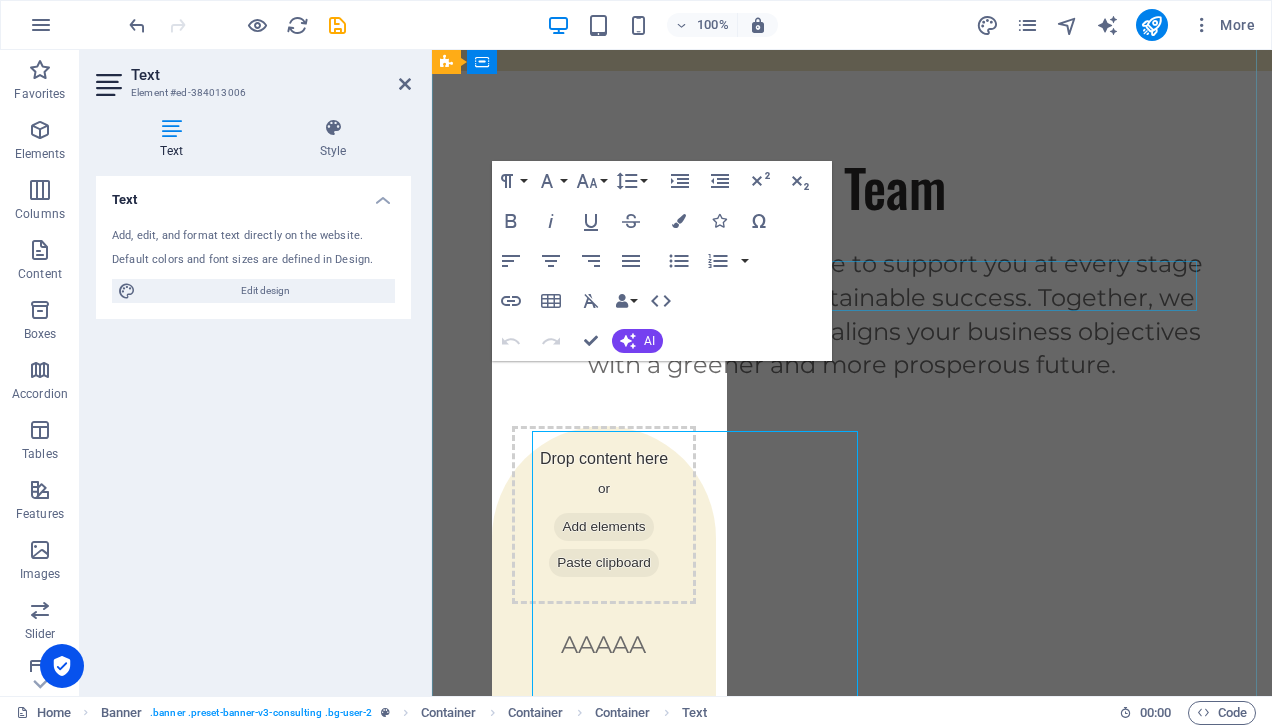 scroll, scrollTop: 757, scrollLeft: 0, axis: vertical 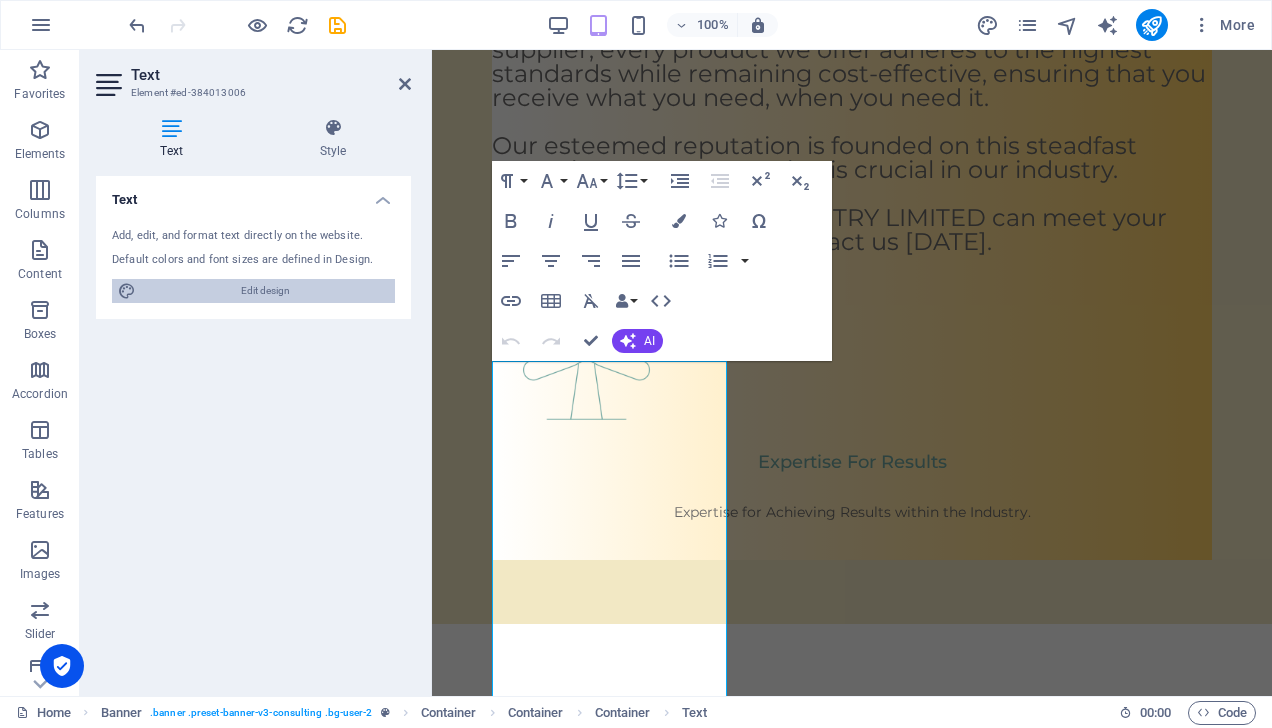 click on "Edit design" at bounding box center (265, 291) 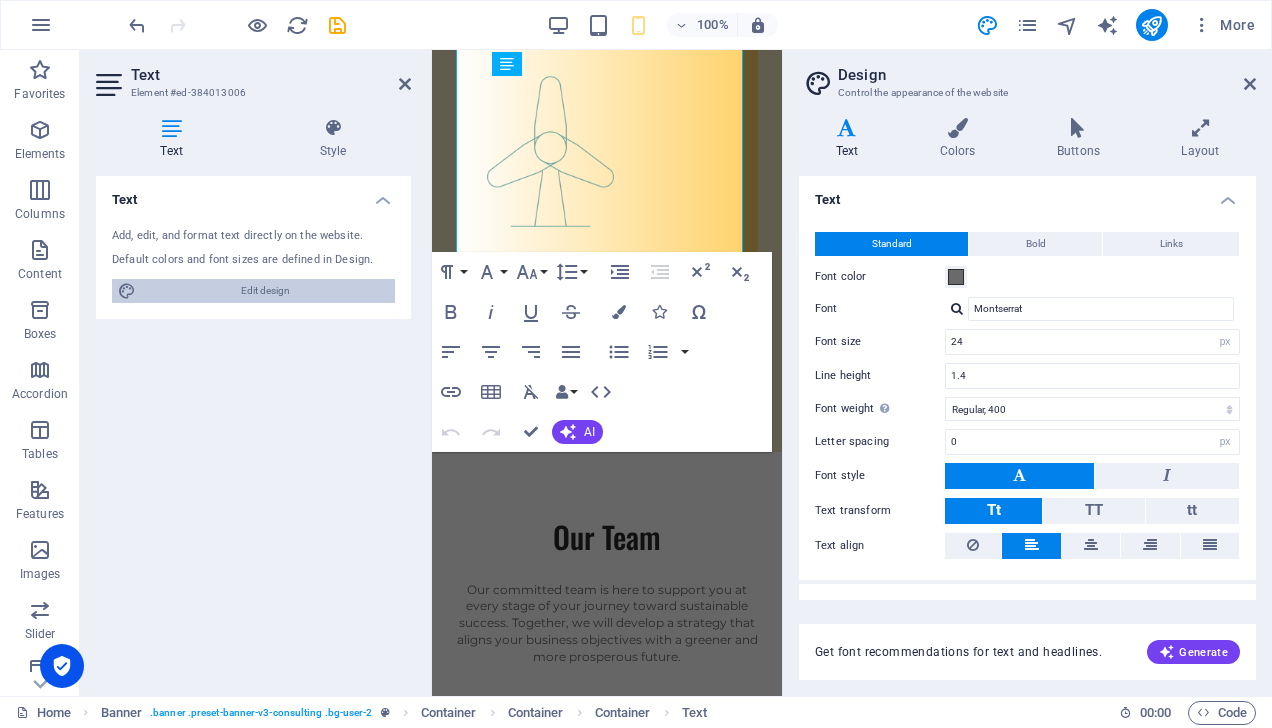 type on "12" 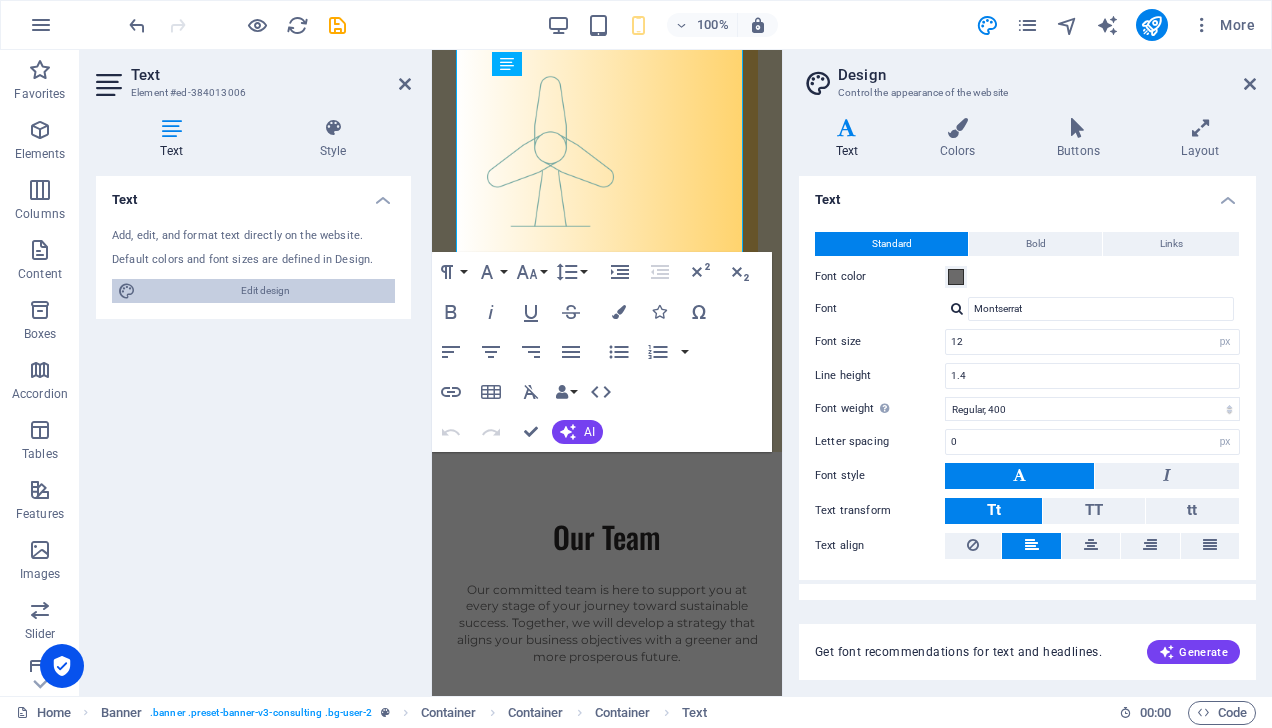 scroll, scrollTop: 988, scrollLeft: 0, axis: vertical 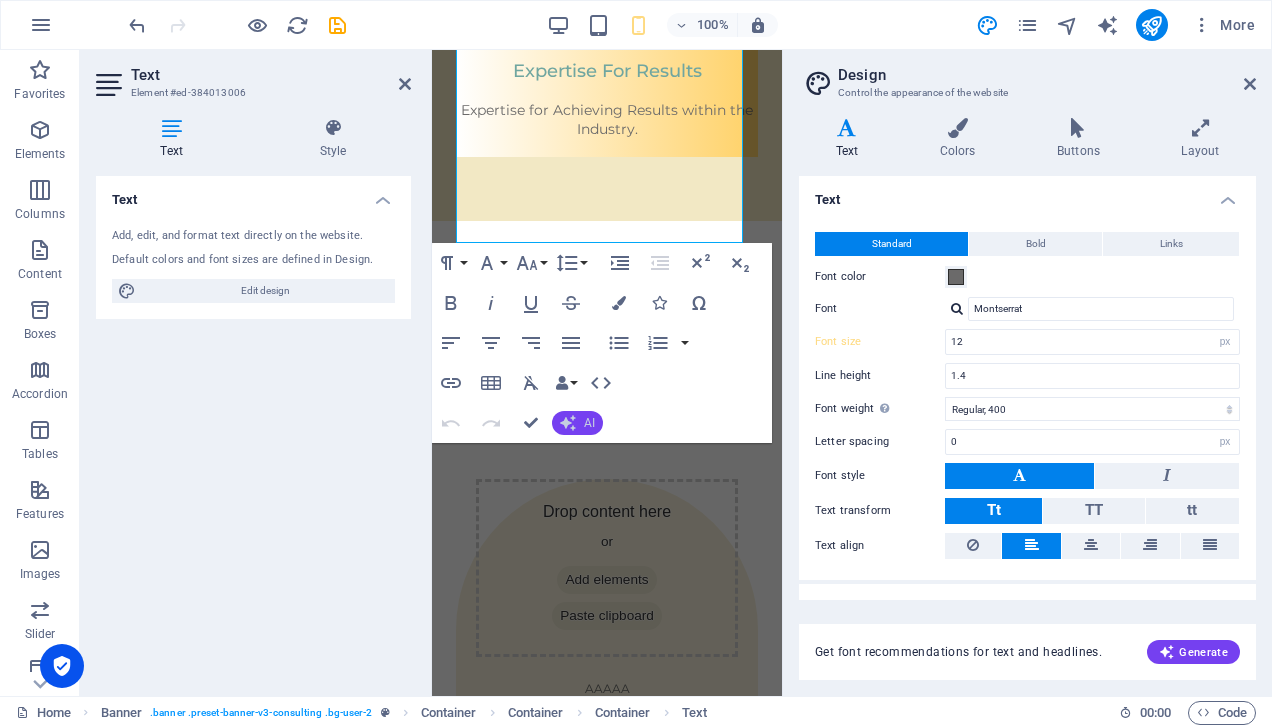 click on "AI" at bounding box center [577, 423] 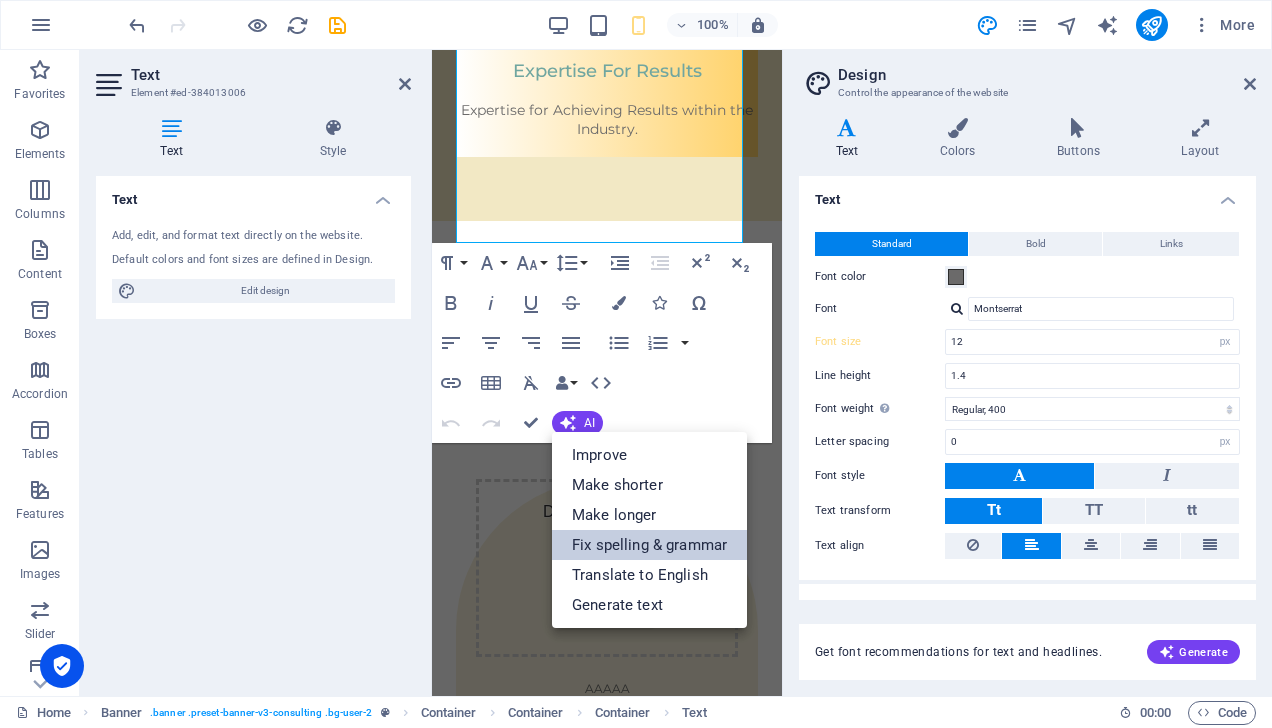 click on "Fix spelling & grammar" at bounding box center [649, 545] 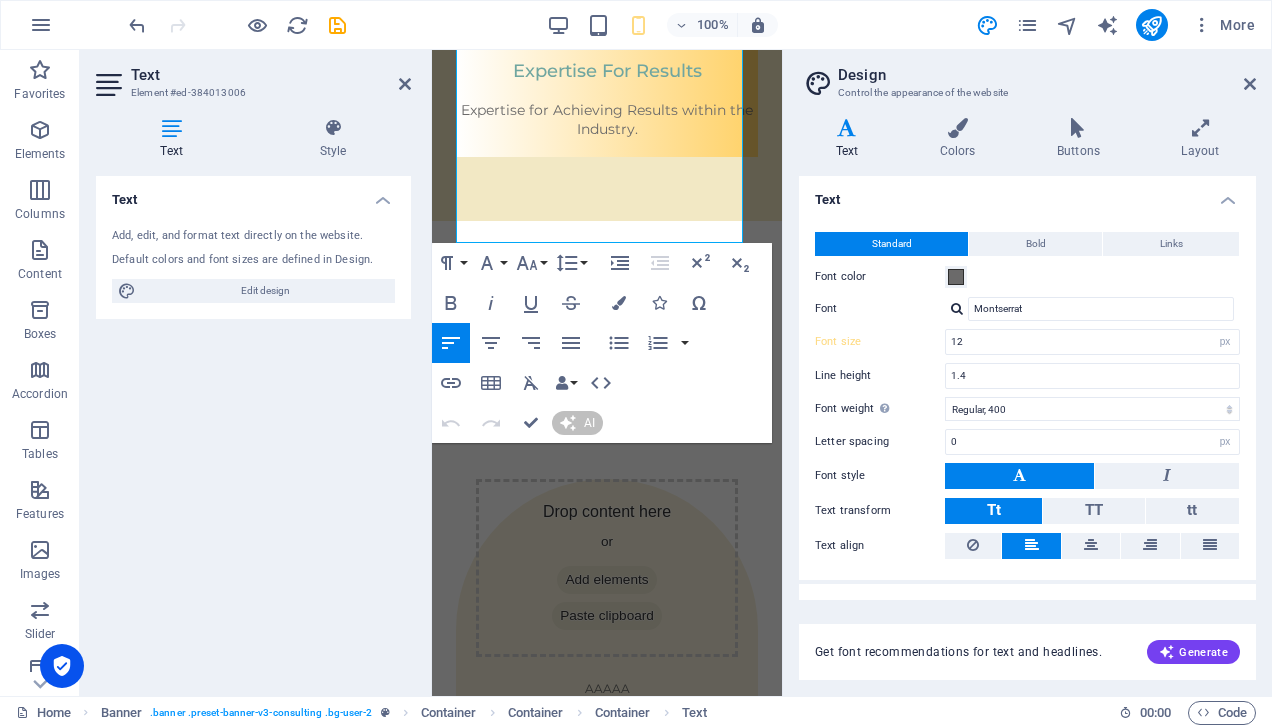 type 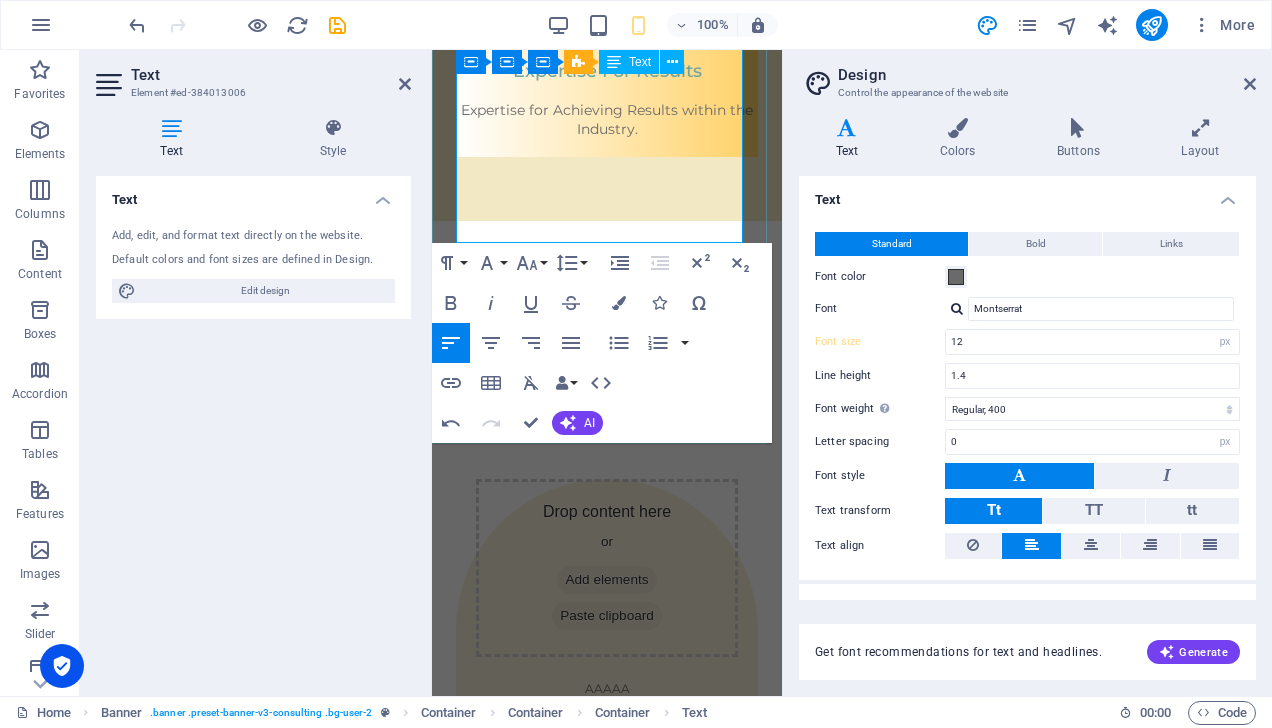 click on "VDB INDUSTRY LIMITED is dedicated to providing outstanding service. We recognize the critical significance of quality and reliability in your business's success. As your trusted supplier, every product we offer adheres to the highest standards while remaining cost-effective, ensuring that you receive what you need when you need it. Our esteemed reputation is founded on this steadfast commitment, as reputation is crucial in our industry. To discover how VDB INDUSTRY LIMITED can meet your business needs, please contact us [DATE]." at bounding box center [607, -318] 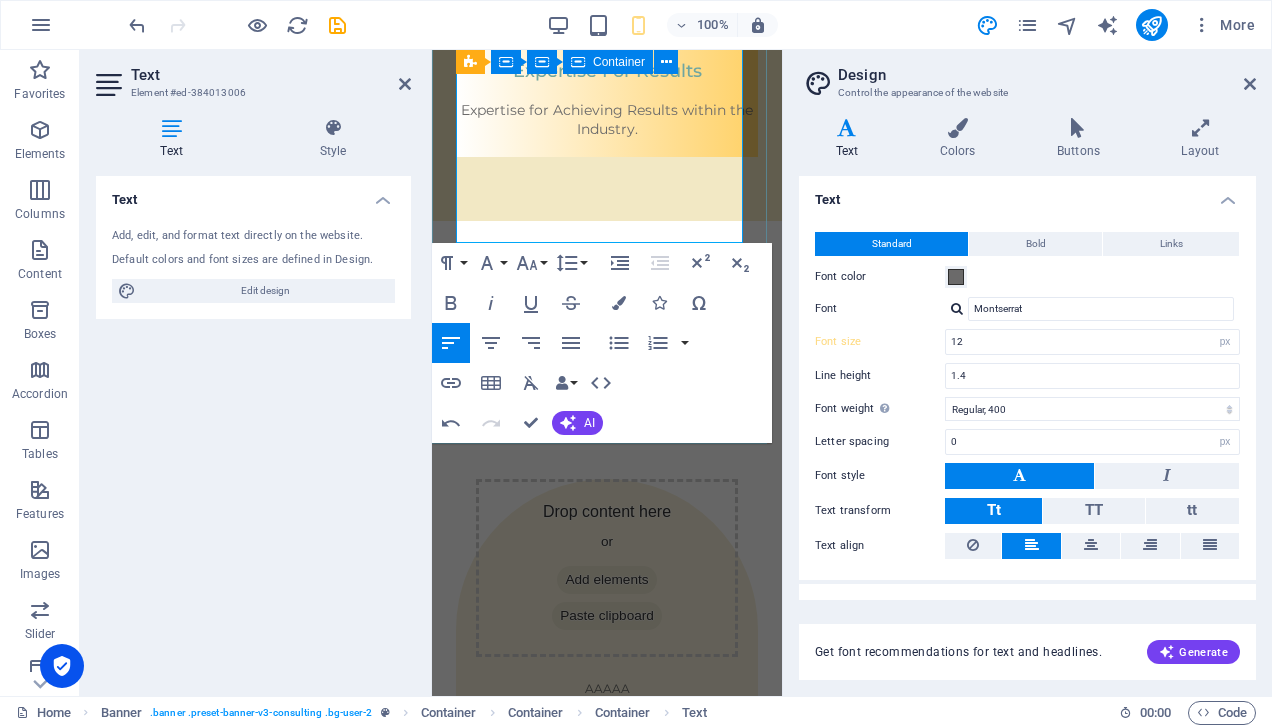 click on "Container" at bounding box center (619, 62) 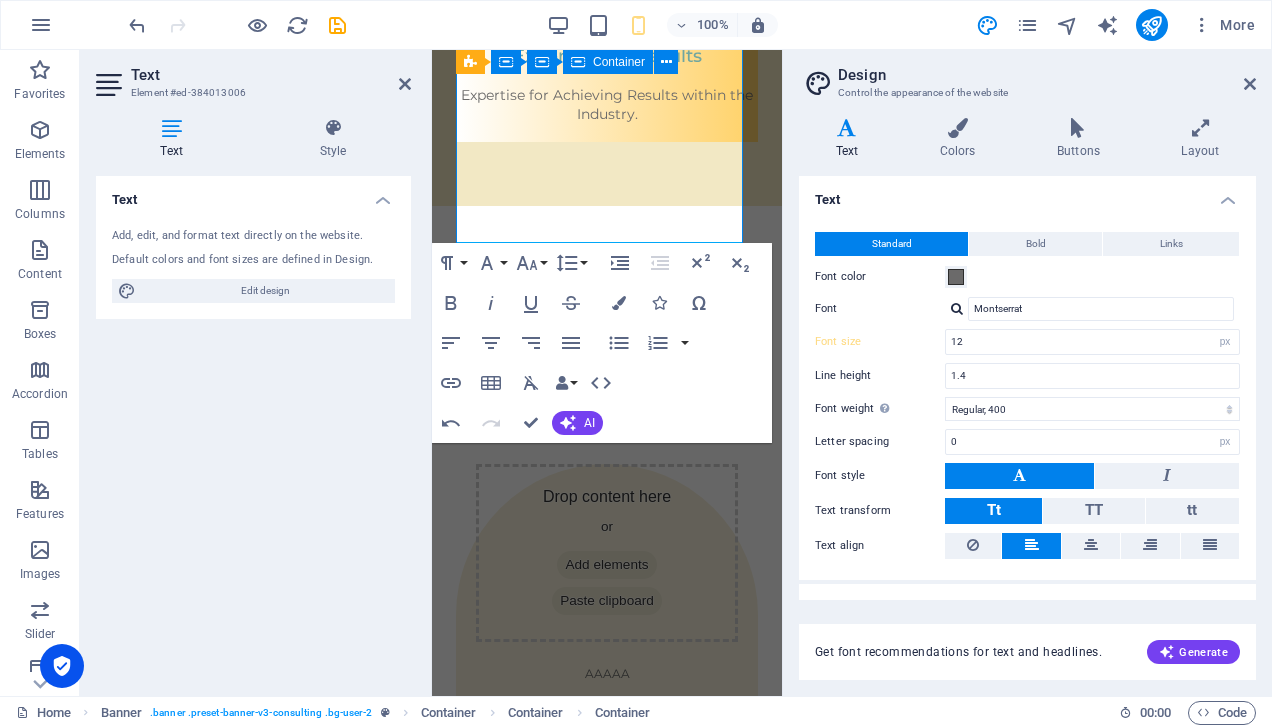 type on "24" 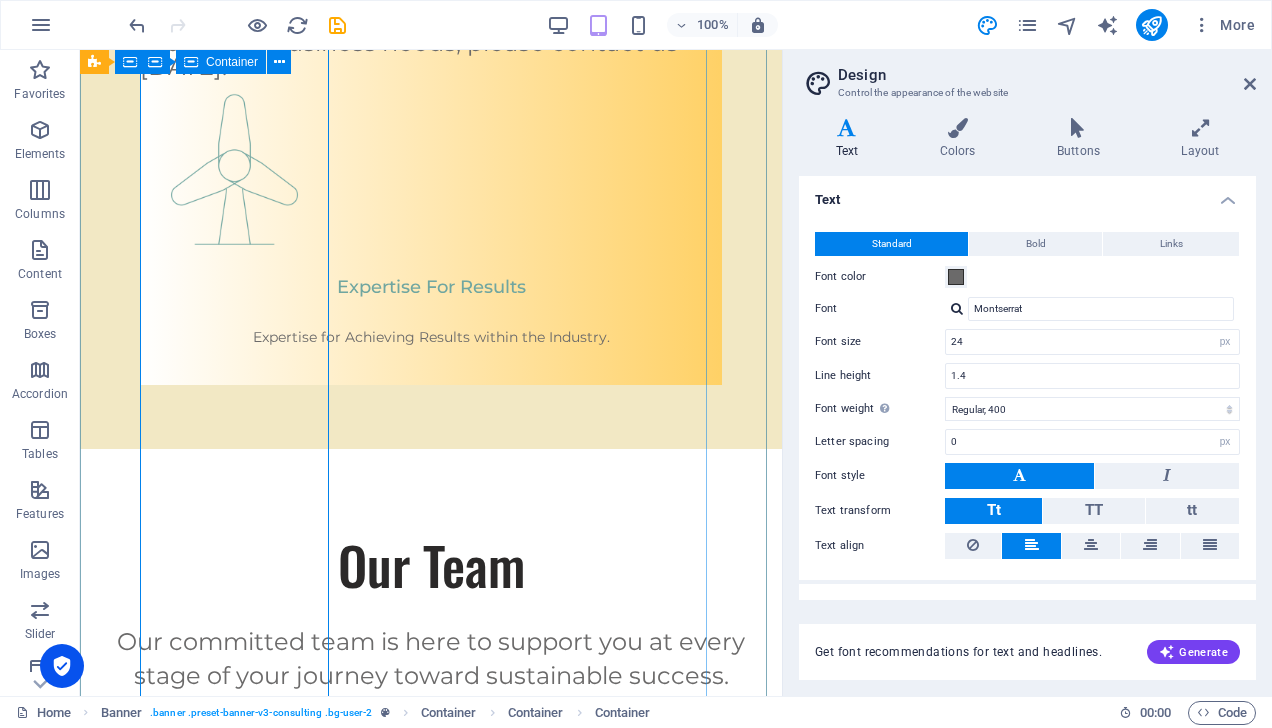 click on "VDB INDUSTRY LIMITED VDB INDUSTRY LIMITED is dedicated to providing outstanding service. We recognize the critical significance of quality and reliability in your business's success. As your trusted supplier, every product we offer adheres to the highest standards while remaining cost-effective, ensuring that you receive what you need when you need it. Our esteemed reputation is founded on this steadfast commitment, as reputation is crucial in our industry. To discover how VDB INDUSTRY LIMITED can meet your business needs, please contact us [DATE]. Expertise For Results   Expertise for Achieving Results within the Industry." at bounding box center [431, -10] 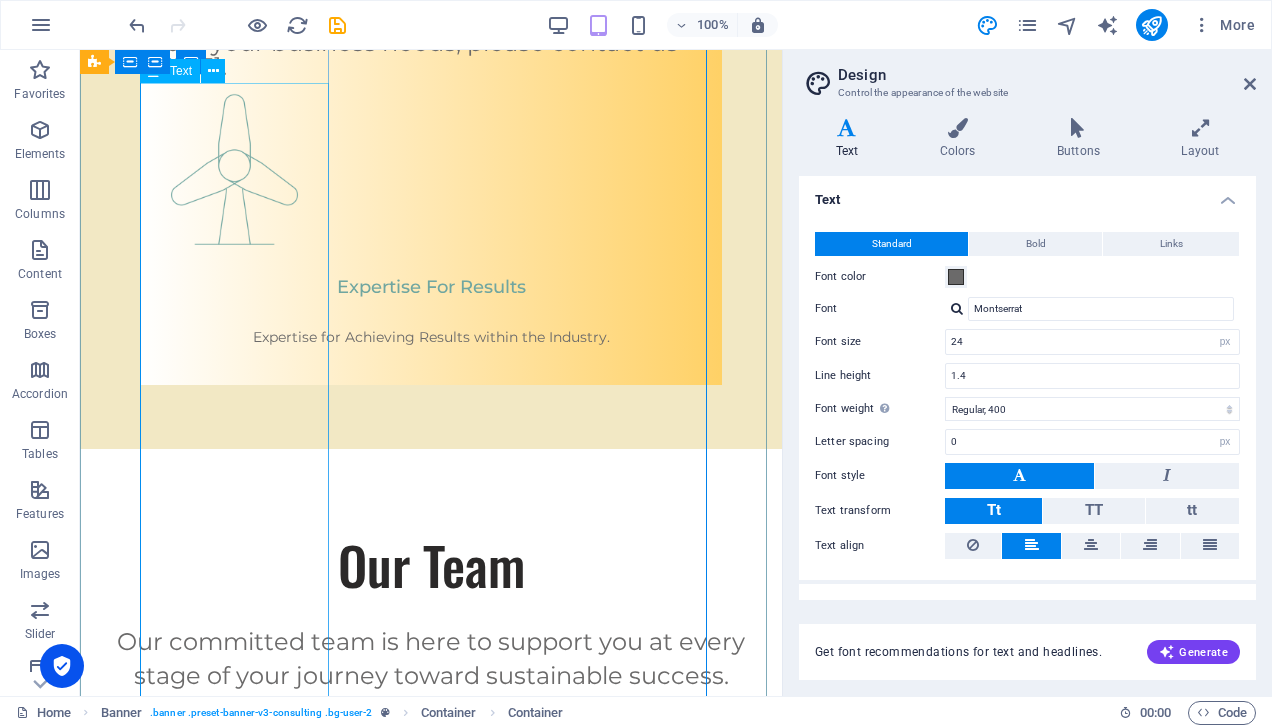 click on "VDB INDUSTRY LIMITED is dedicated to providing outstanding service. We recognize the critical significance of quality and reliability in your business's success. As your trusted supplier, every product we offer adheres to the highest standards while remaining cost-effective, ensuring that you receive what you need when you need it. Our esteemed reputation is founded on this steadfast commitment, as reputation is crucial in our industry. To discover how VDB INDUSTRY LIMITED can meet your business needs, please contact us [DATE]." at bounding box center [431, -137] 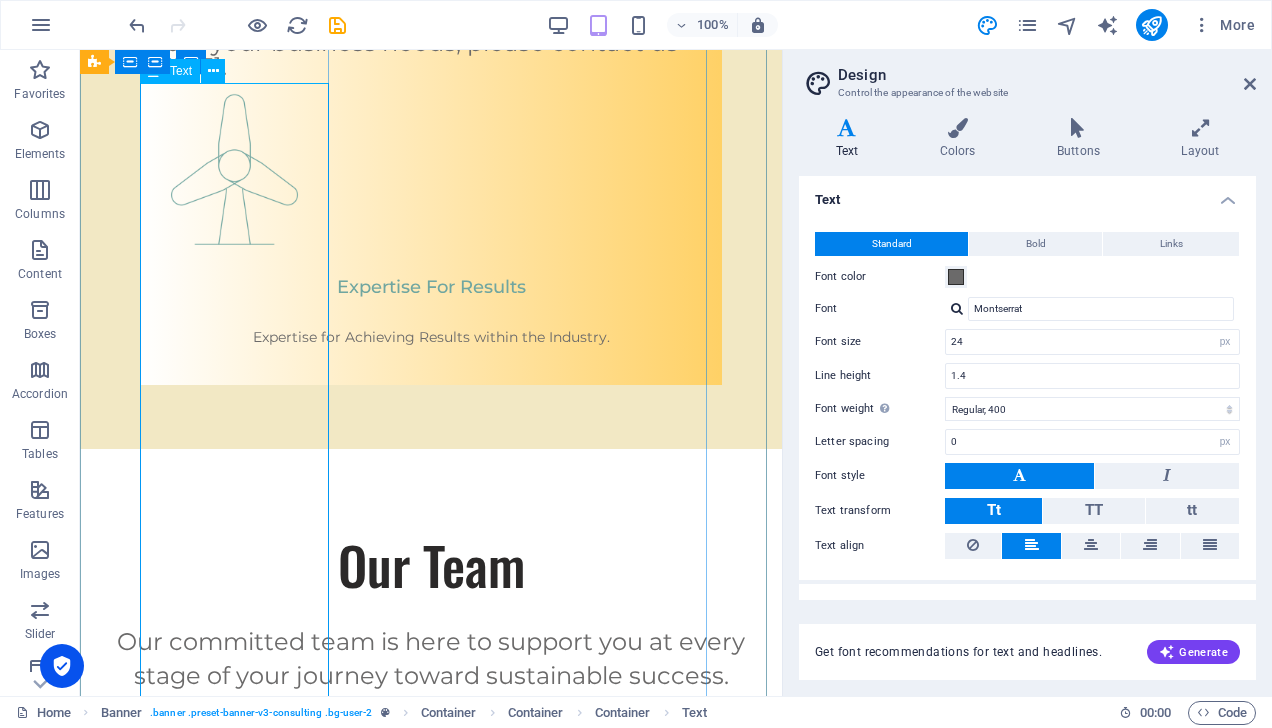 click on "VDB INDUSTRY LIMITED is dedicated to providing outstanding service. We recognize the critical significance of quality and reliability in your business's success. As your trusted supplier, every product we offer adheres to the highest standards while remaining cost-effective, ensuring that you receive what you need when you need it. Our esteemed reputation is founded on this steadfast commitment, as reputation is crucial in our industry. To discover how VDB INDUSTRY LIMITED can meet your business needs, please contact us [DATE]." at bounding box center [431, -137] 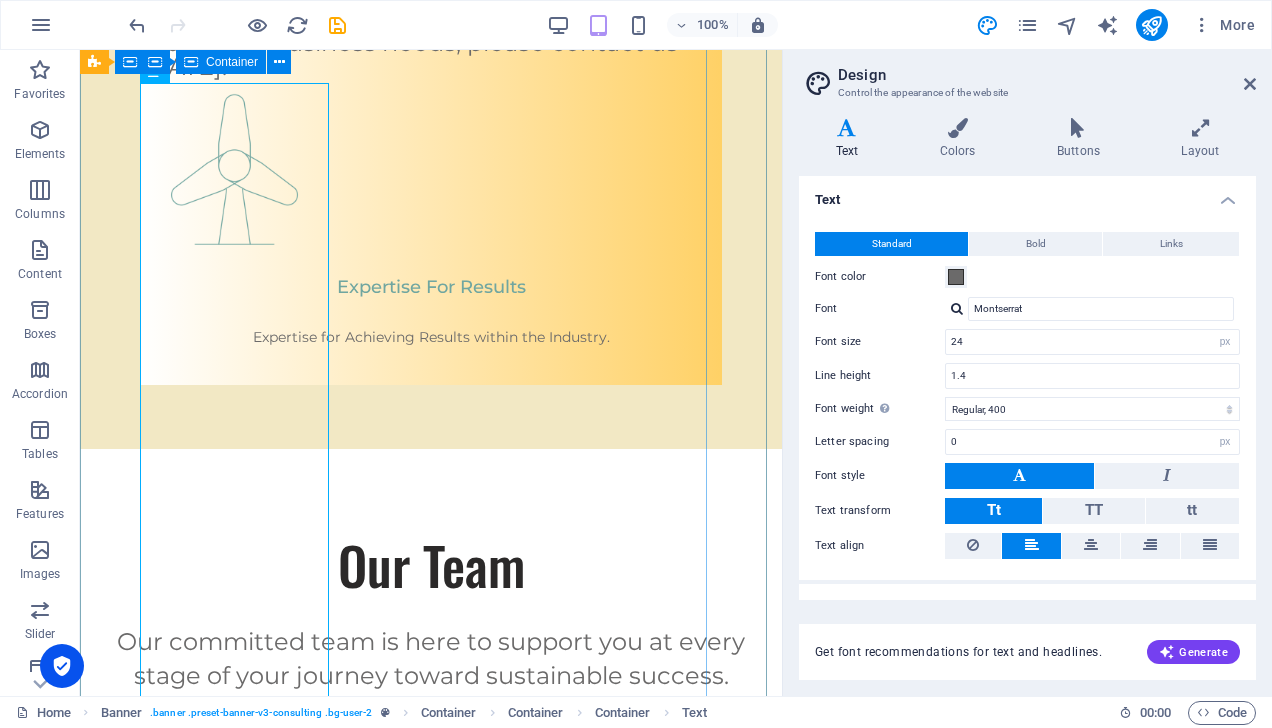 click on "VDB INDUSTRY LIMITED VDB INDUSTRY LIMITED is dedicated to providing outstanding service. We recognize the critical significance of quality and reliability in your business's success. As your trusted supplier, every product we offer adheres to the highest standards while remaining cost-effective, ensuring that you receive what you need when you need it. Our esteemed reputation is founded on this steadfast commitment, as reputation is crucial in our industry. To discover how VDB INDUSTRY LIMITED can meet your business needs, please contact us [DATE]. Expertise For Results   Expertise for Achieving Results within the Industry." at bounding box center (431, -10) 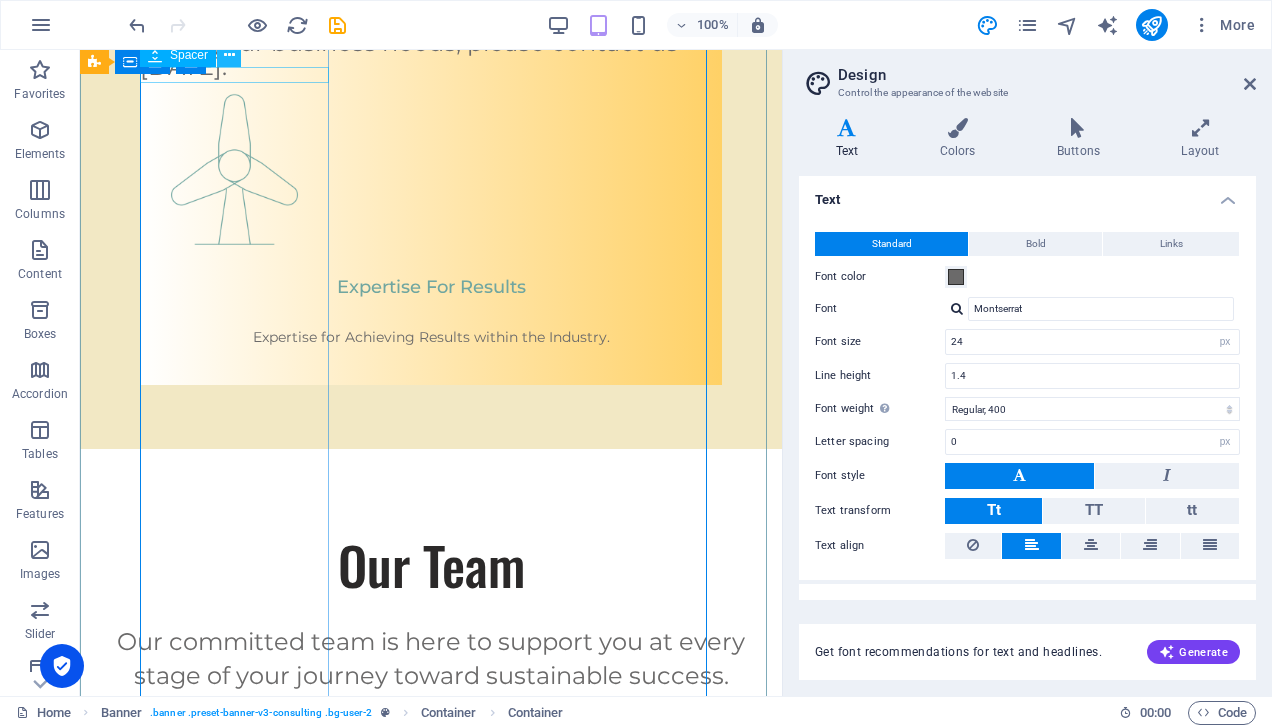 click at bounding box center (229, 55) 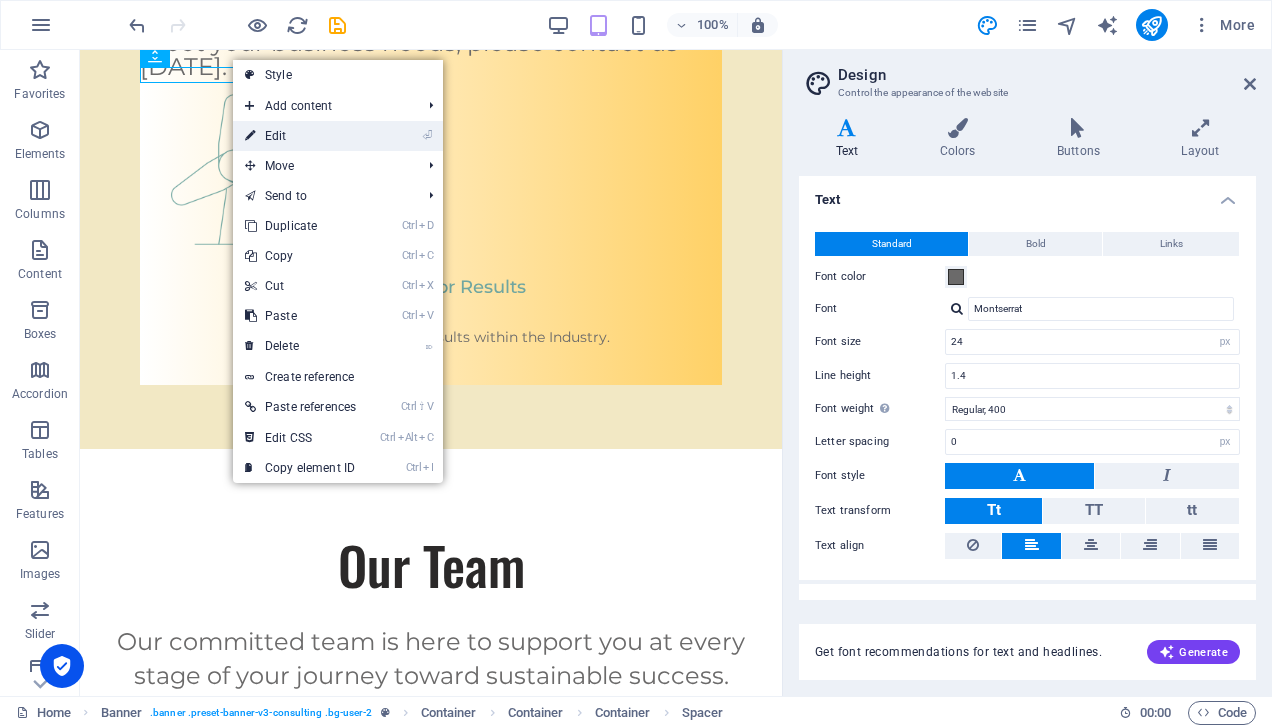click on "⏎  Edit" at bounding box center (300, 136) 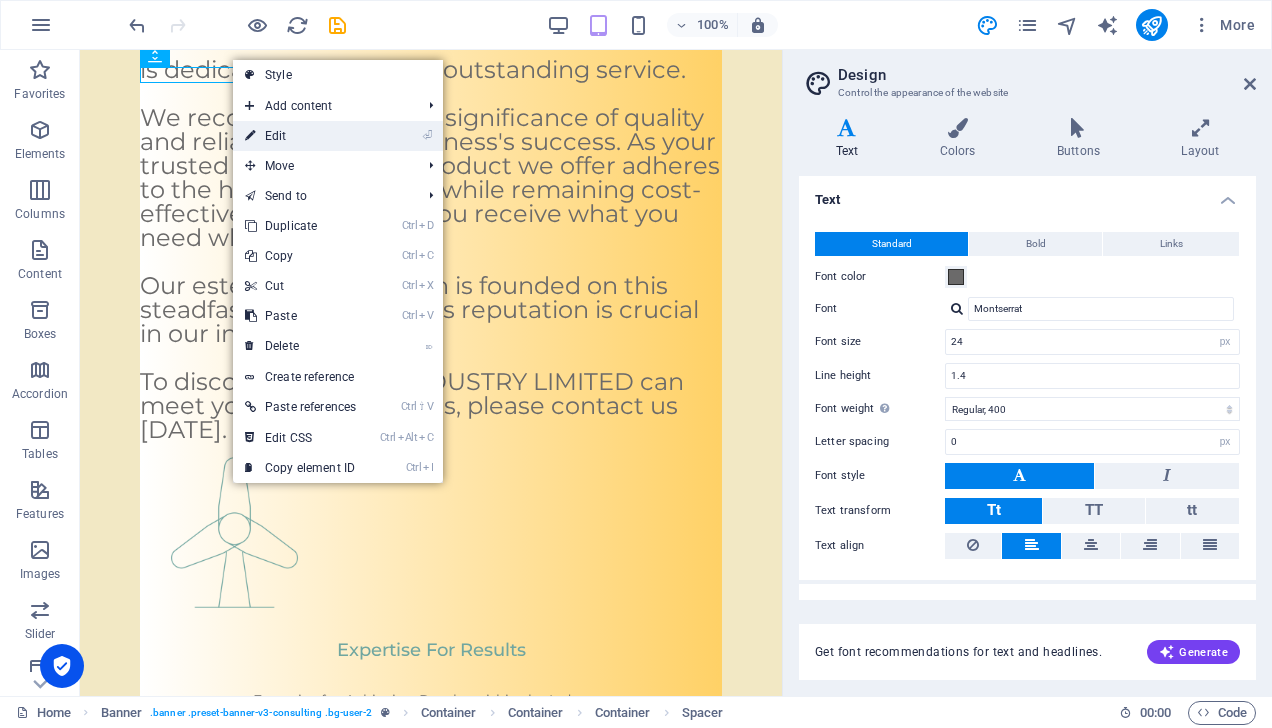 select on "px" 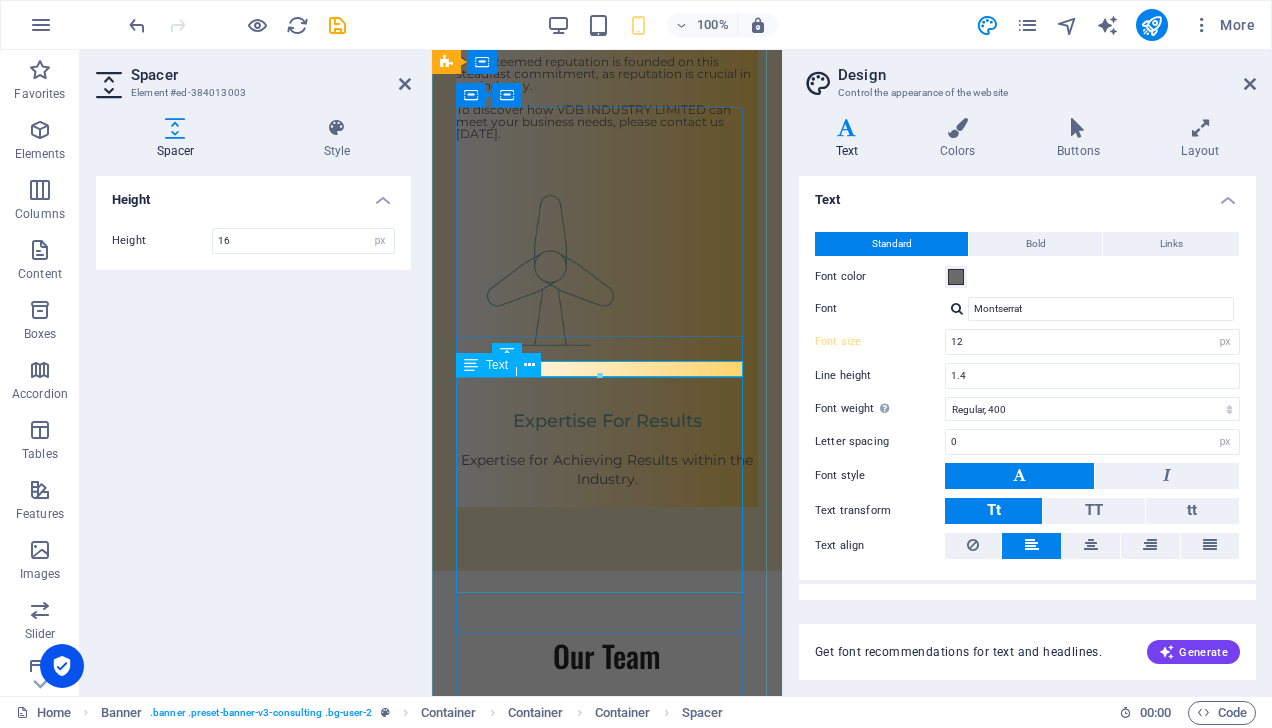 click on "VDB INDUSTRY LIMITED is dedicated to providing outstanding service. We recognize the critical significance of quality and reliability in your business's success. As your trusted supplier, every product we offer adheres to the highest standards while remaining cost-effective, ensuring that you receive what you need when you need it. Our esteemed reputation is founded on this steadfast commitment, as reputation is crucial in our industry. To discover how VDB INDUSTRY LIMITED can meet your business needs, please contact us [DATE]." at bounding box center [607, 32] 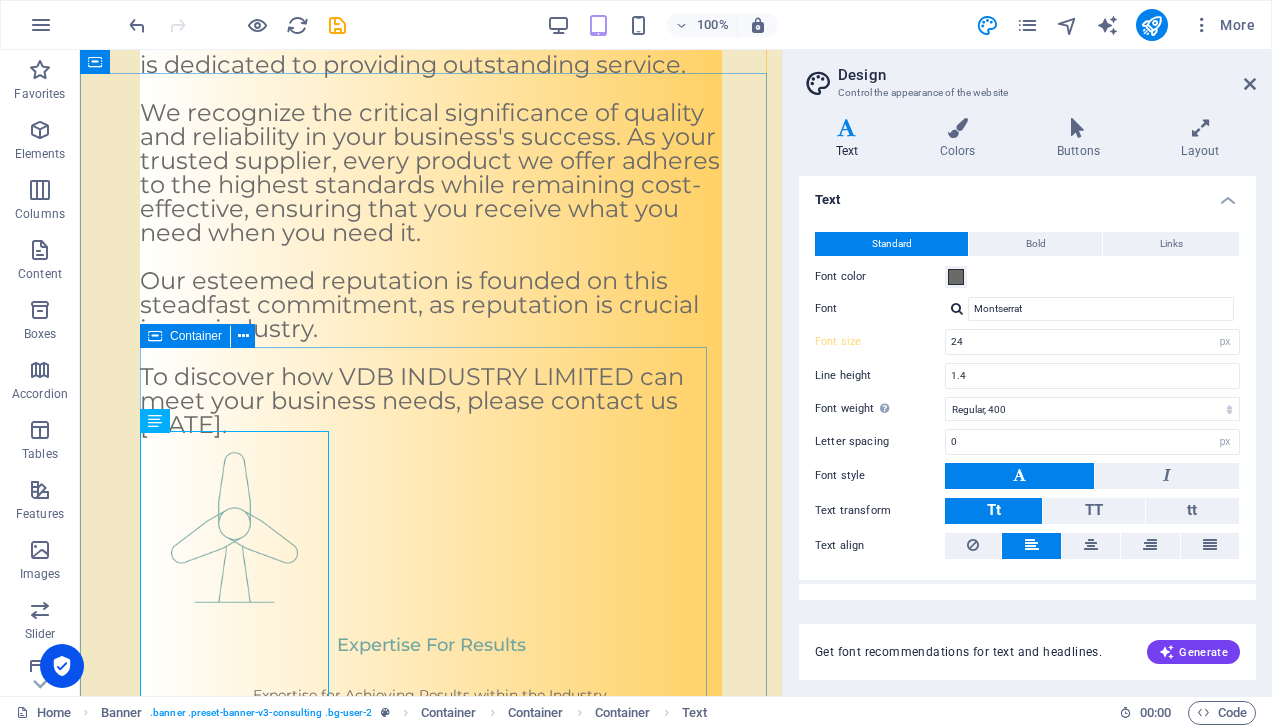 scroll, scrollTop: 655, scrollLeft: 0, axis: vertical 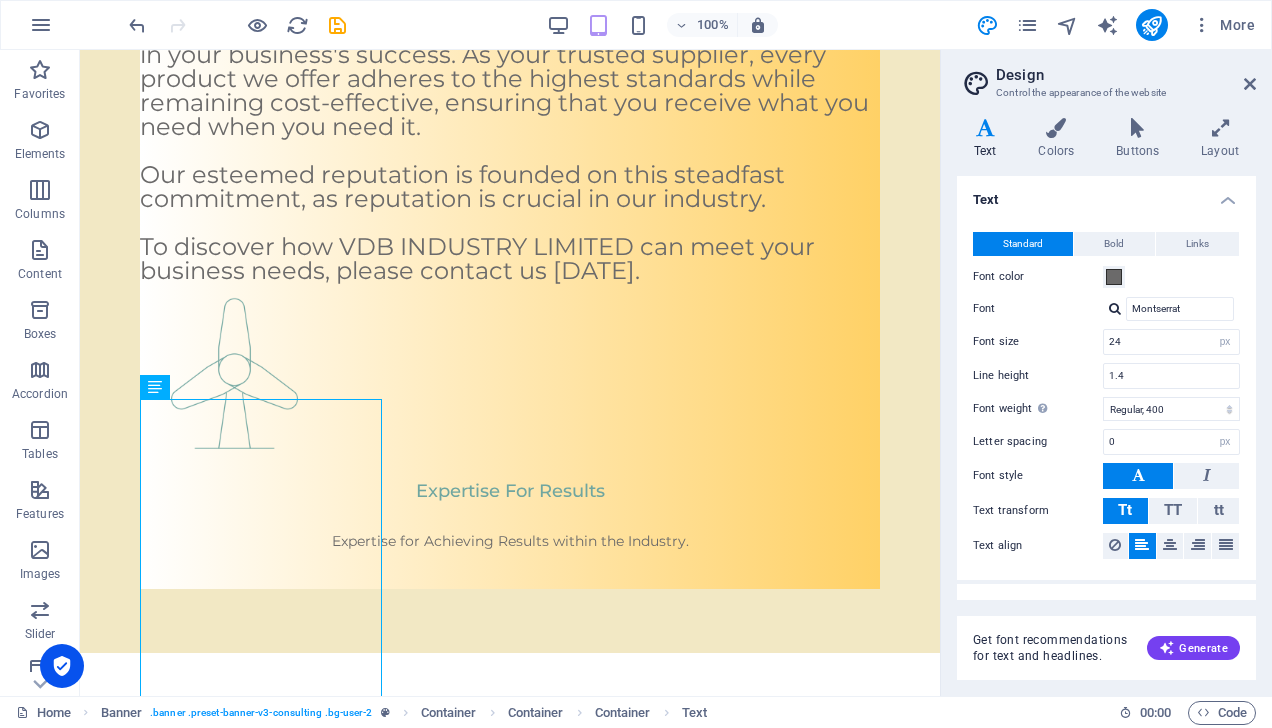 drag, startPoint x: 786, startPoint y: 402, endPoint x: 1022, endPoint y: 425, distance: 237.11812 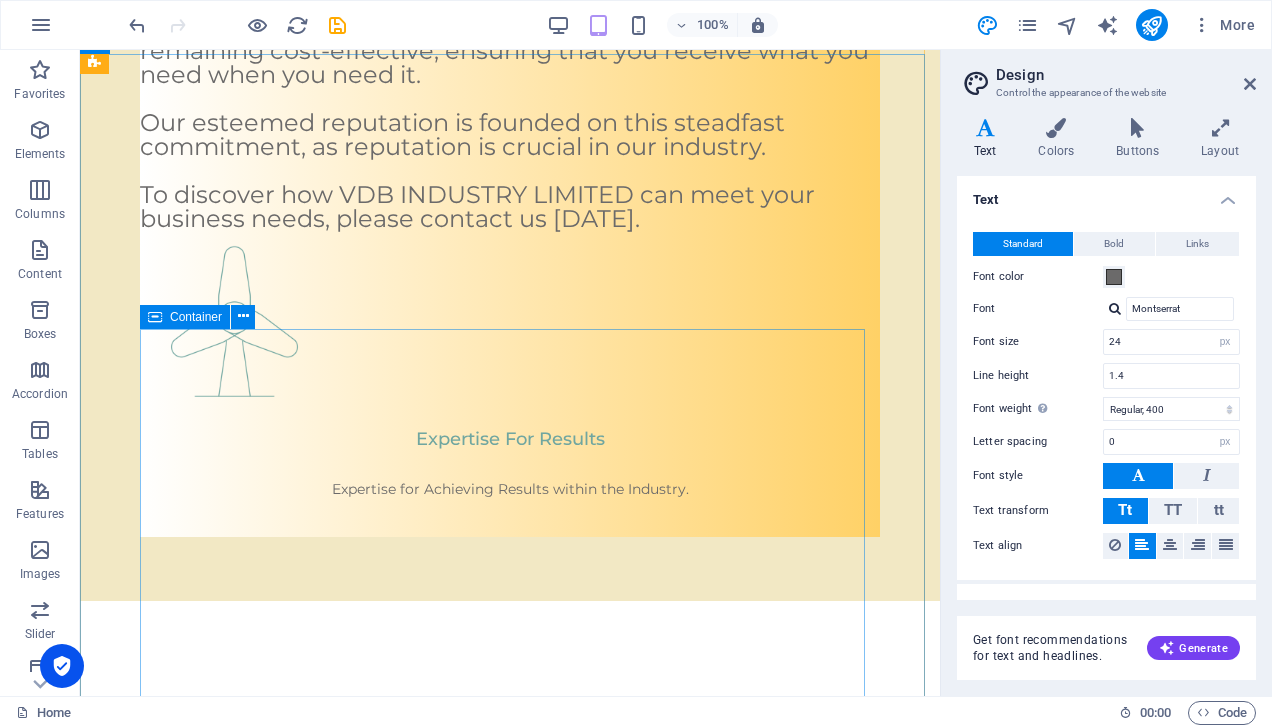 scroll, scrollTop: 789, scrollLeft: 0, axis: vertical 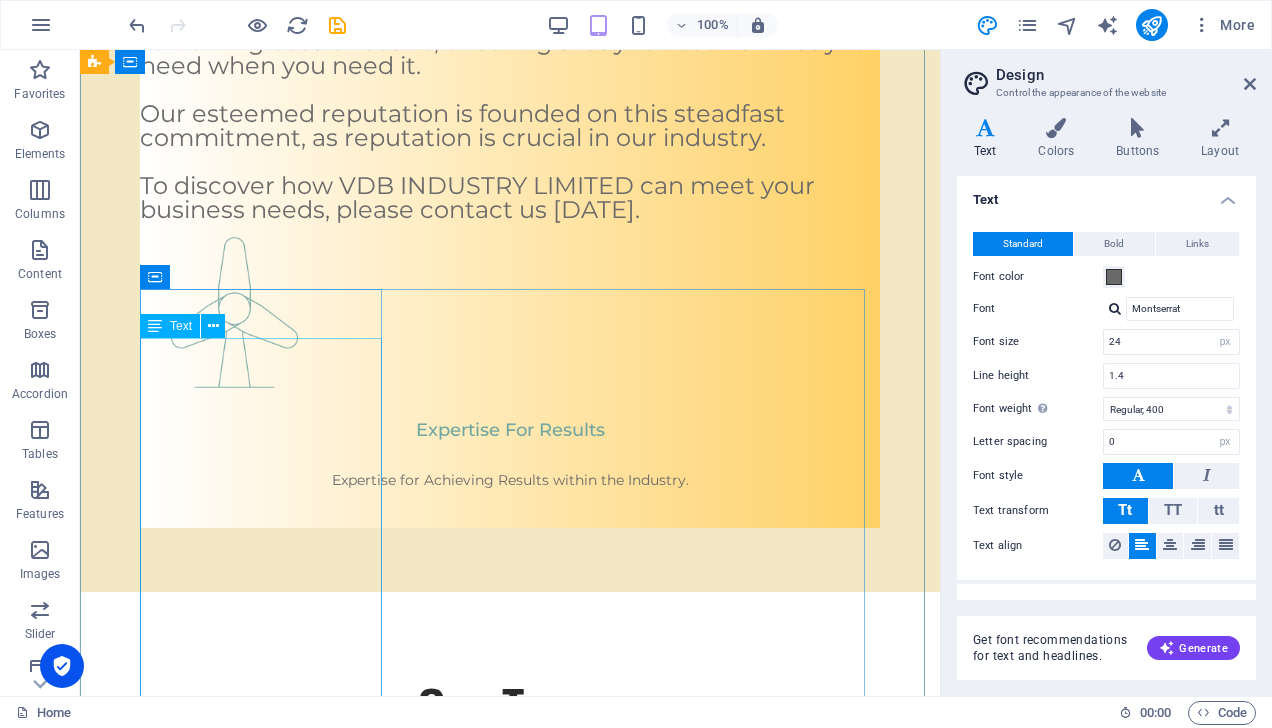 click on "VDB INDUSTRY LIMITED is dedicated to providing outstanding service. We recognize the critical significance of quality and reliability in your business's success. As your trusted supplier, every product we offer adheres to the highest standards while remaining cost-effective, ensuring that you receive what you need when you need it. Our esteemed reputation is founded on this steadfast commitment, as reputation is crucial in our industry. To discover how VDB INDUSTRY LIMITED can meet your business needs, please contact us [DATE]." at bounding box center [510, 42] 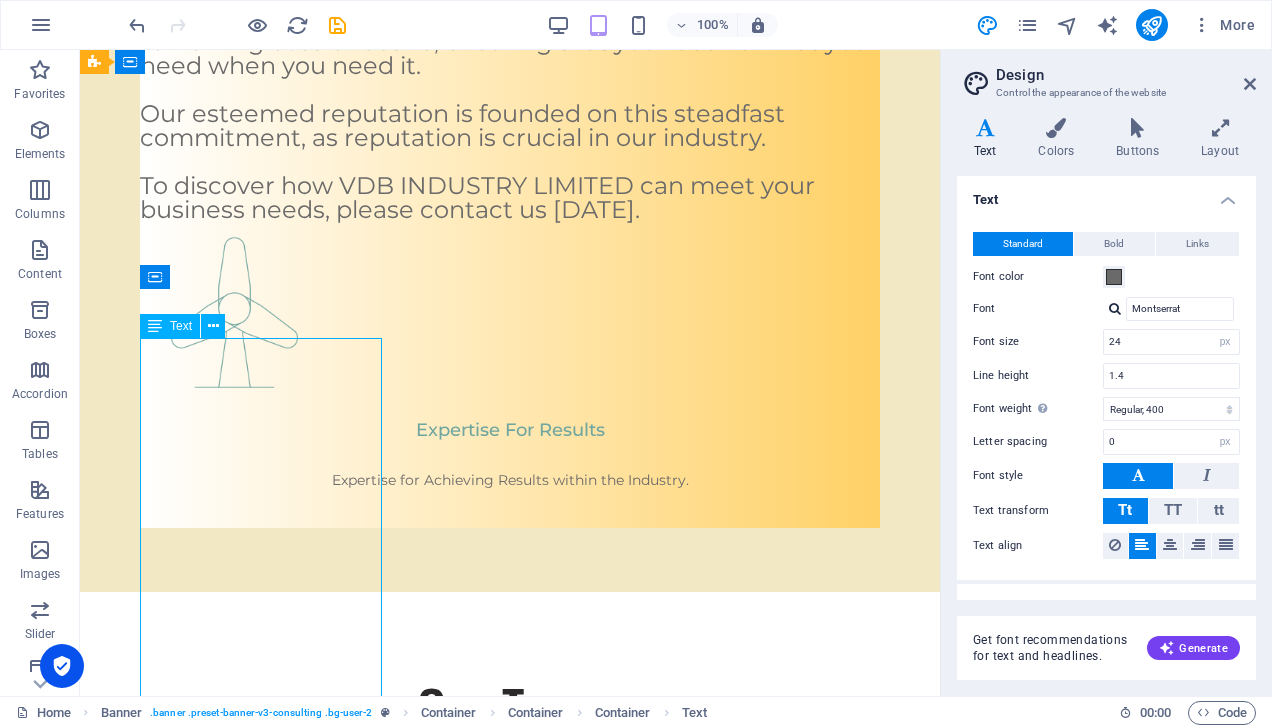 click on "VDB INDUSTRY LIMITED is dedicated to providing outstanding service. We recognize the critical significance of quality and reliability in your business's success. As your trusted supplier, every product we offer adheres to the highest standards while remaining cost-effective, ensuring that you receive what you need when you need it. Our esteemed reputation is founded on this steadfast commitment, as reputation is crucial in our industry. To discover how VDB INDUSTRY LIMITED can meet your business needs, please contact us [DATE]." at bounding box center [510, 42] 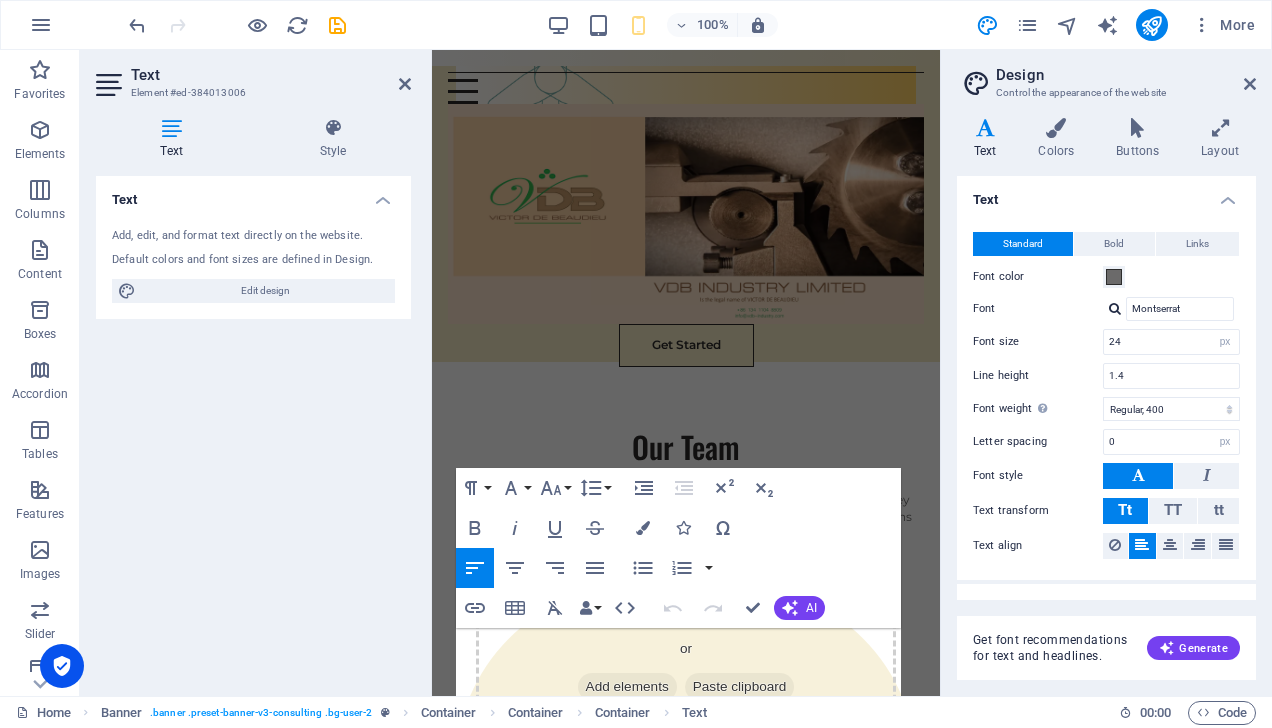 type on "12" 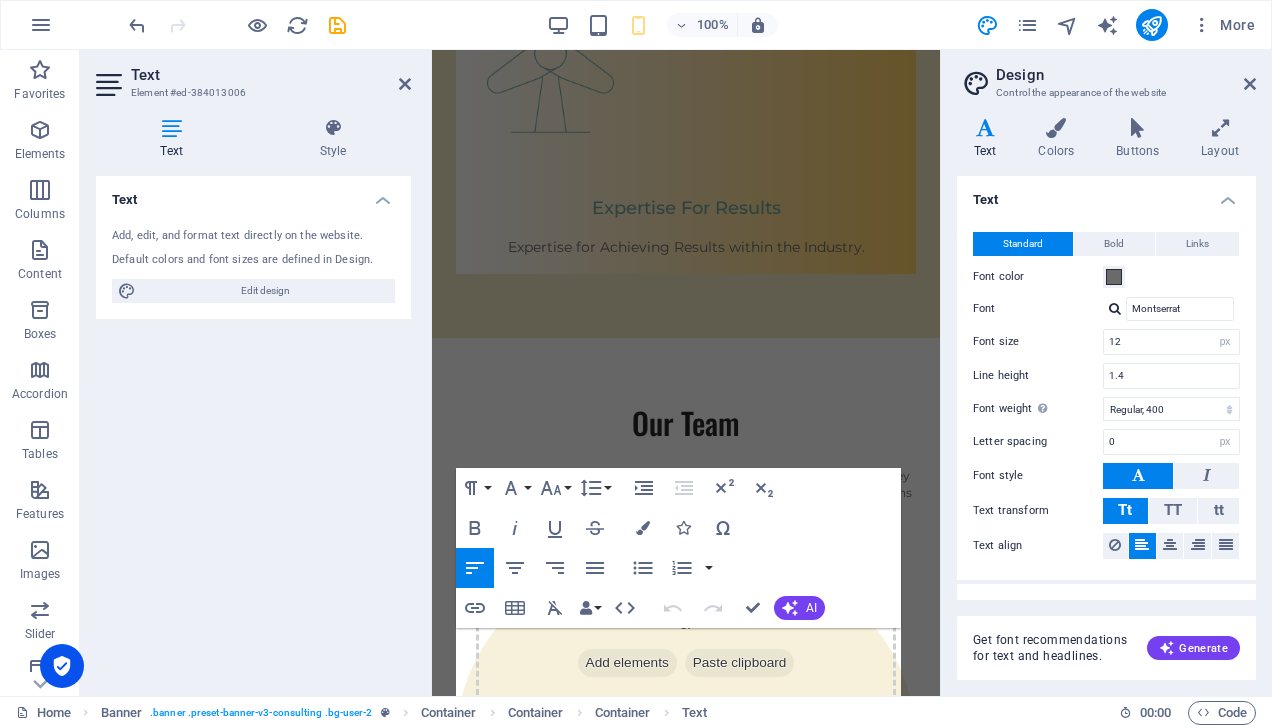 scroll, scrollTop: 799, scrollLeft: 0, axis: vertical 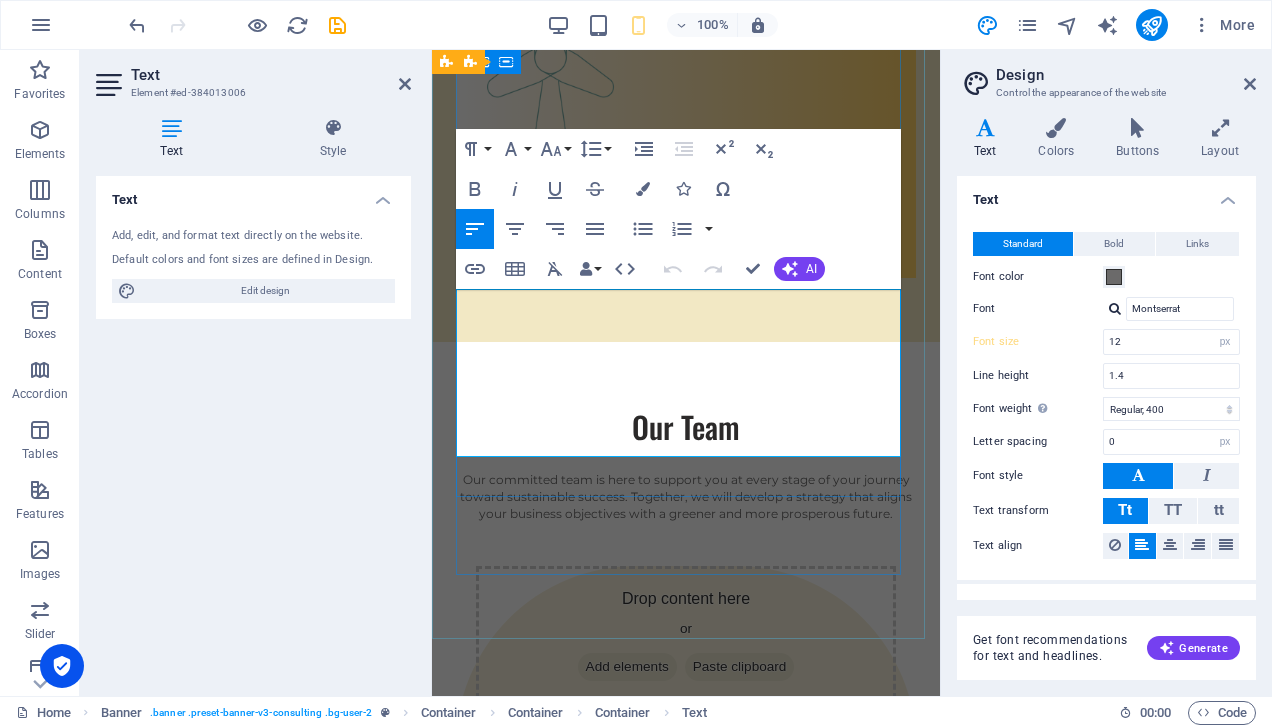 click on "VDB INDUSTRY LIMITED is dedicated to providing outstanding service. We recognize the critical significance of quality and reliability in your business's success. As your trusted supplier, every product we offer adheres to the highest standards while remaining cost-effective, ensuring that you receive what you need when you need it. Our esteemed reputation is founded on this steadfast commitment, as reputation is crucial in our industry. To discover how VDB INDUSTRY LIMITED can meet your business needs, please contact us [DATE]." at bounding box center [686, -153] 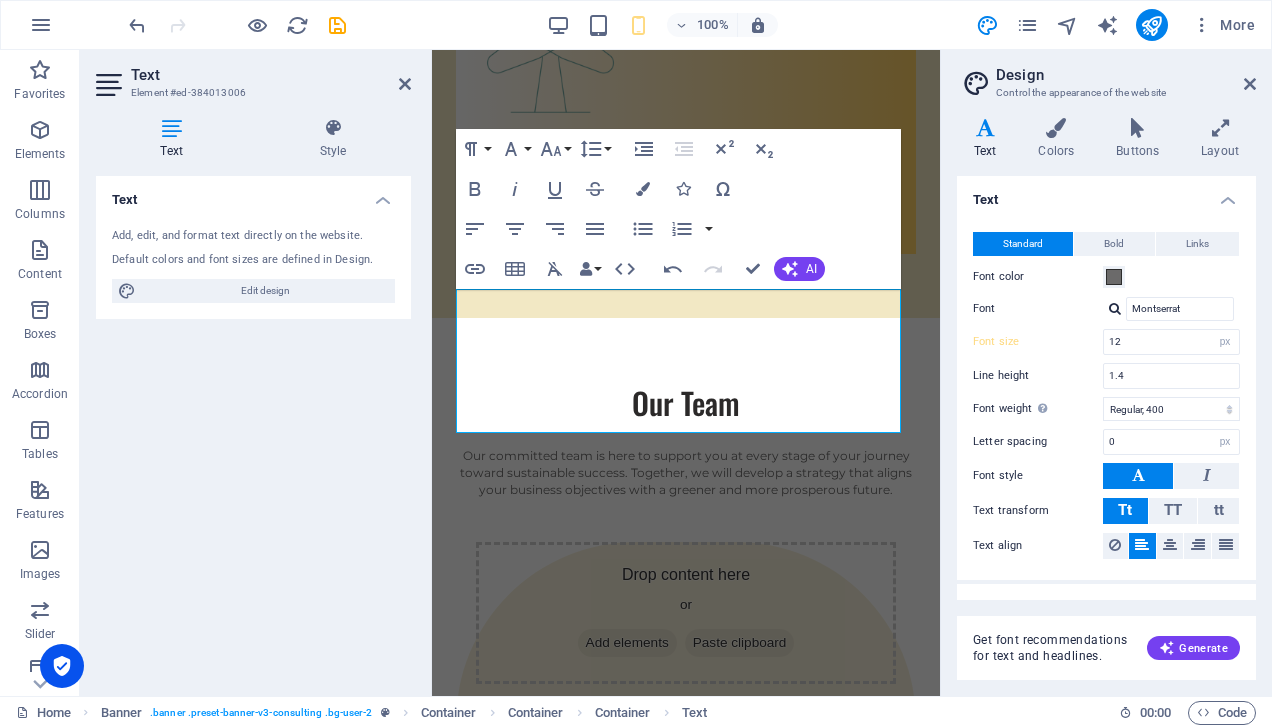 click on "Text Add, edit, and format text directly on the website. Default colors and font sizes are defined in Design. Edit design Alignment Left aligned Centered Right aligned" at bounding box center (253, 428) 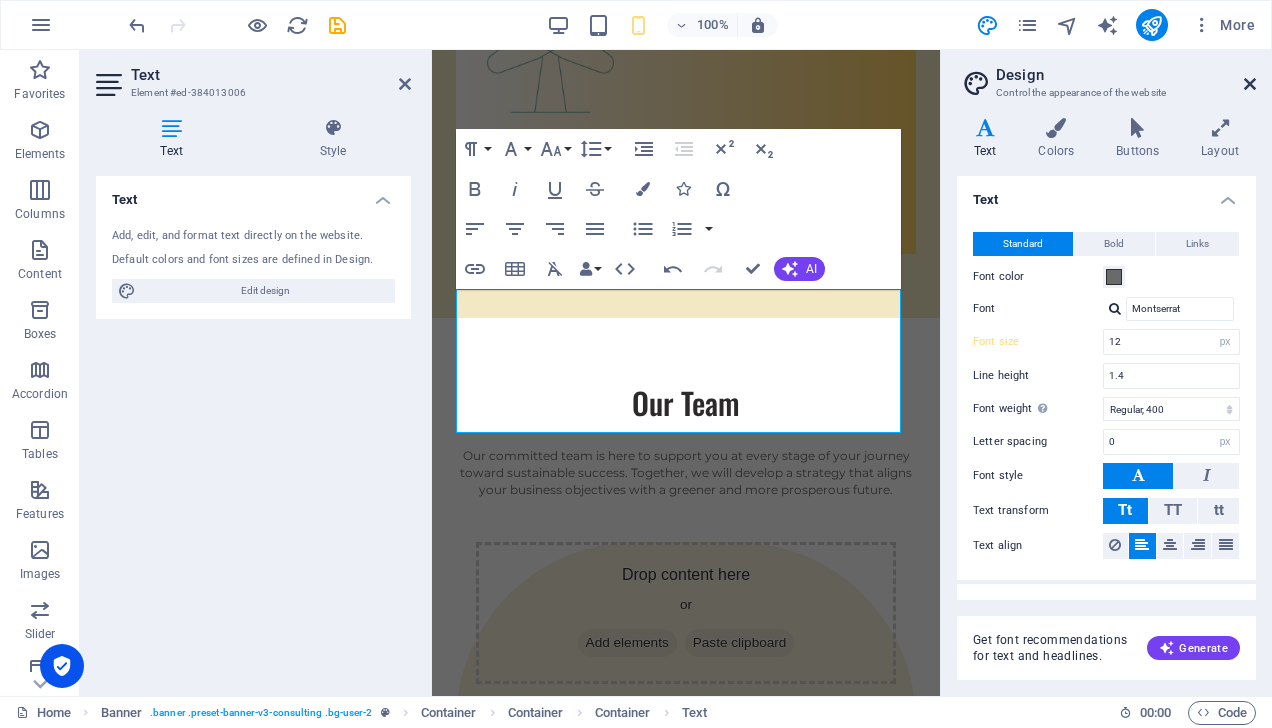 click at bounding box center (1250, 84) 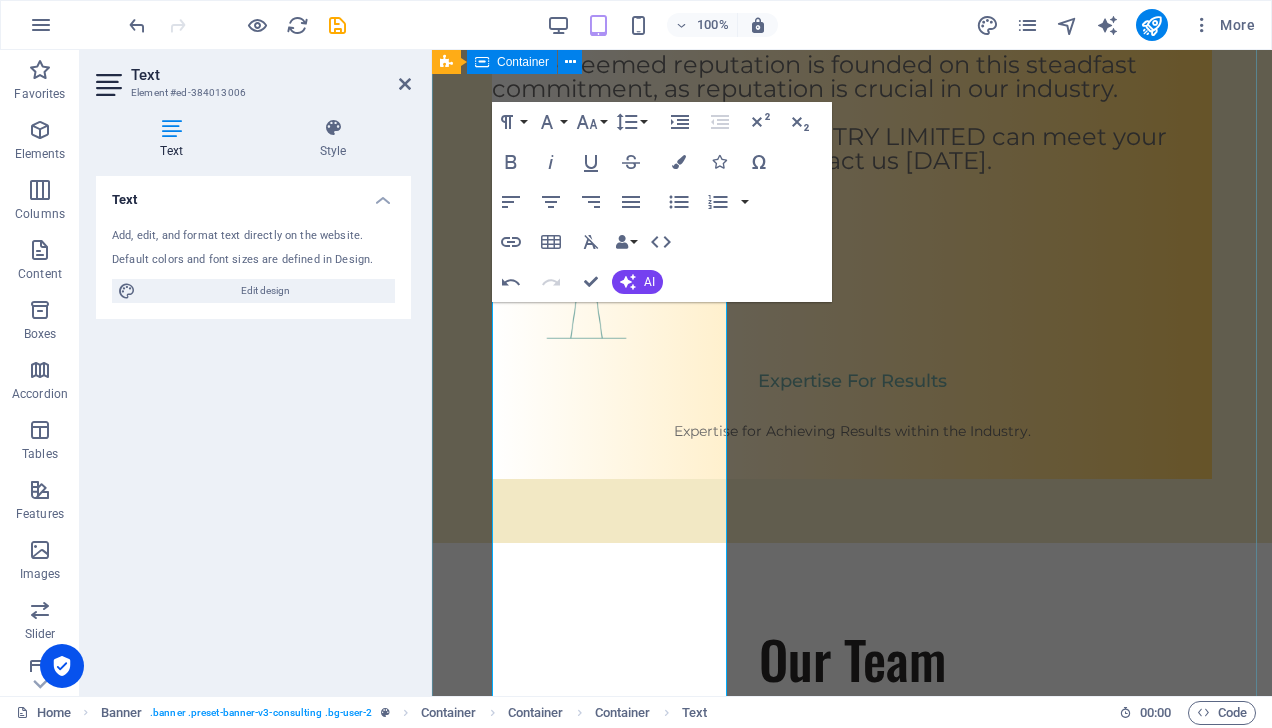scroll, scrollTop: 816, scrollLeft: 0, axis: vertical 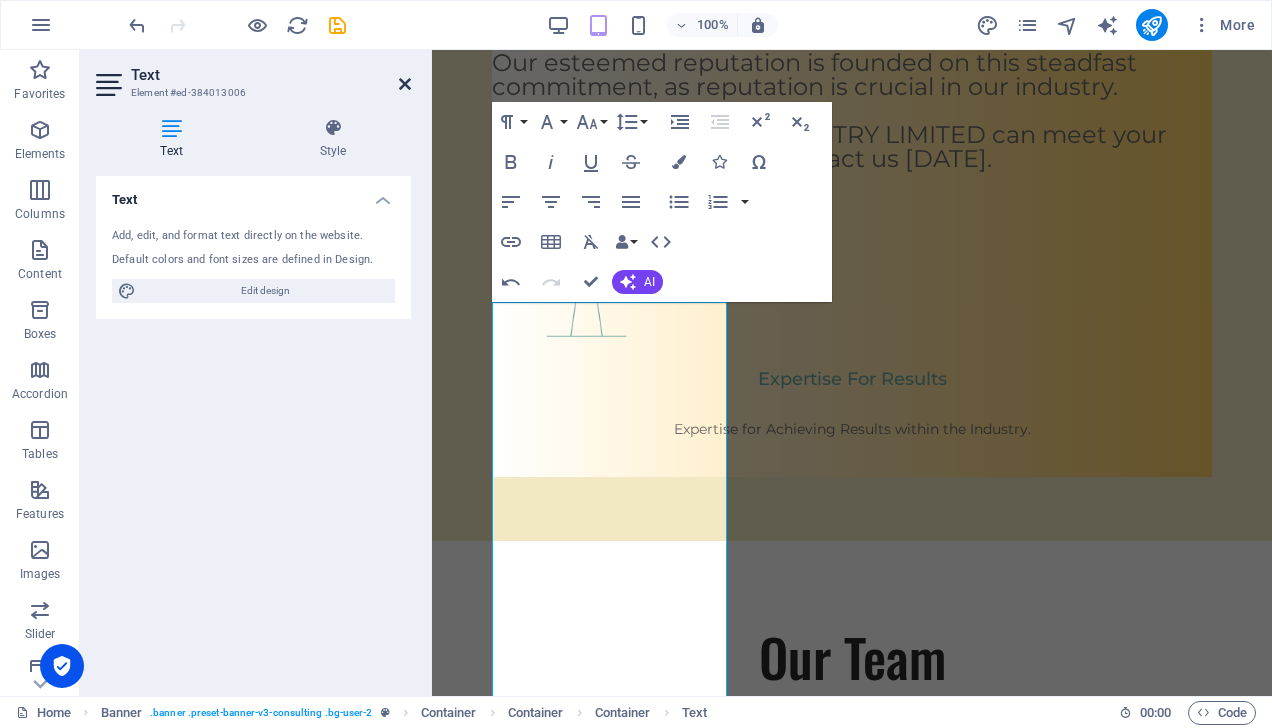 click at bounding box center [405, 84] 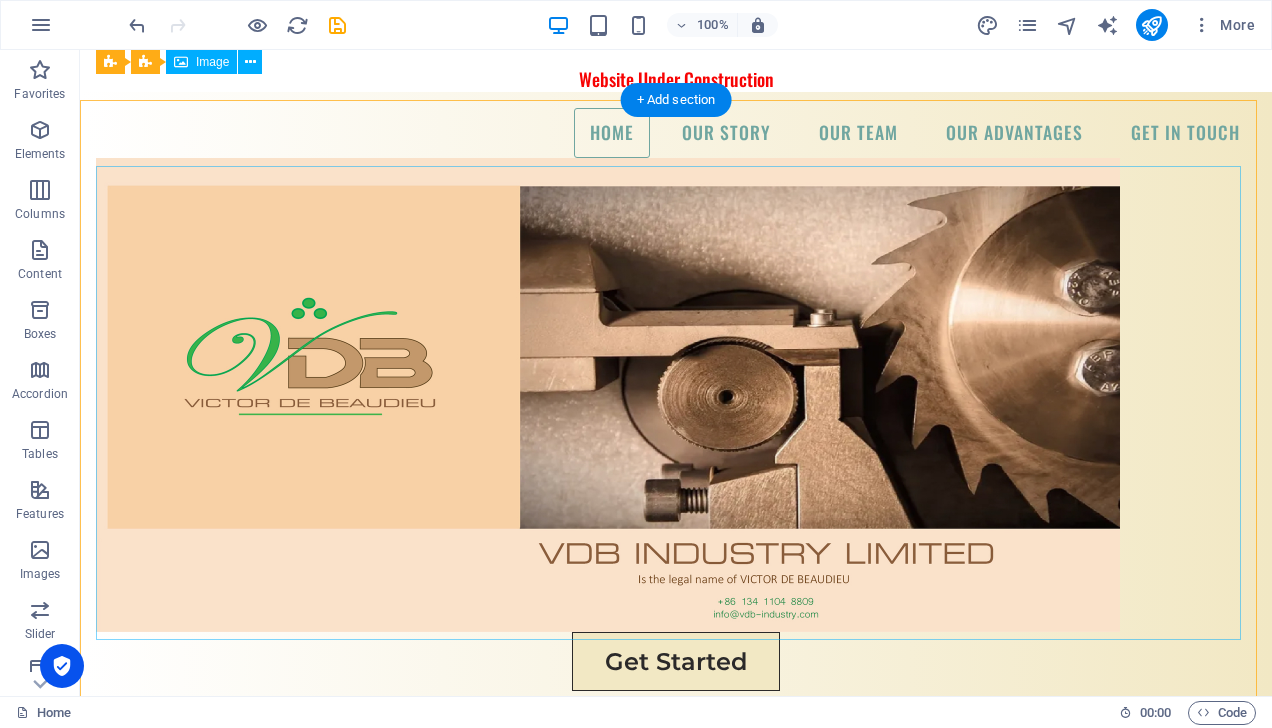 scroll, scrollTop: 0, scrollLeft: 0, axis: both 